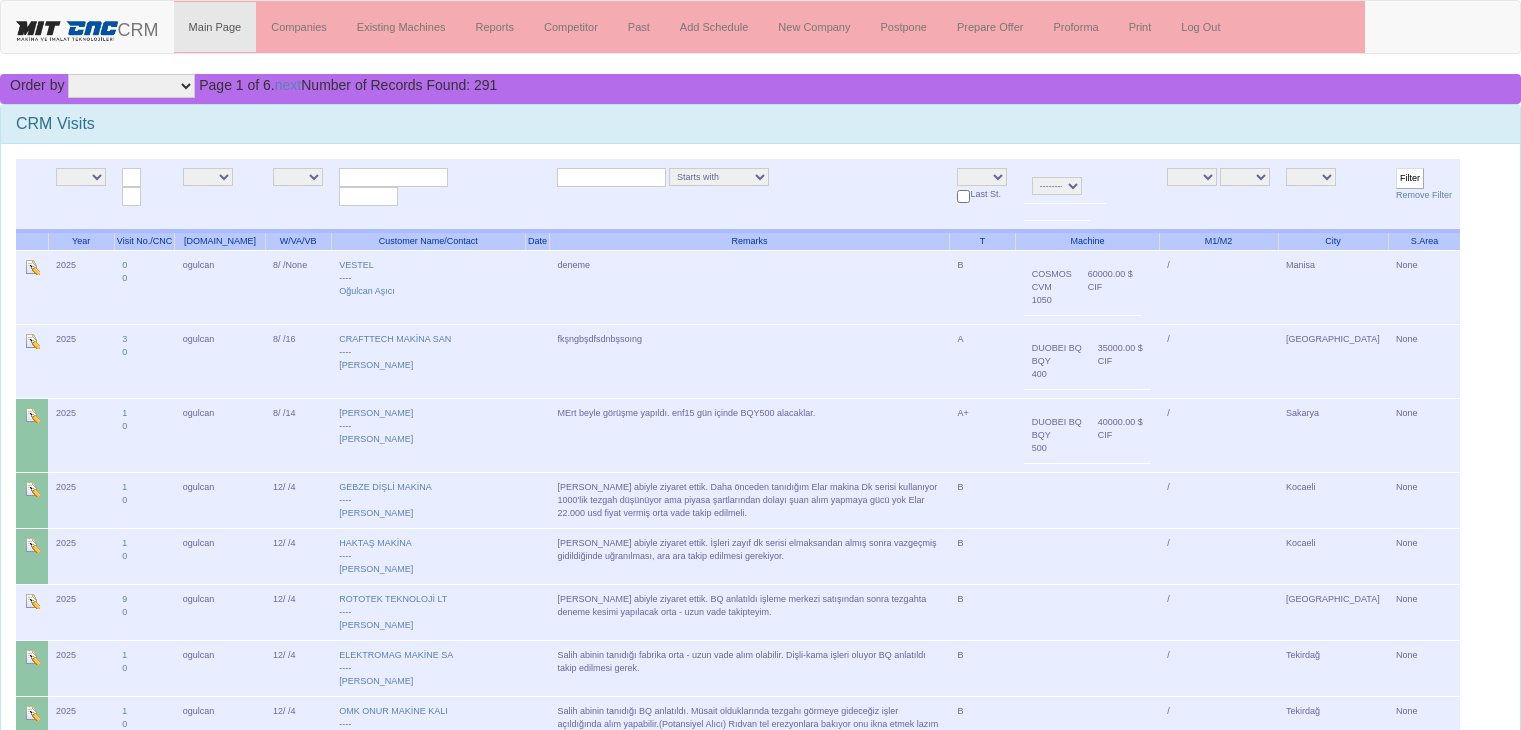 scroll, scrollTop: 0, scrollLeft: 0, axis: both 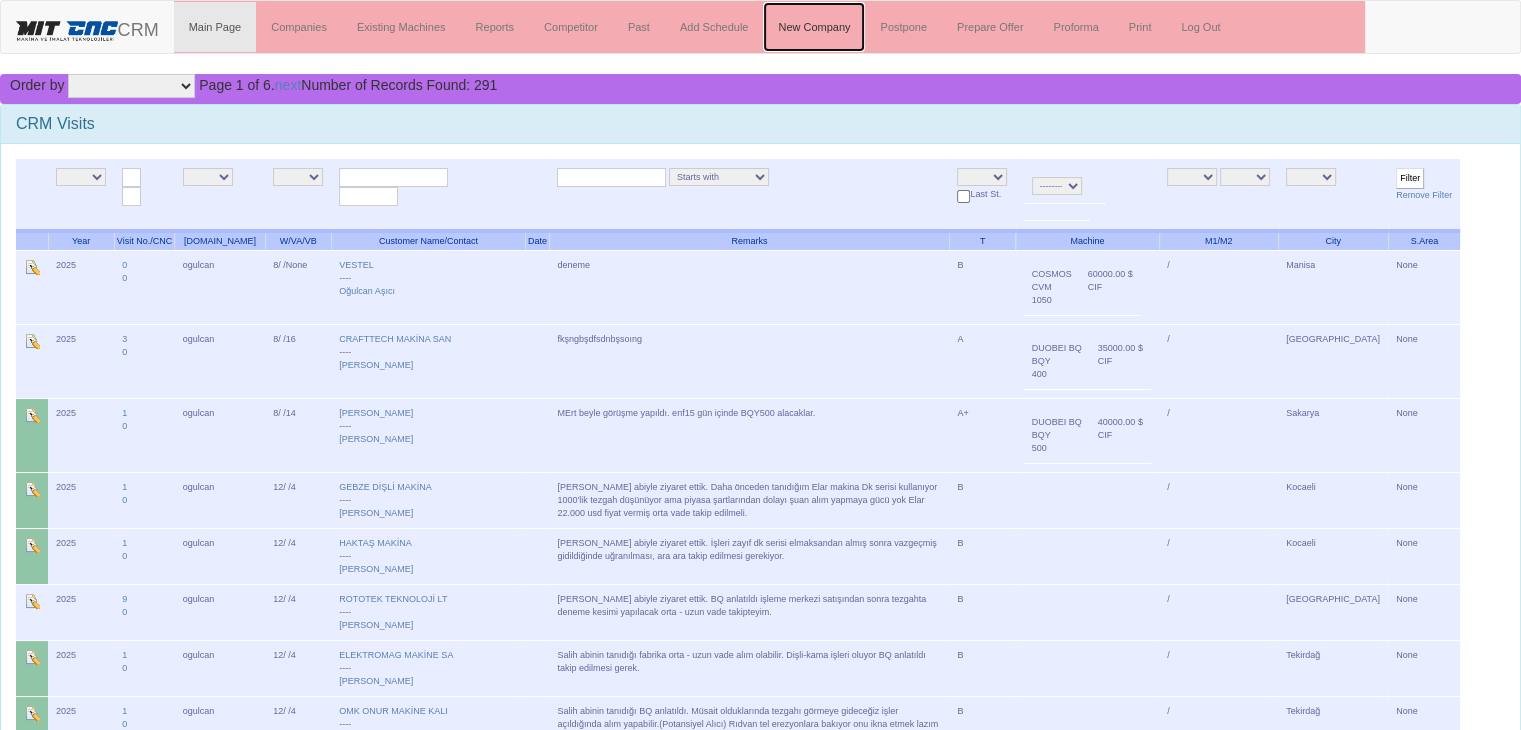 click on "New Company" at bounding box center [814, 27] 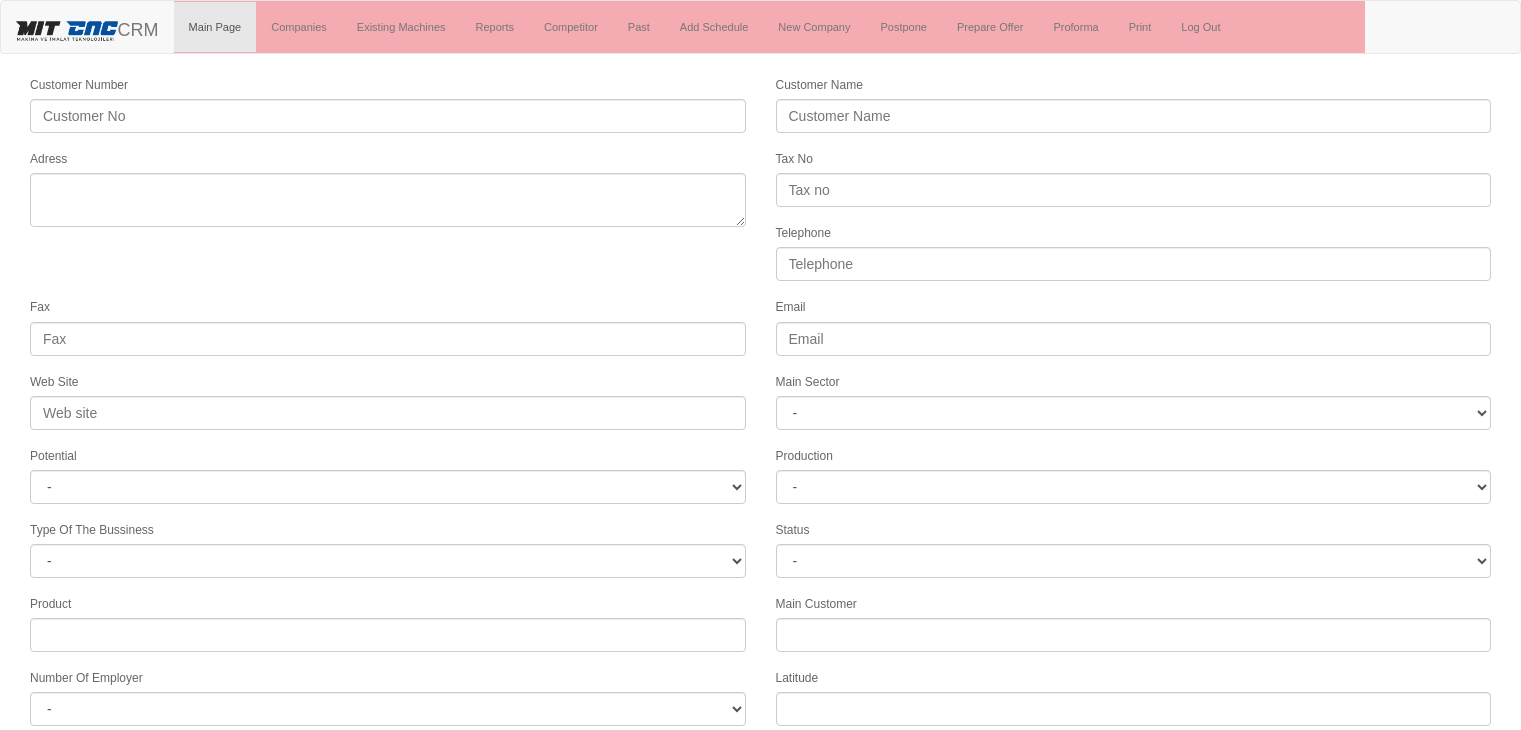 scroll, scrollTop: 0, scrollLeft: 0, axis: both 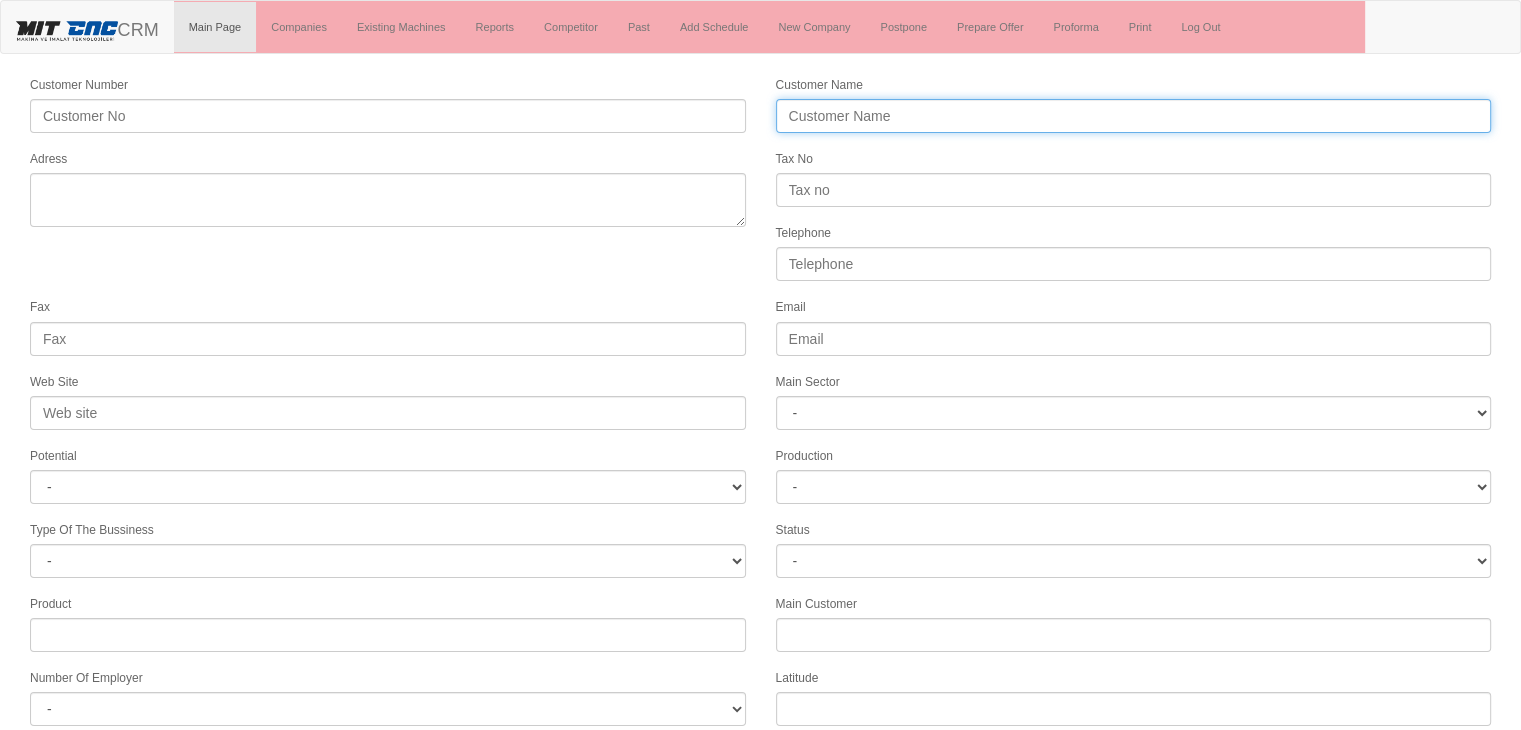 click on "Customer Name" at bounding box center [1134, 116] 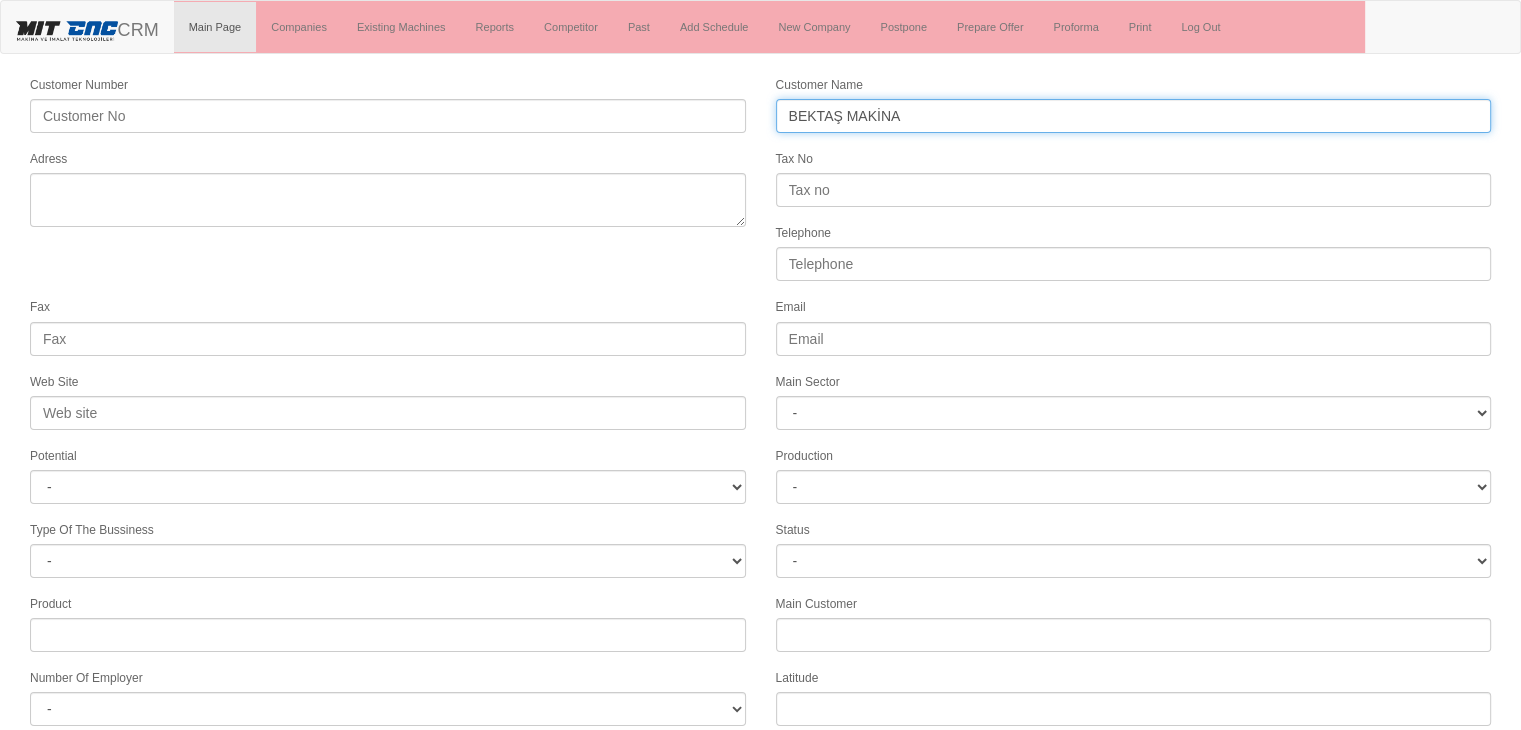 type on "BEKTAŞ MAKİNA" 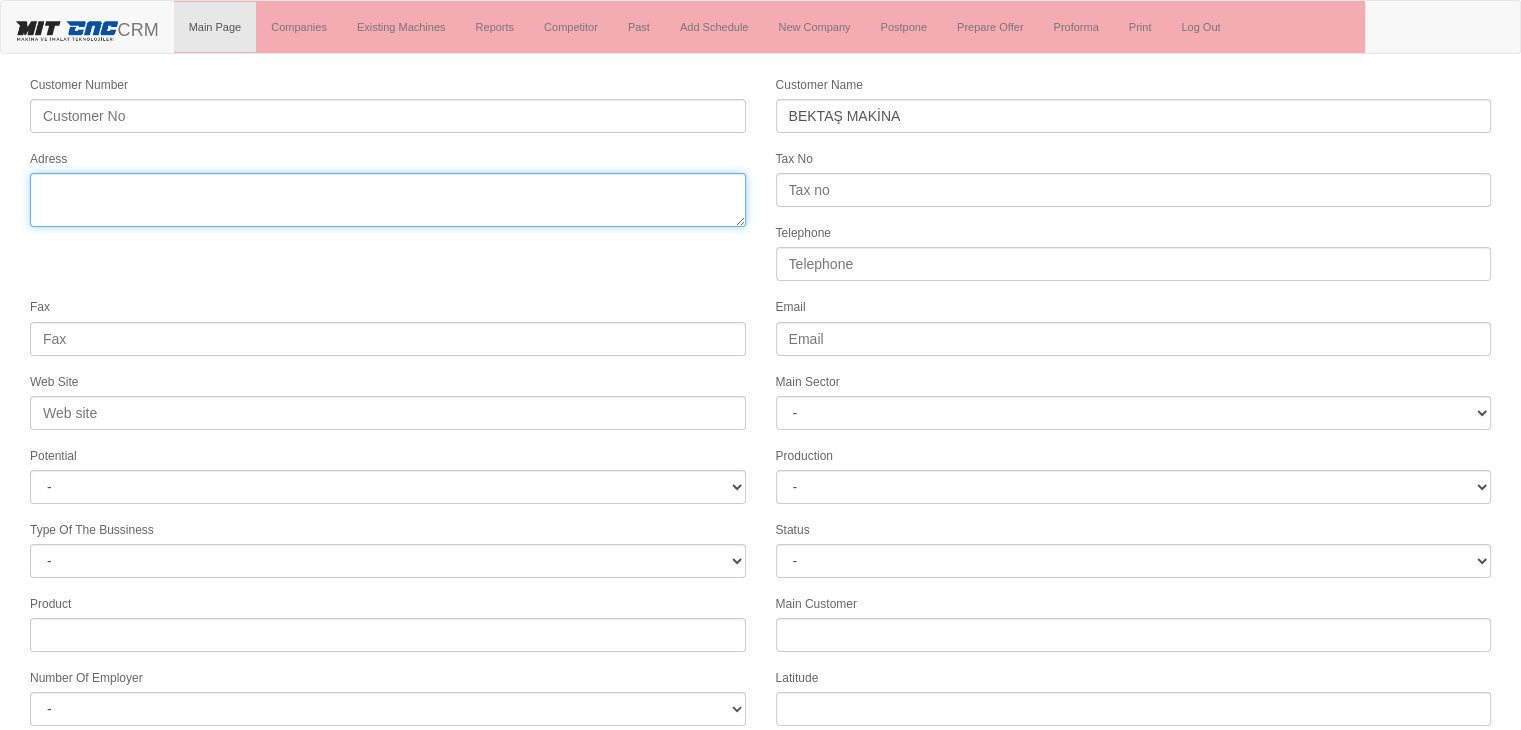 click on "Adress" at bounding box center (388, 200) 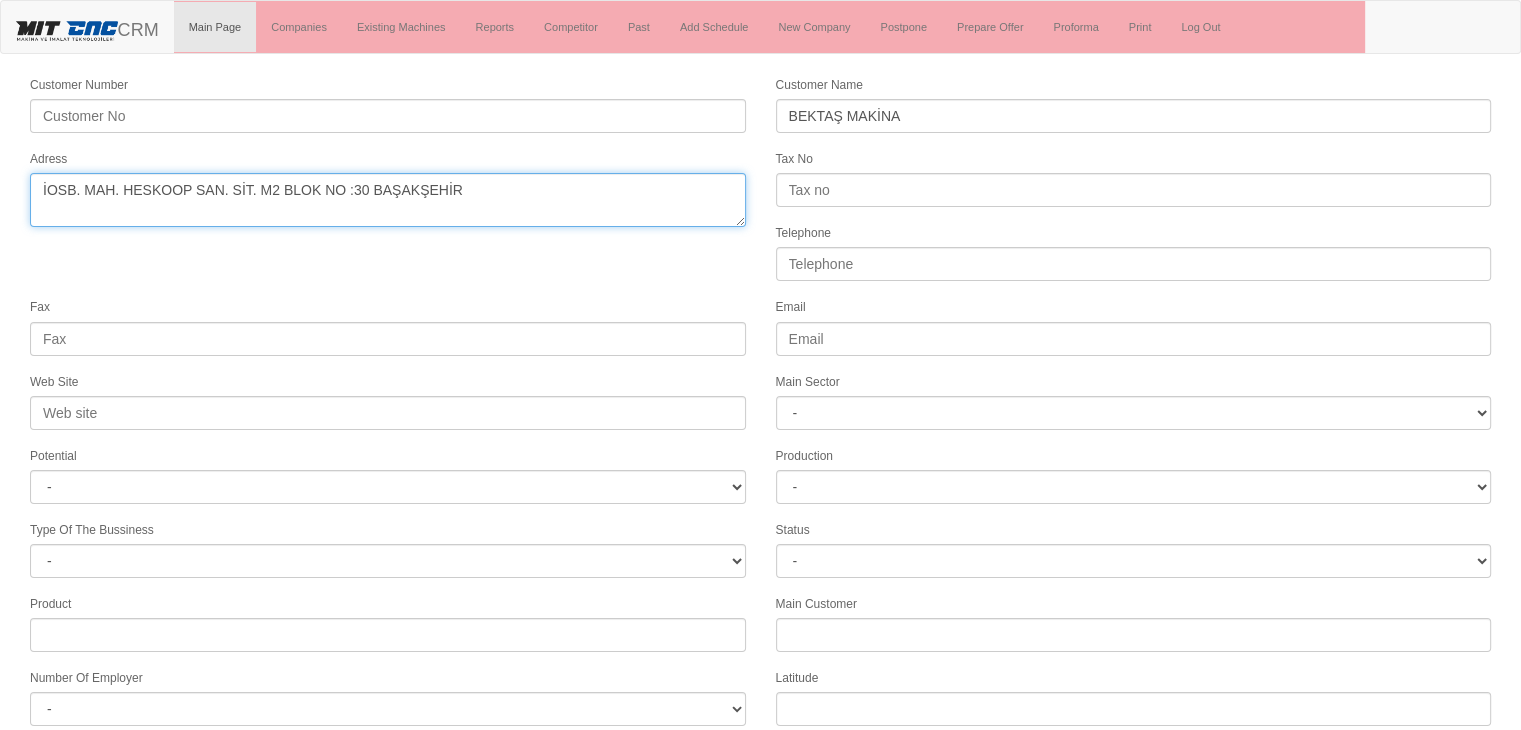 type on "İOSB. MAH. HESKOOP SAN. SİT. M2 BLOK NO :30 BAŞAKŞEHİR" 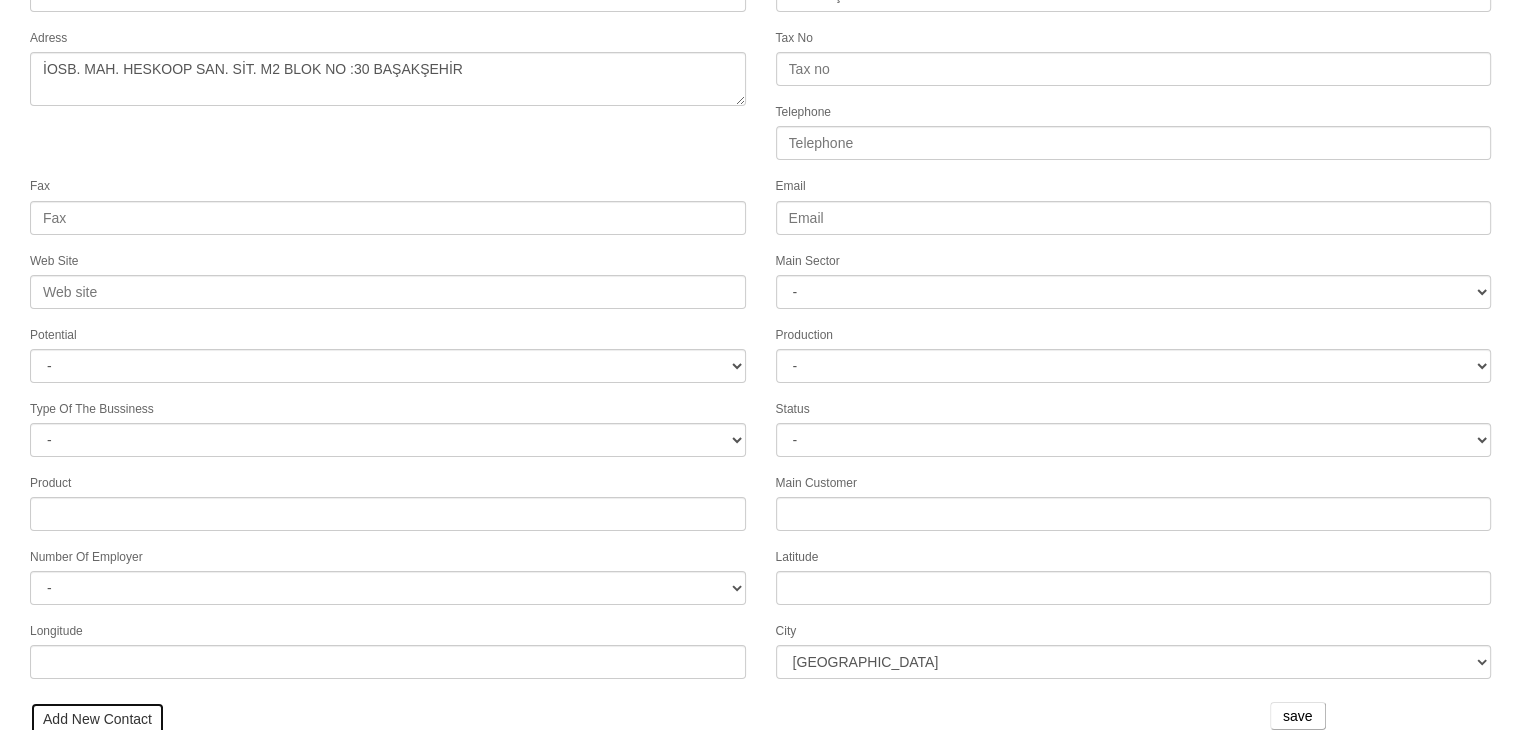 click on "Add New Contact" at bounding box center (97, 719) 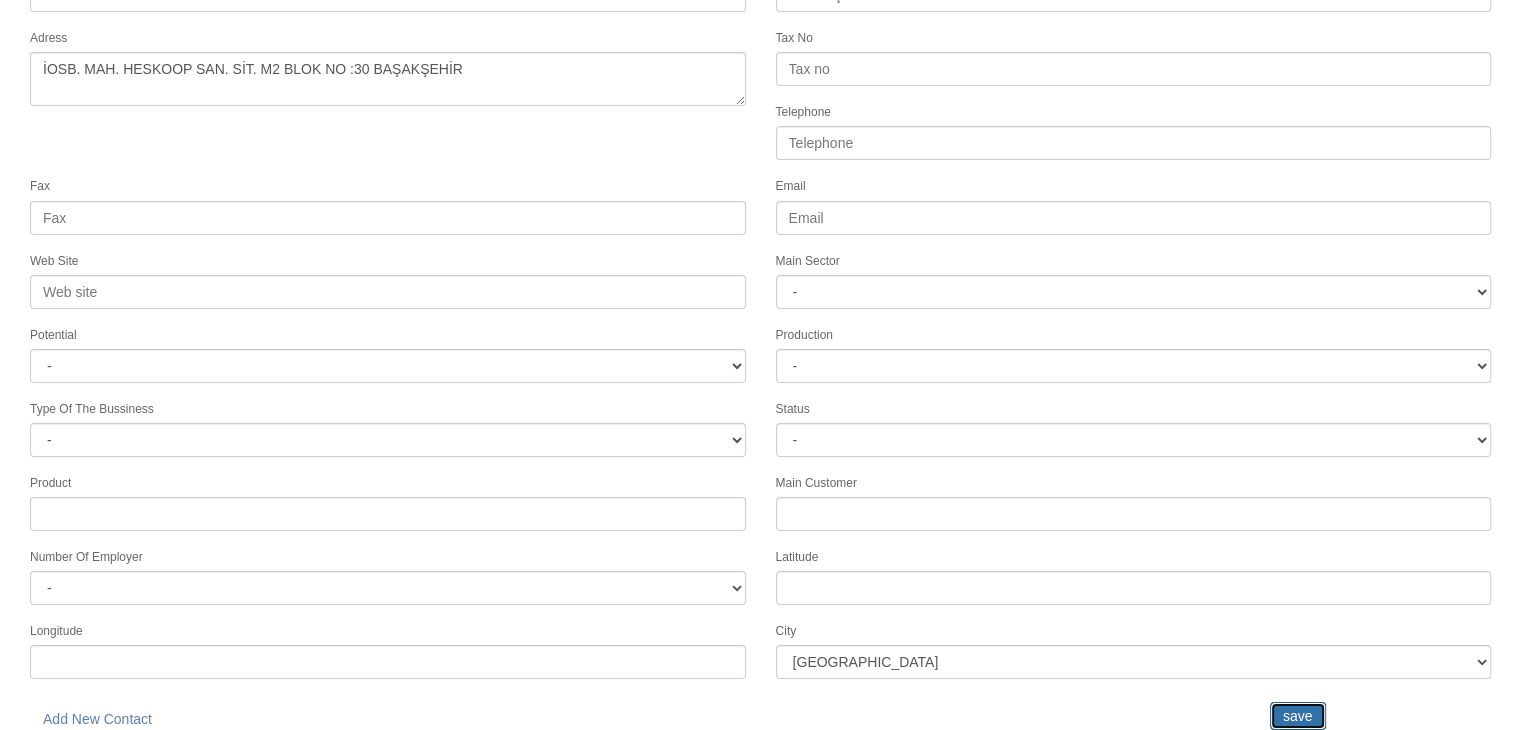 click on "save" at bounding box center [1298, 716] 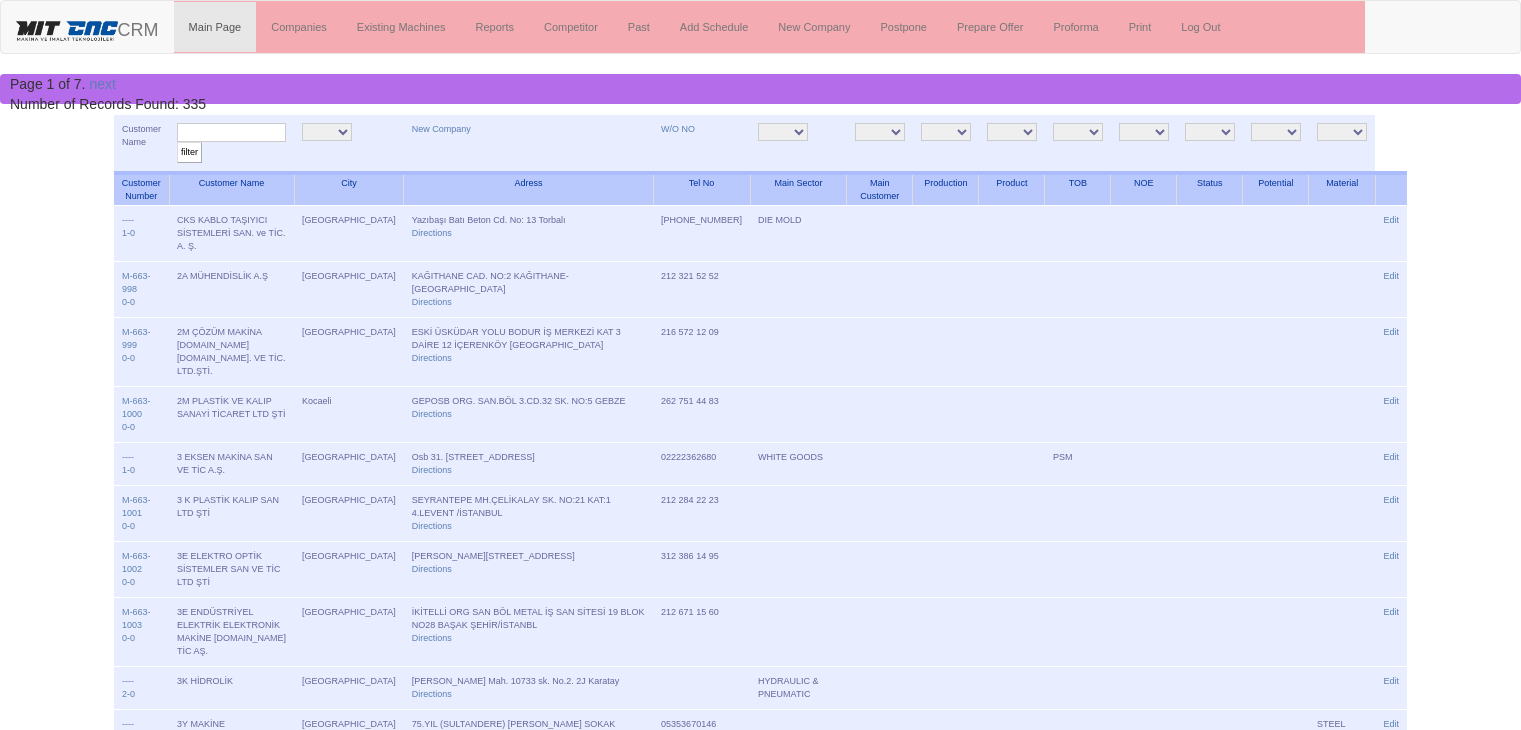 scroll, scrollTop: 0, scrollLeft: 0, axis: both 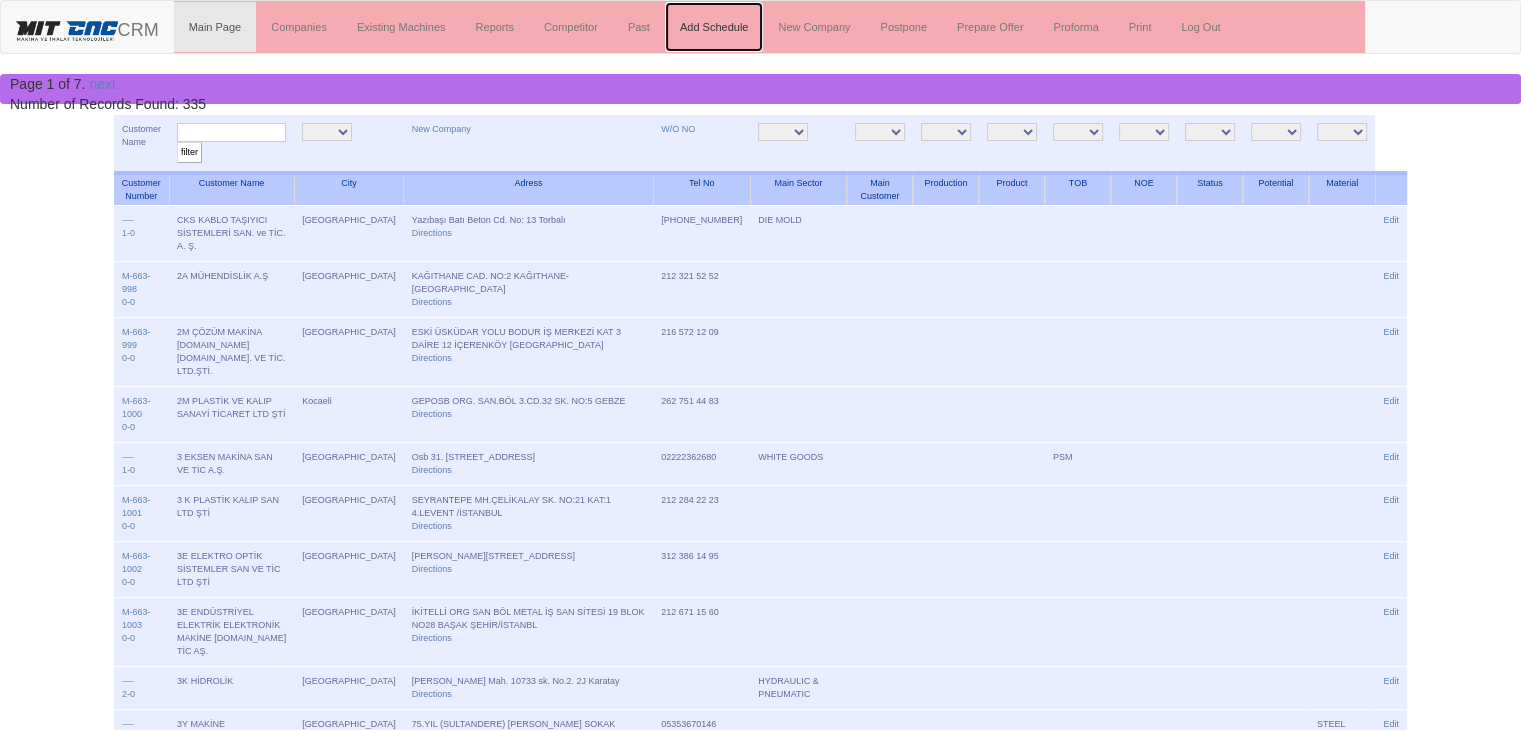 click on "Add Schedule" at bounding box center (714, 27) 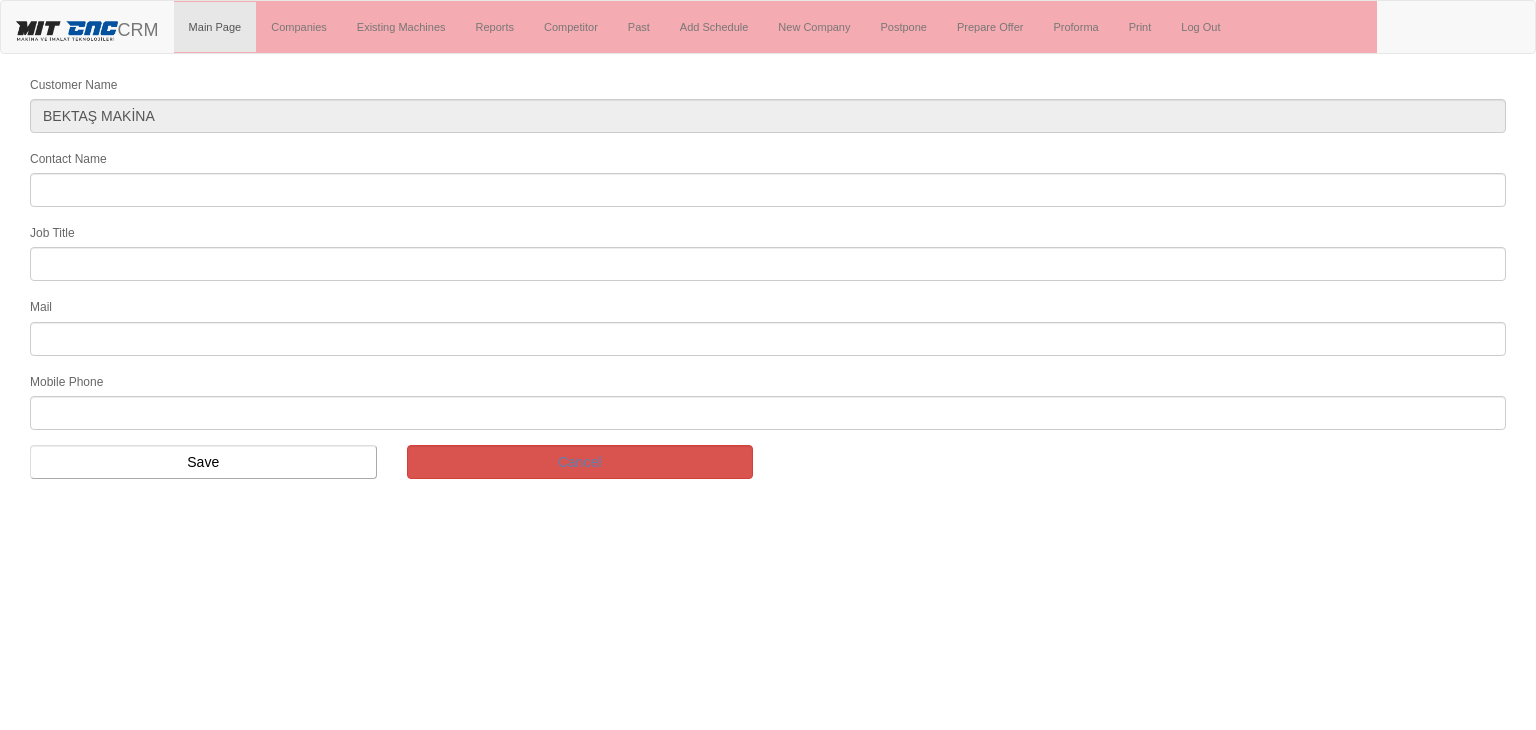 scroll, scrollTop: 0, scrollLeft: 0, axis: both 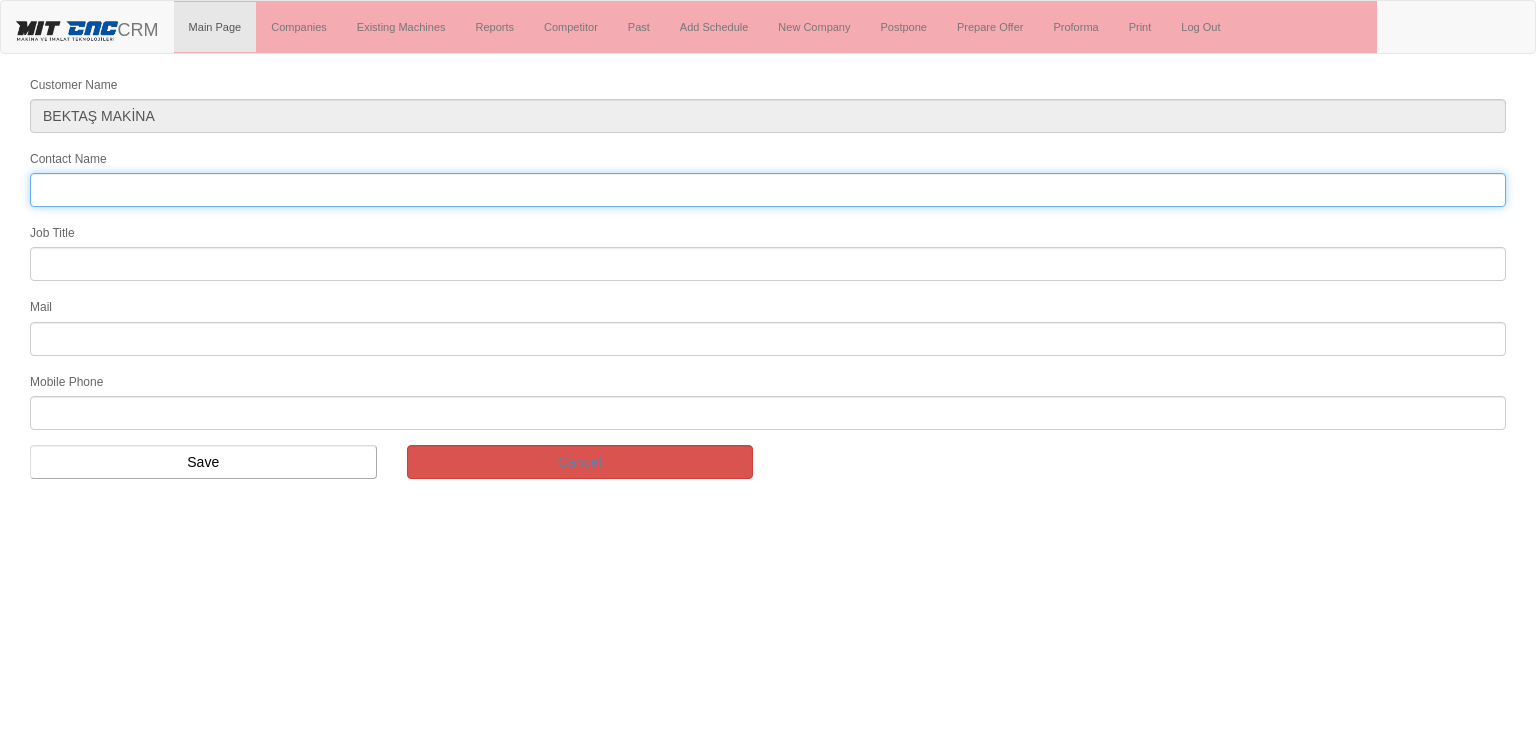 click on "Contact Name" at bounding box center [768, 190] 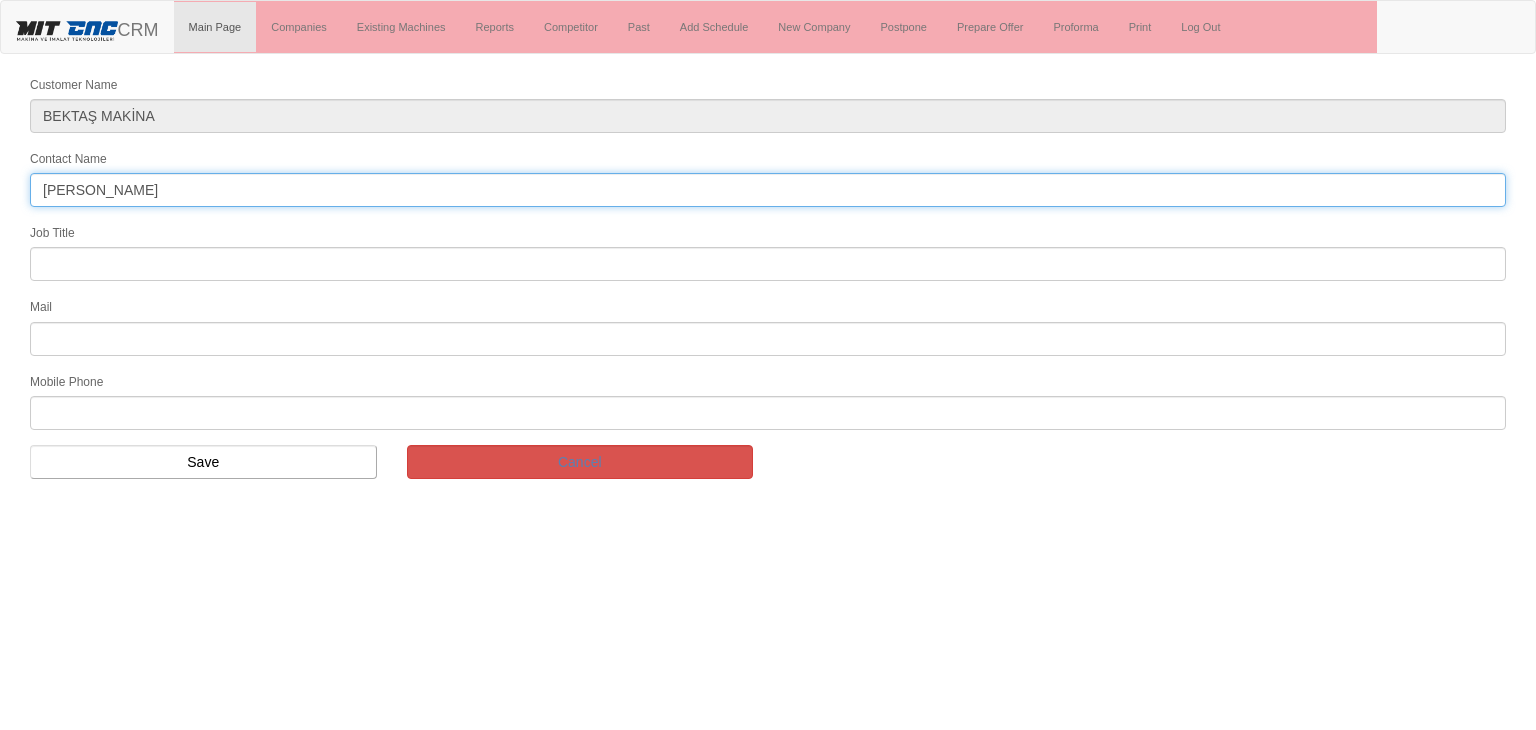 type on "[PERSON_NAME]" 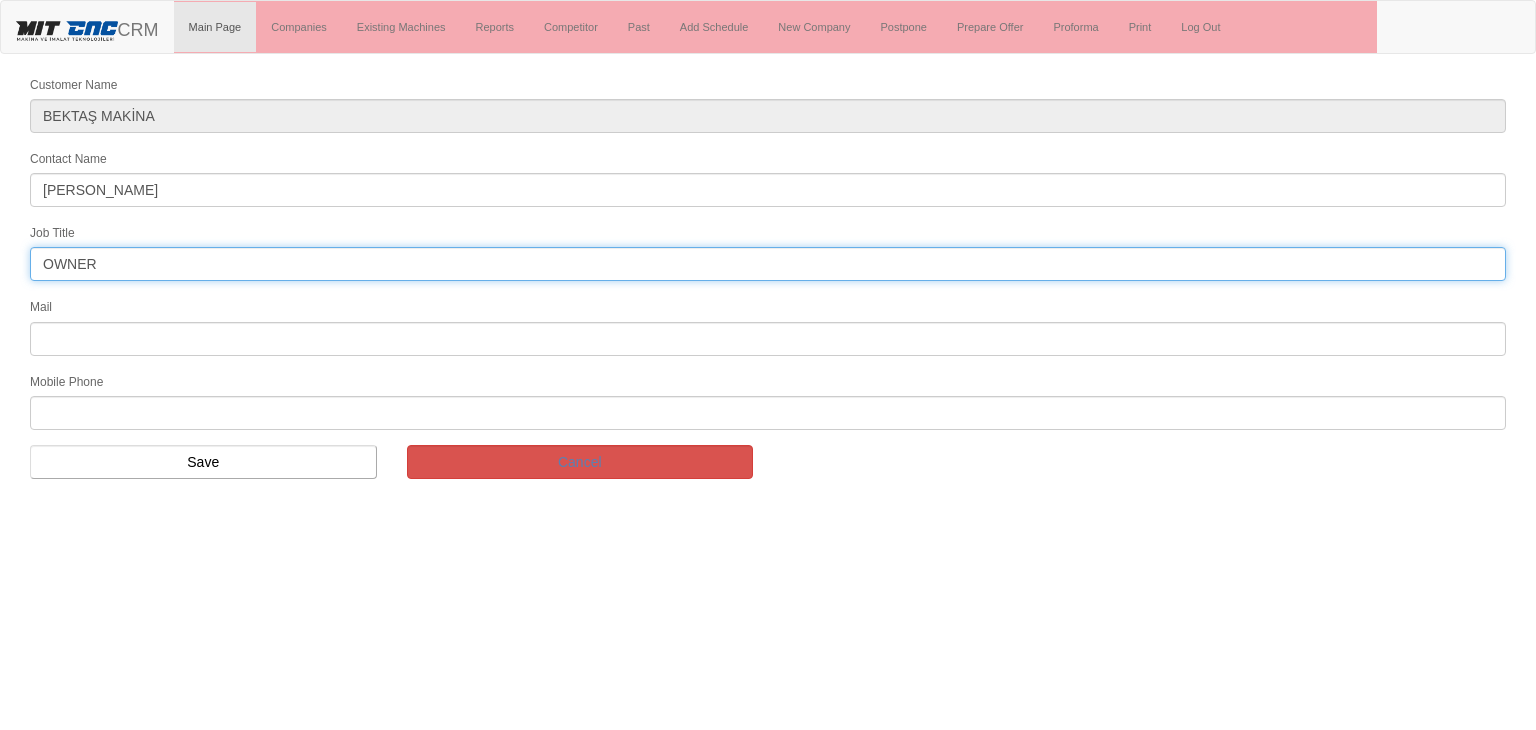 type on "OWNER" 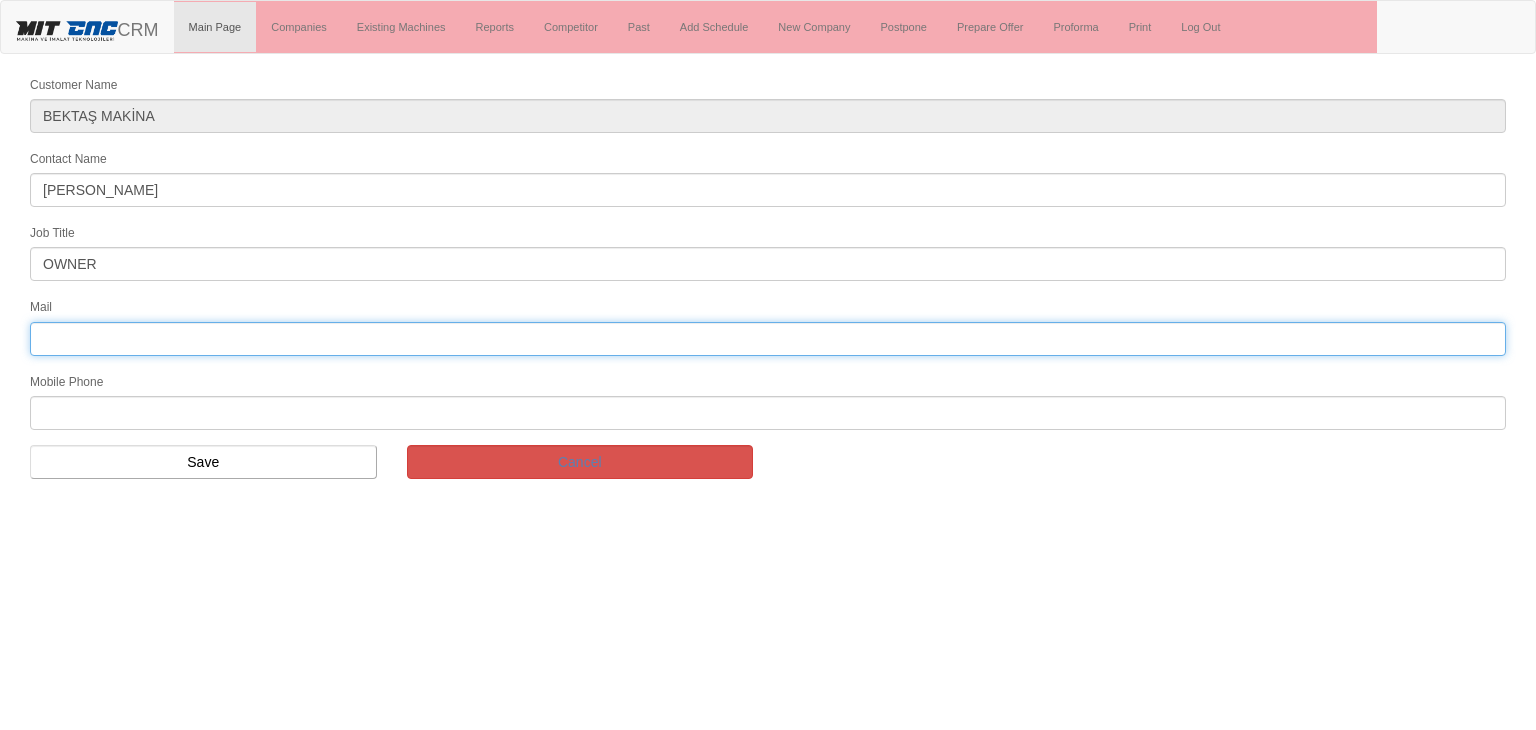 click at bounding box center [768, 339] 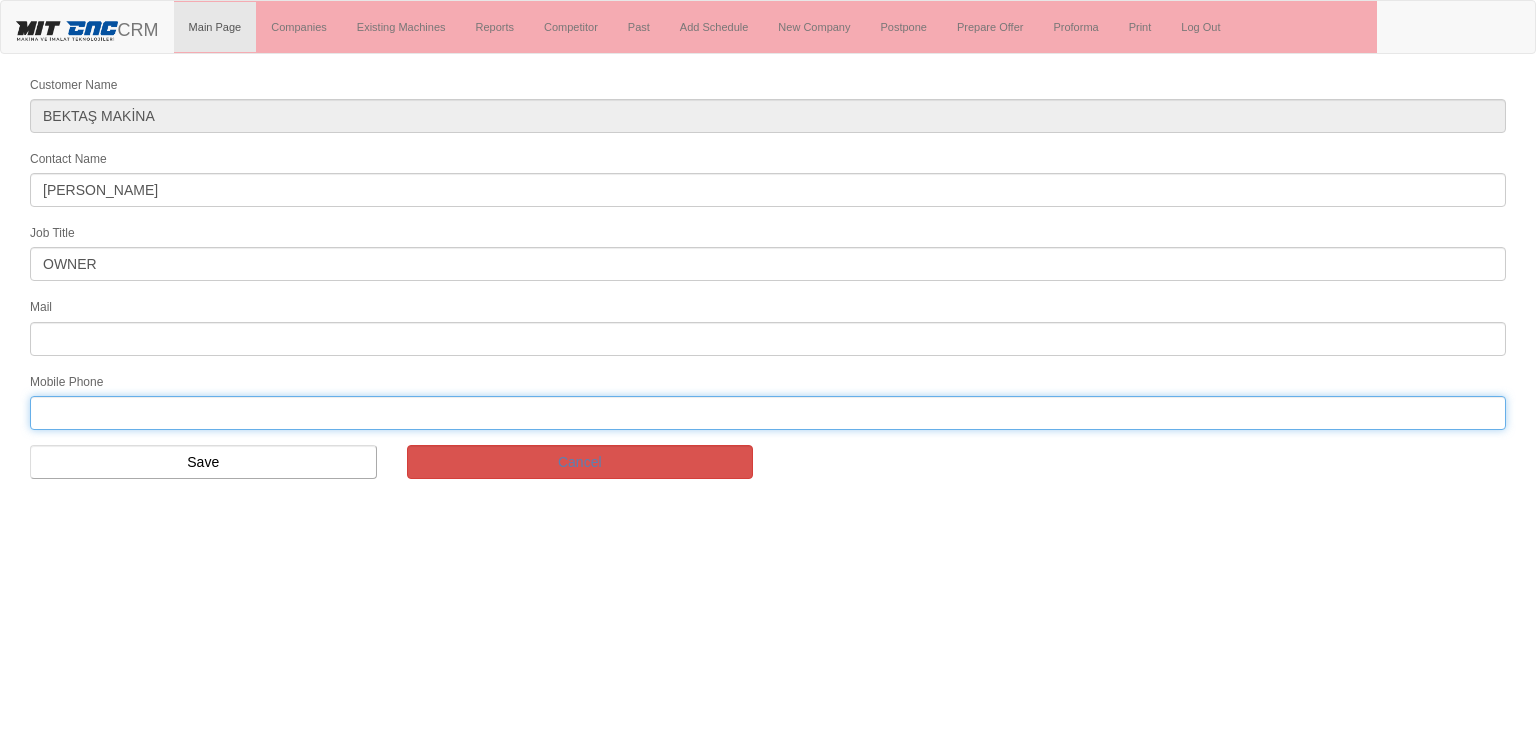 click at bounding box center (768, 413) 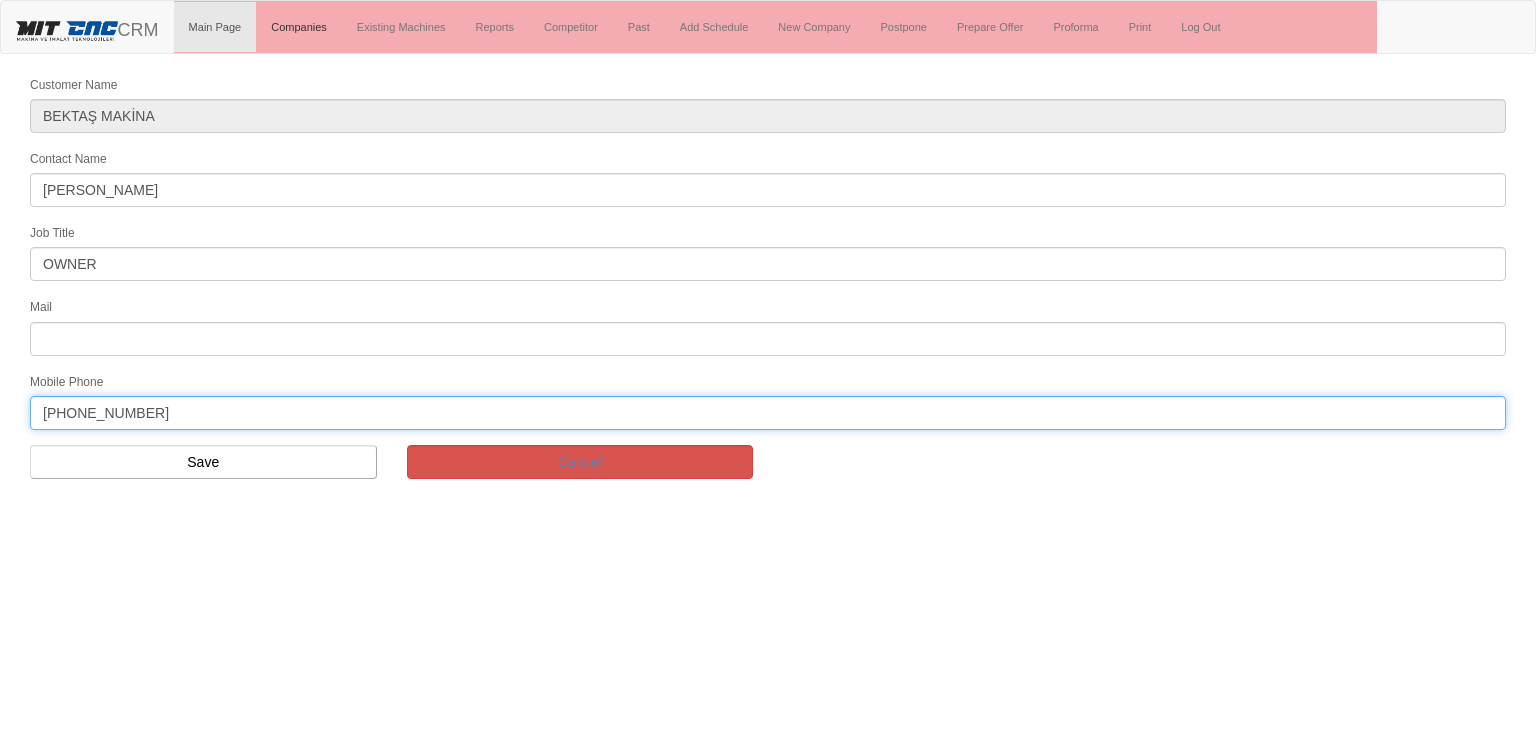 type on "+90 534 6884634" 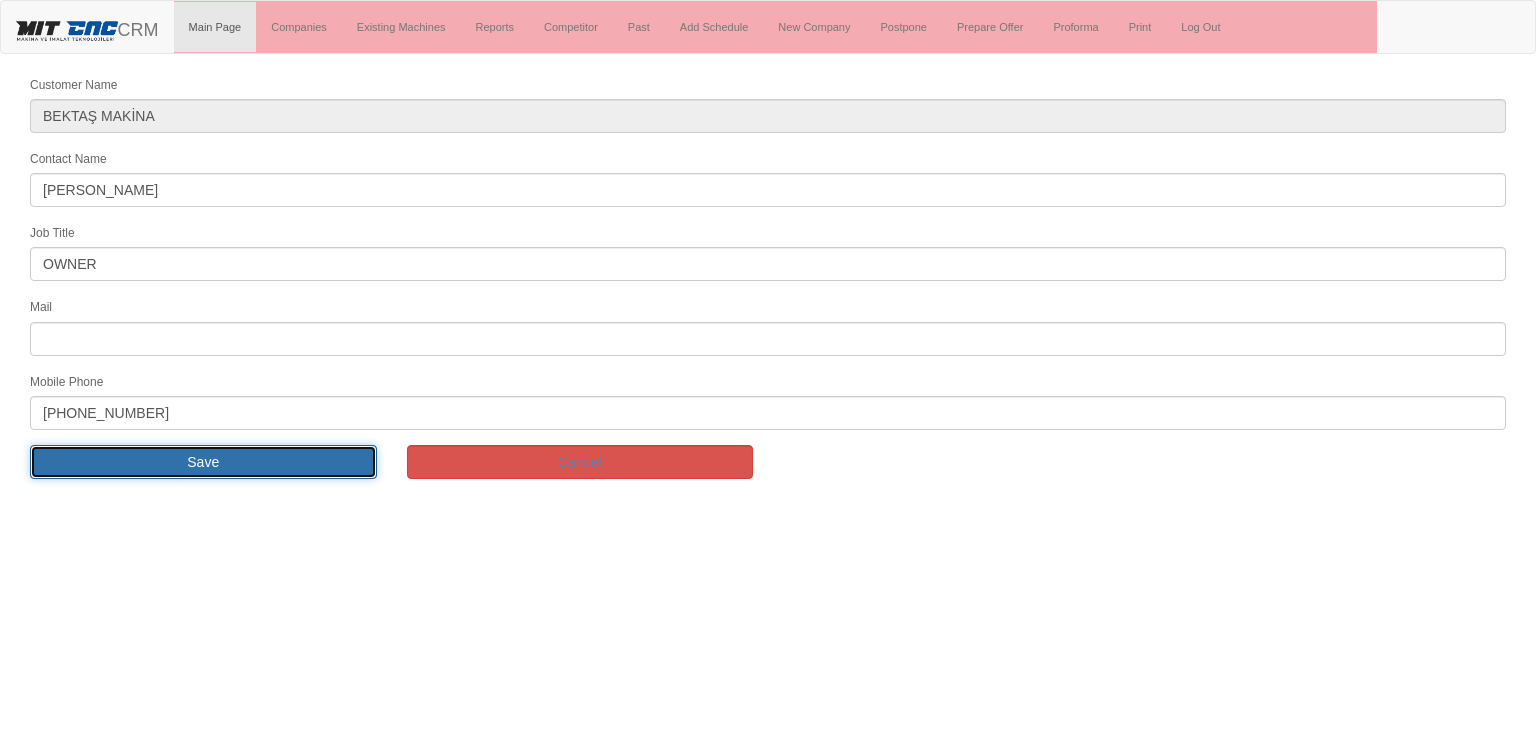 click on "Save" at bounding box center [203, 462] 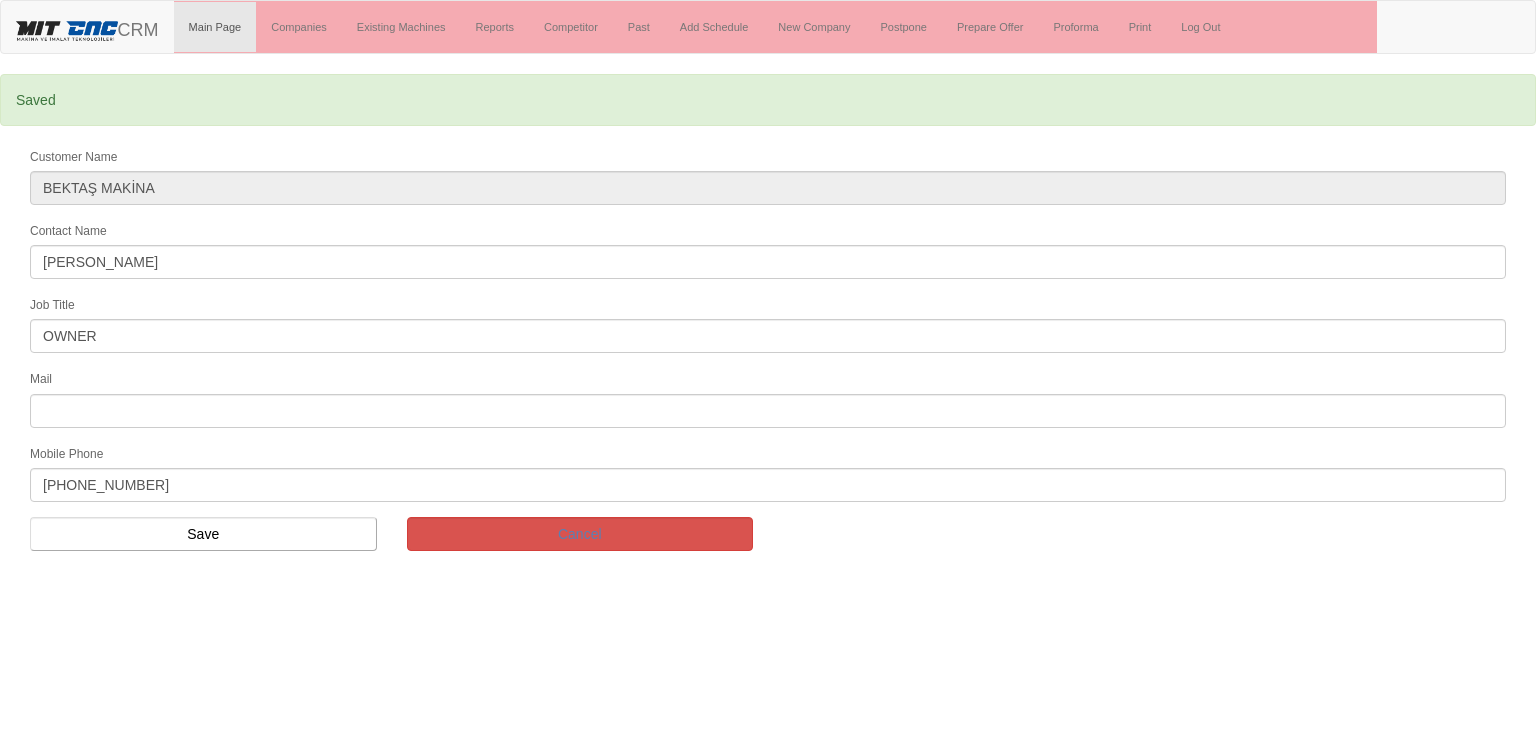 scroll, scrollTop: 0, scrollLeft: 0, axis: both 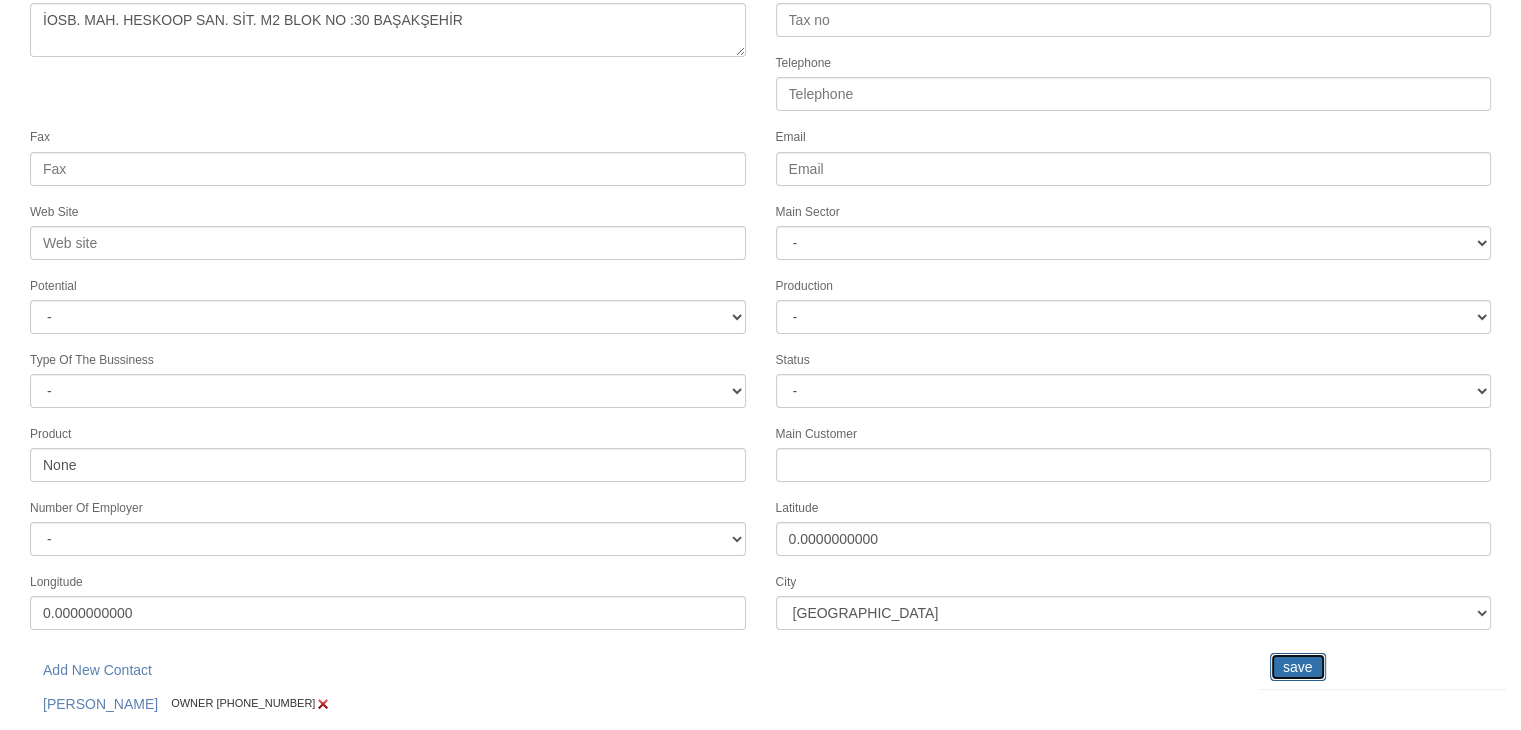 click on "save" at bounding box center (1298, 667) 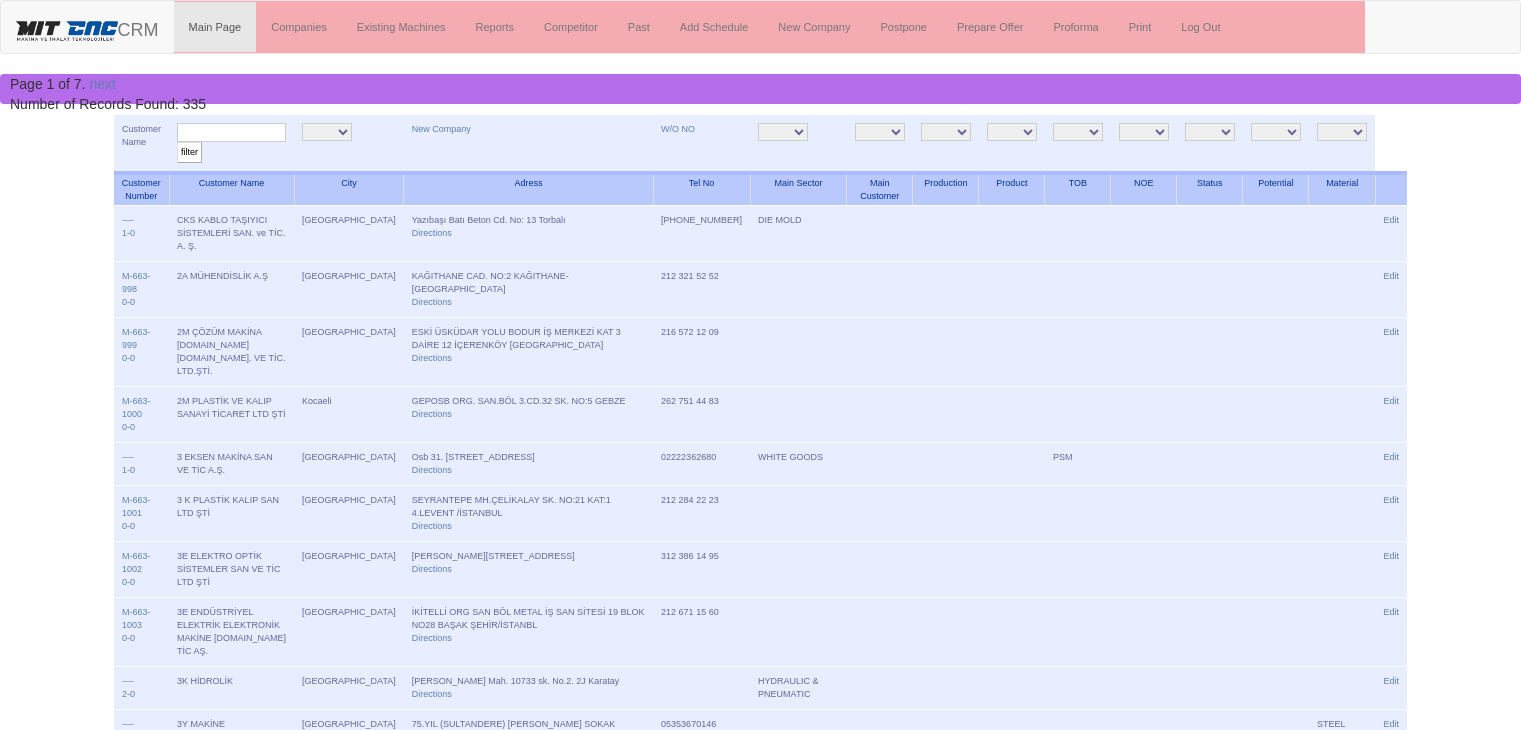 scroll, scrollTop: 0, scrollLeft: 0, axis: both 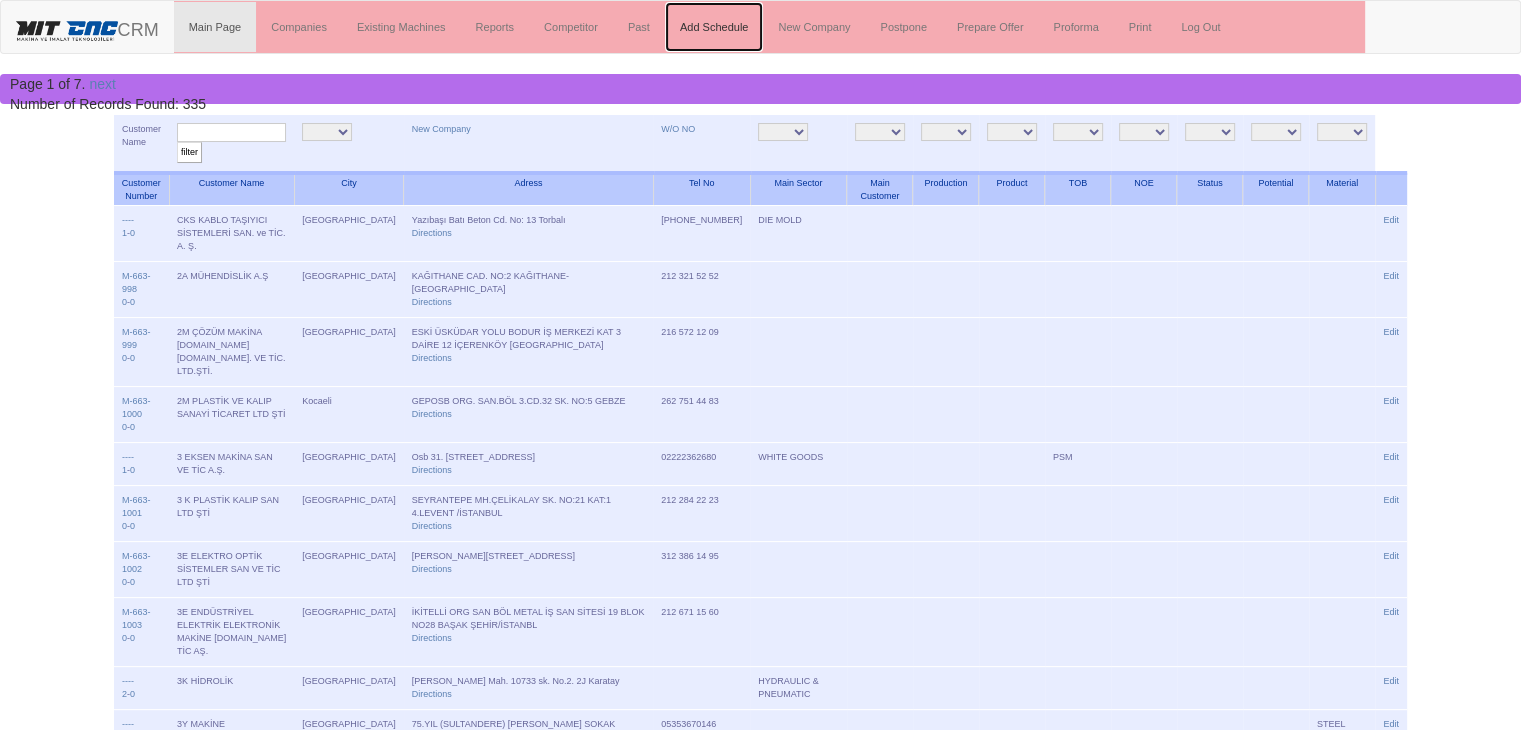 click on "Add Schedule" at bounding box center (714, 27) 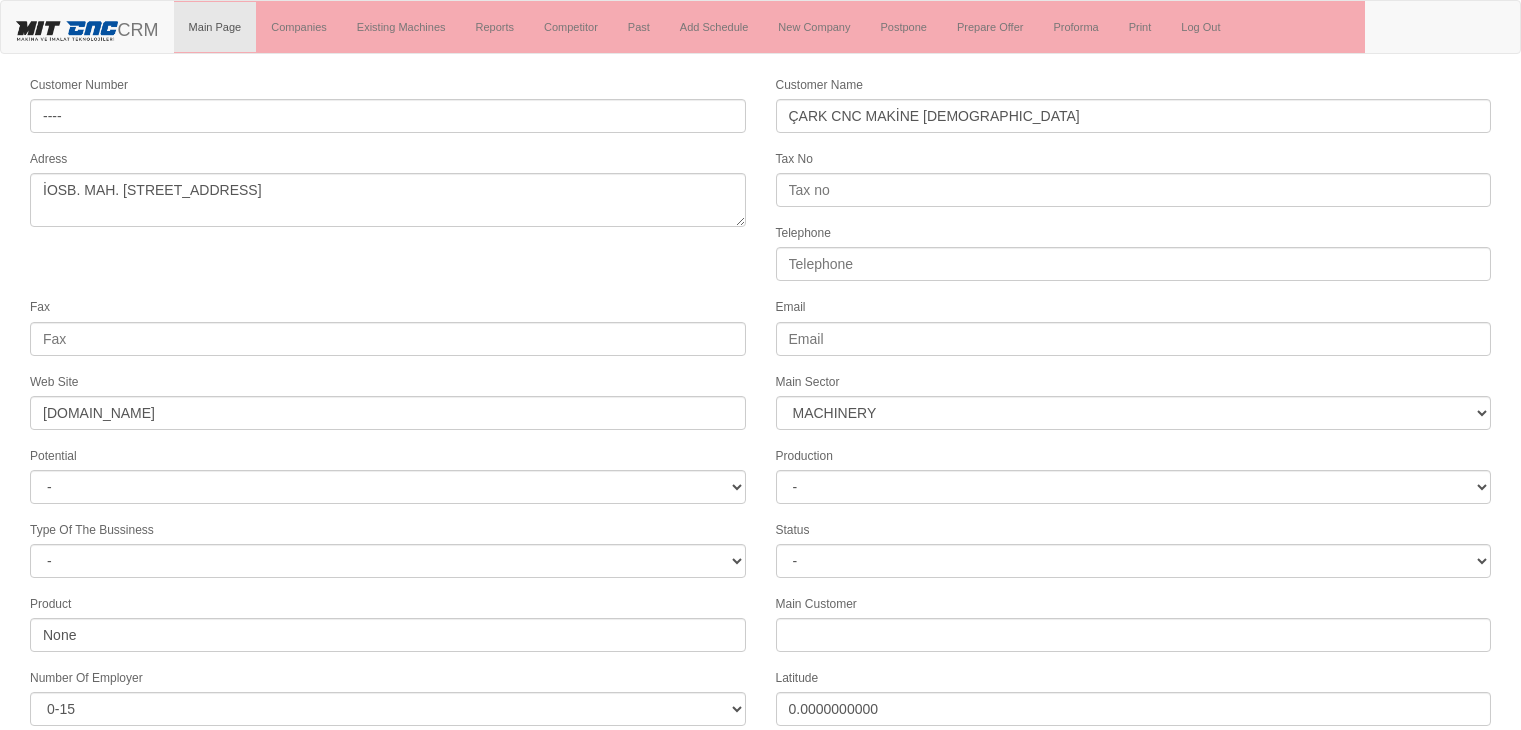 select on "363" 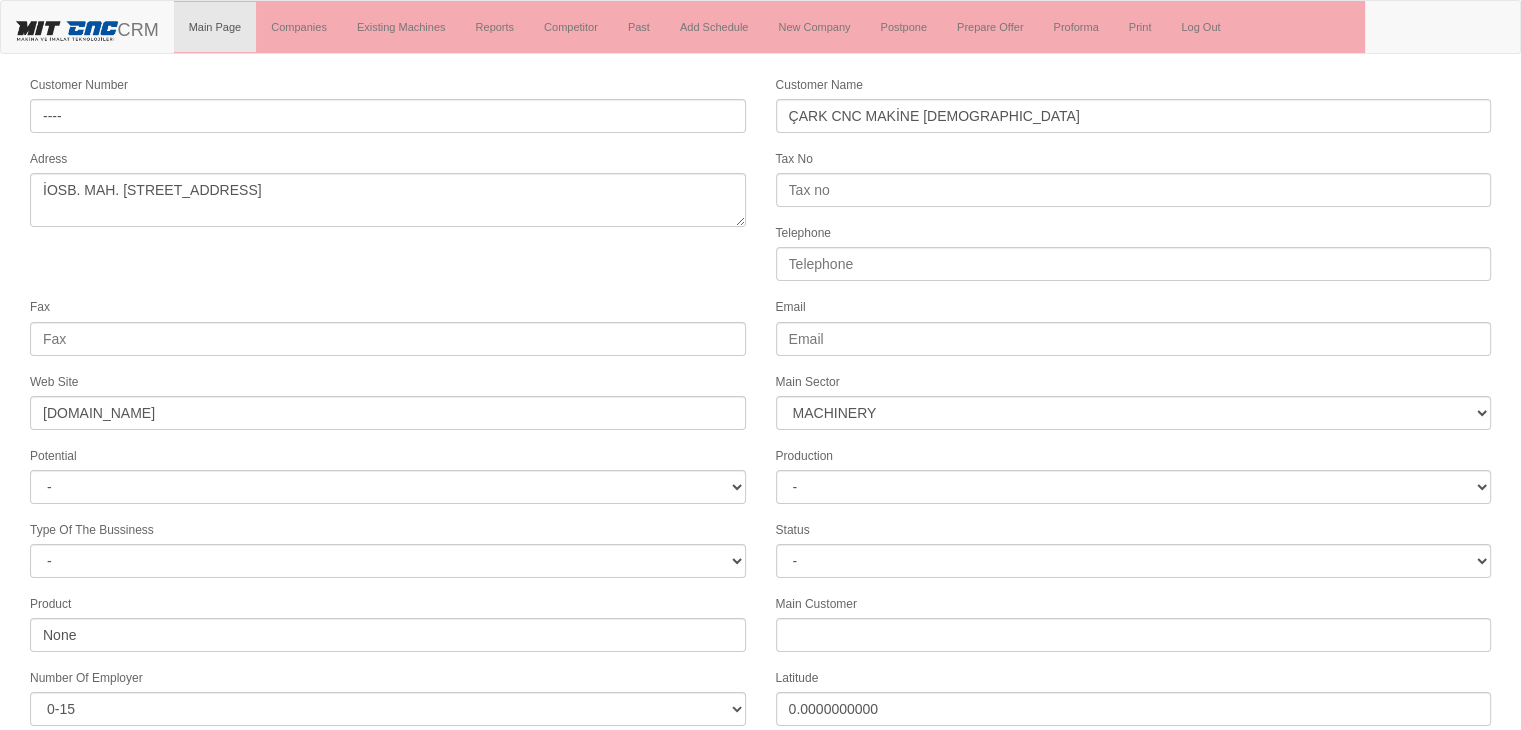 scroll, scrollTop: 170, scrollLeft: 0, axis: vertical 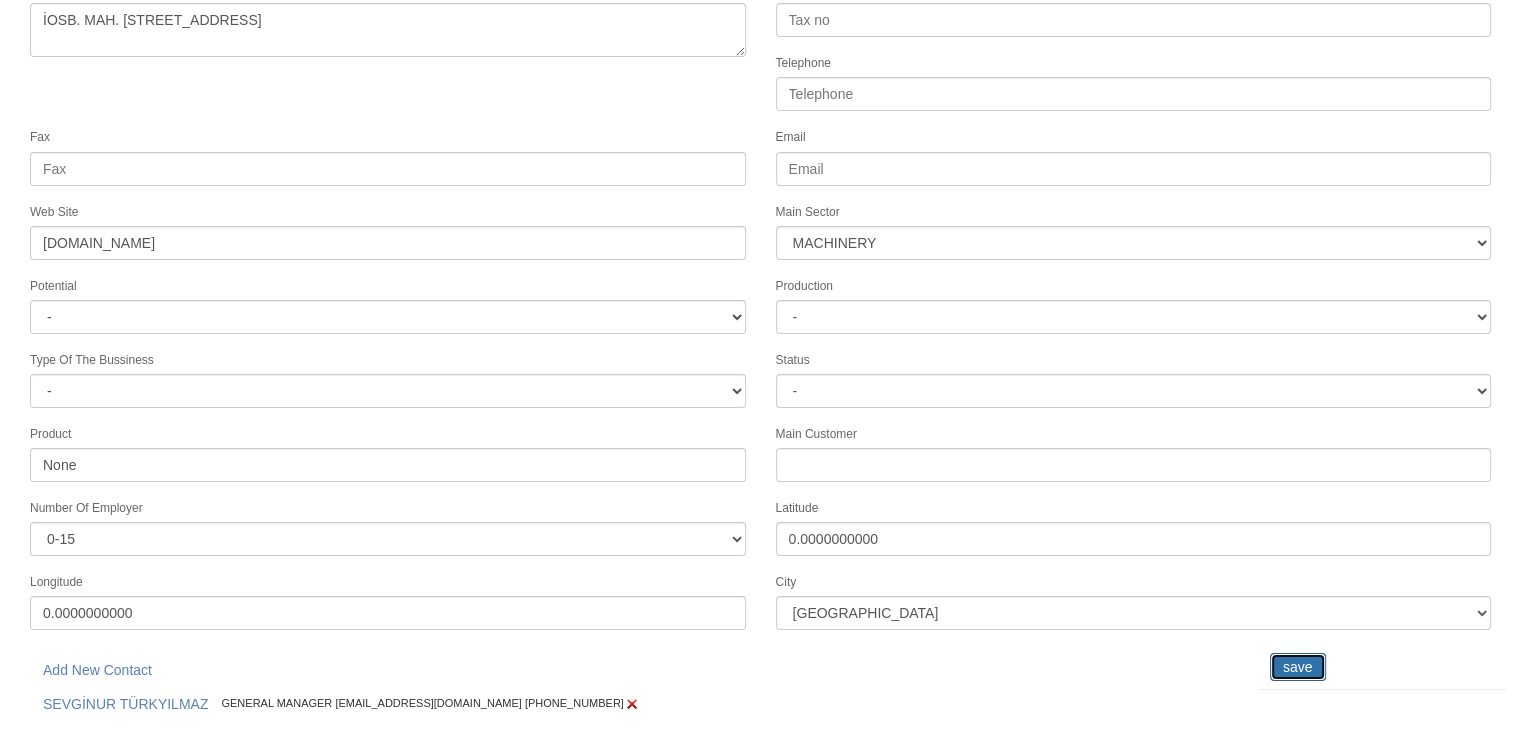 click on "save" at bounding box center (1298, 667) 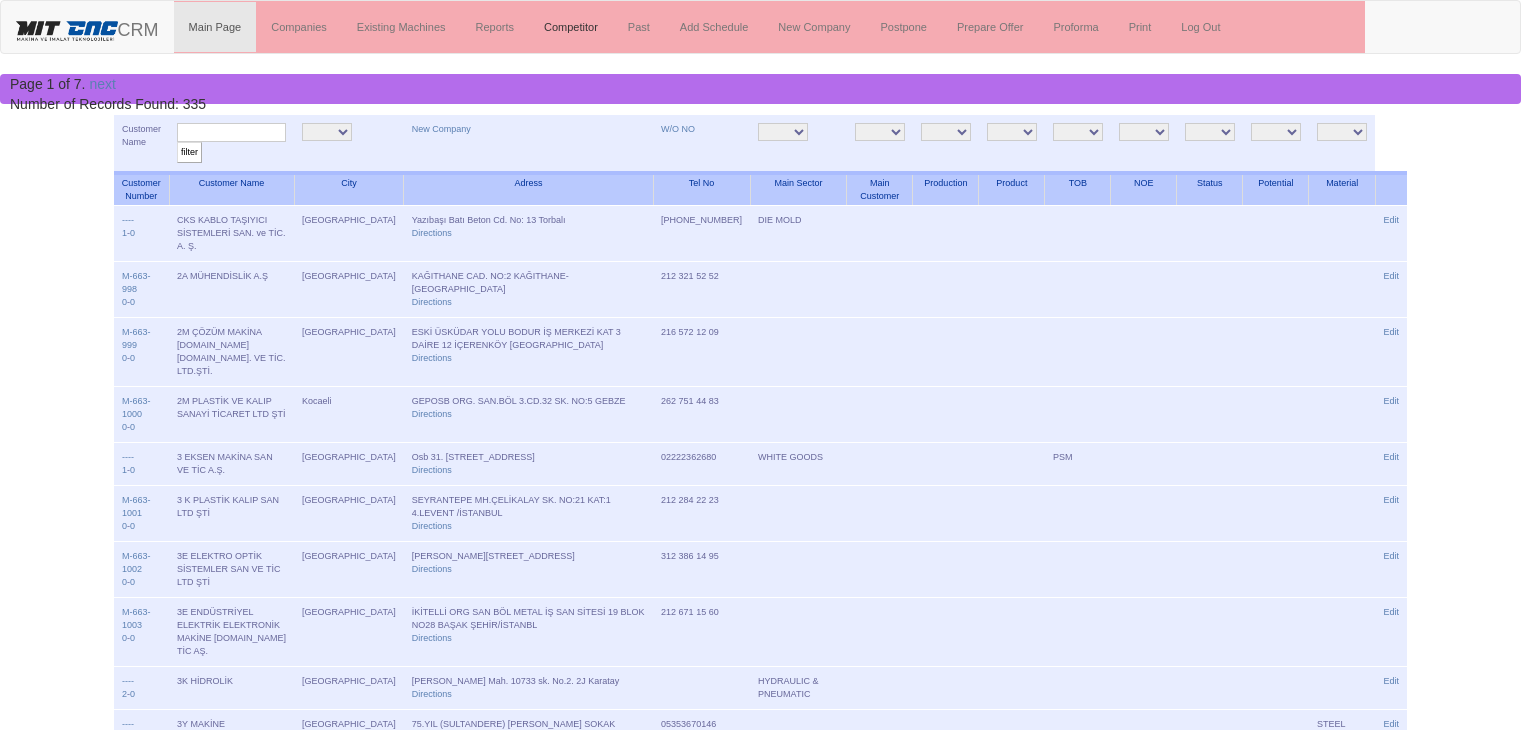 scroll, scrollTop: 0, scrollLeft: 0, axis: both 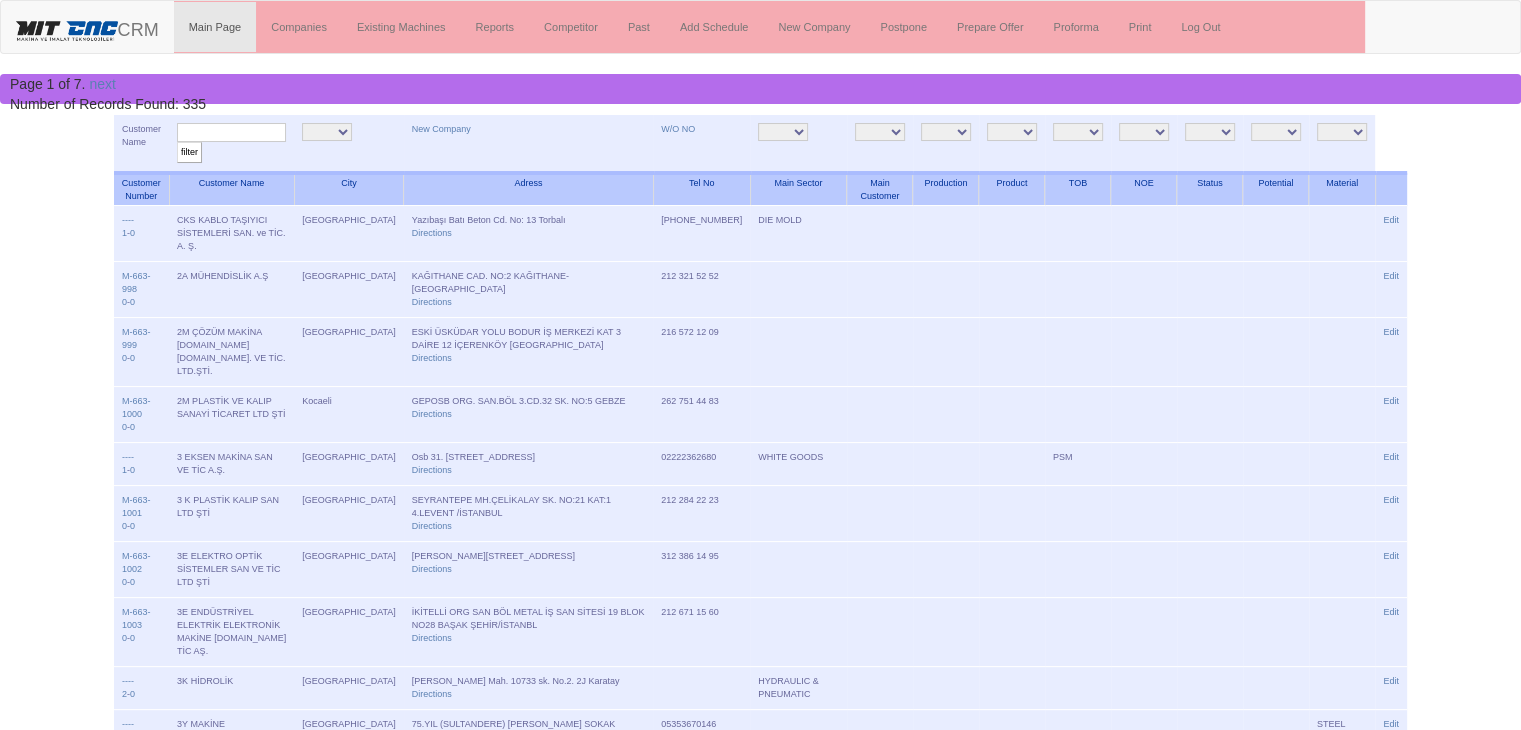 click on "Toggle navigation
CRM
Main Page
Companies
Existing Machines
Reports
Competitor
Past
Add Schedule
New Company
Postpone
Prepare Offer
Proforma
Print
Log Out
Page 1 of 7.
next
Number of Records Found: 335
Customer Name  filter
Adana Adıyaman Afyon Ağrı Aksaray Amasya Ankara Antalya Ardahan Artvin Aydın Balıkesir Bartın Batman Bayburt Bilecik Bingöl Bitlis Bolu Burdur Bursa Çanakkale Çankırı Çorum Denizli Diyarbakır Düzce" at bounding box center [760, 1375] 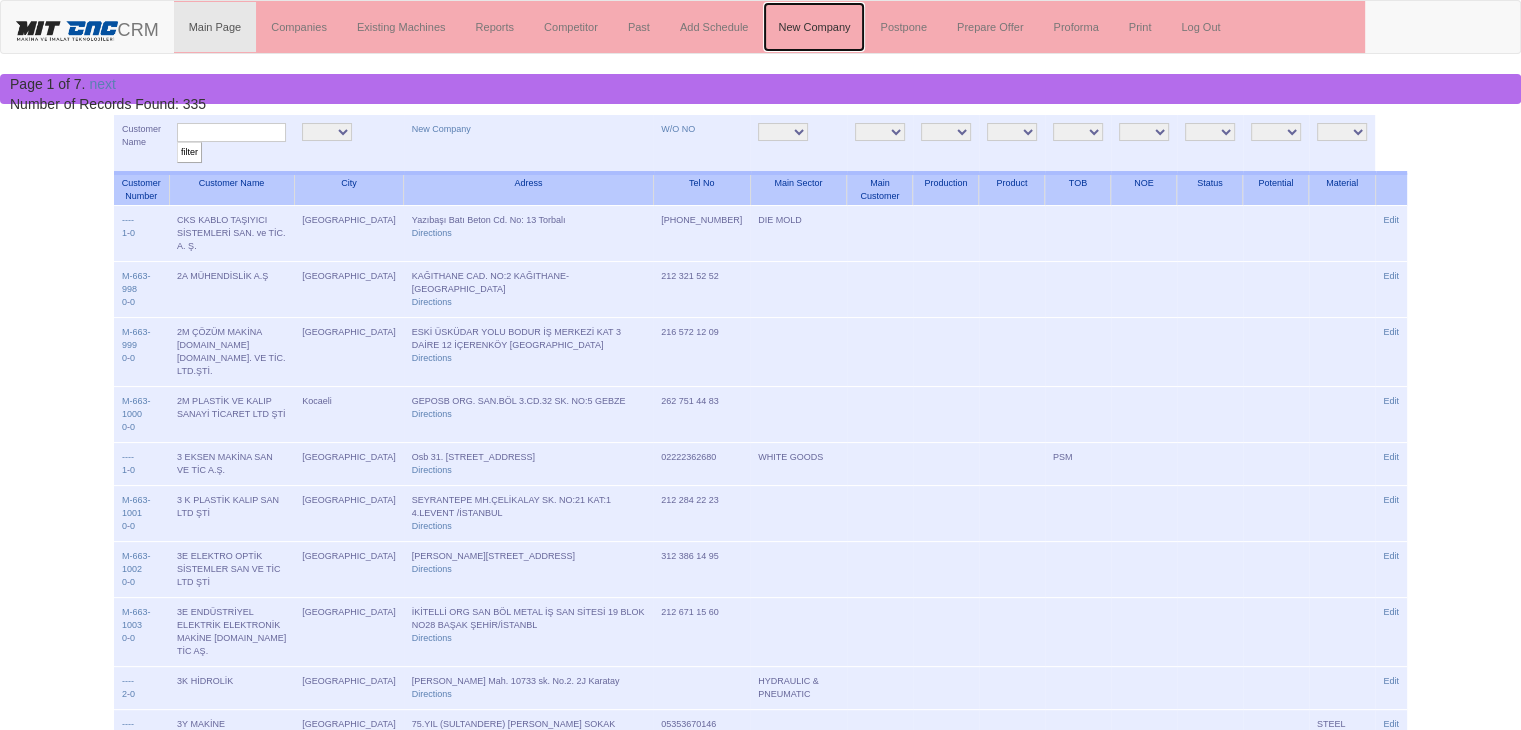 click on "New Company" at bounding box center (814, 27) 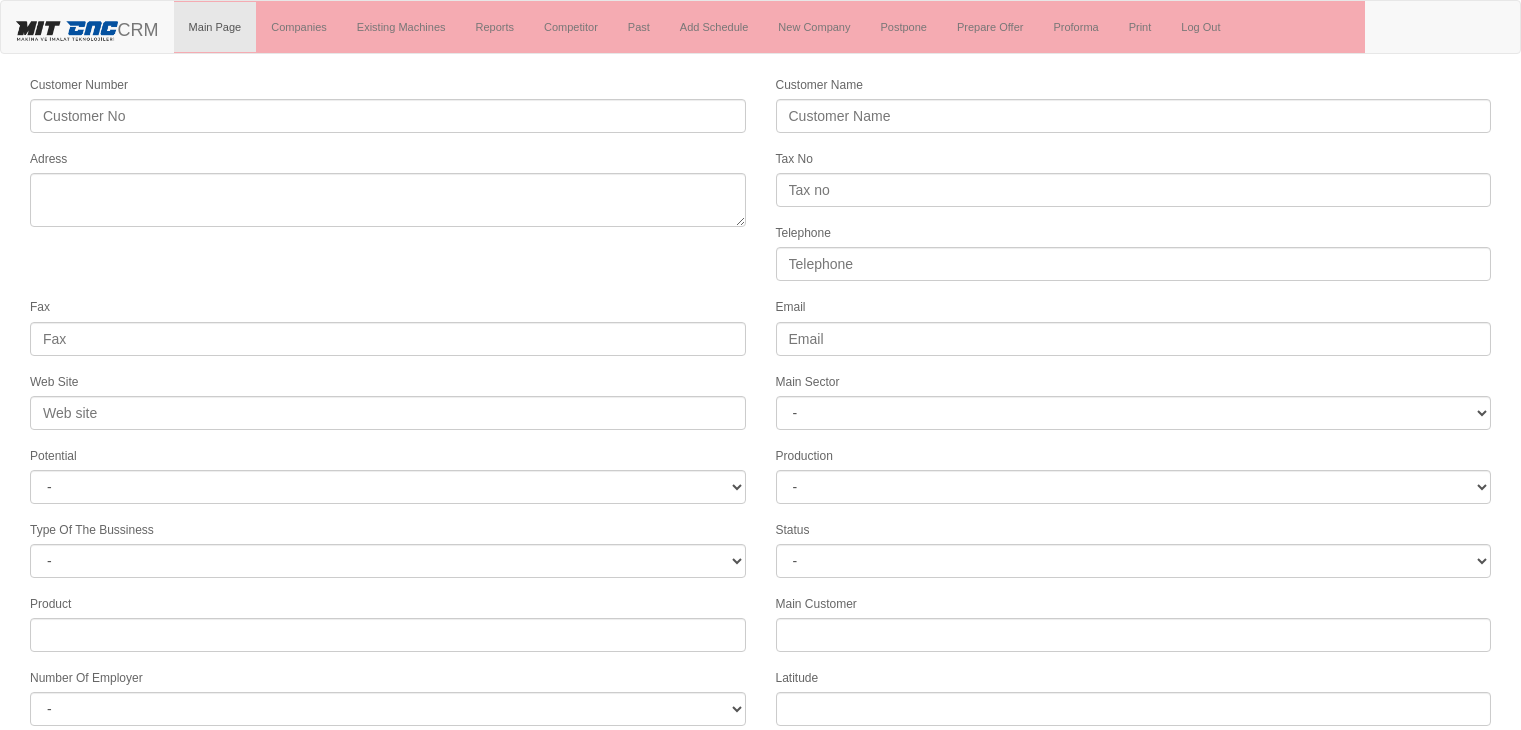 scroll, scrollTop: 0, scrollLeft: 0, axis: both 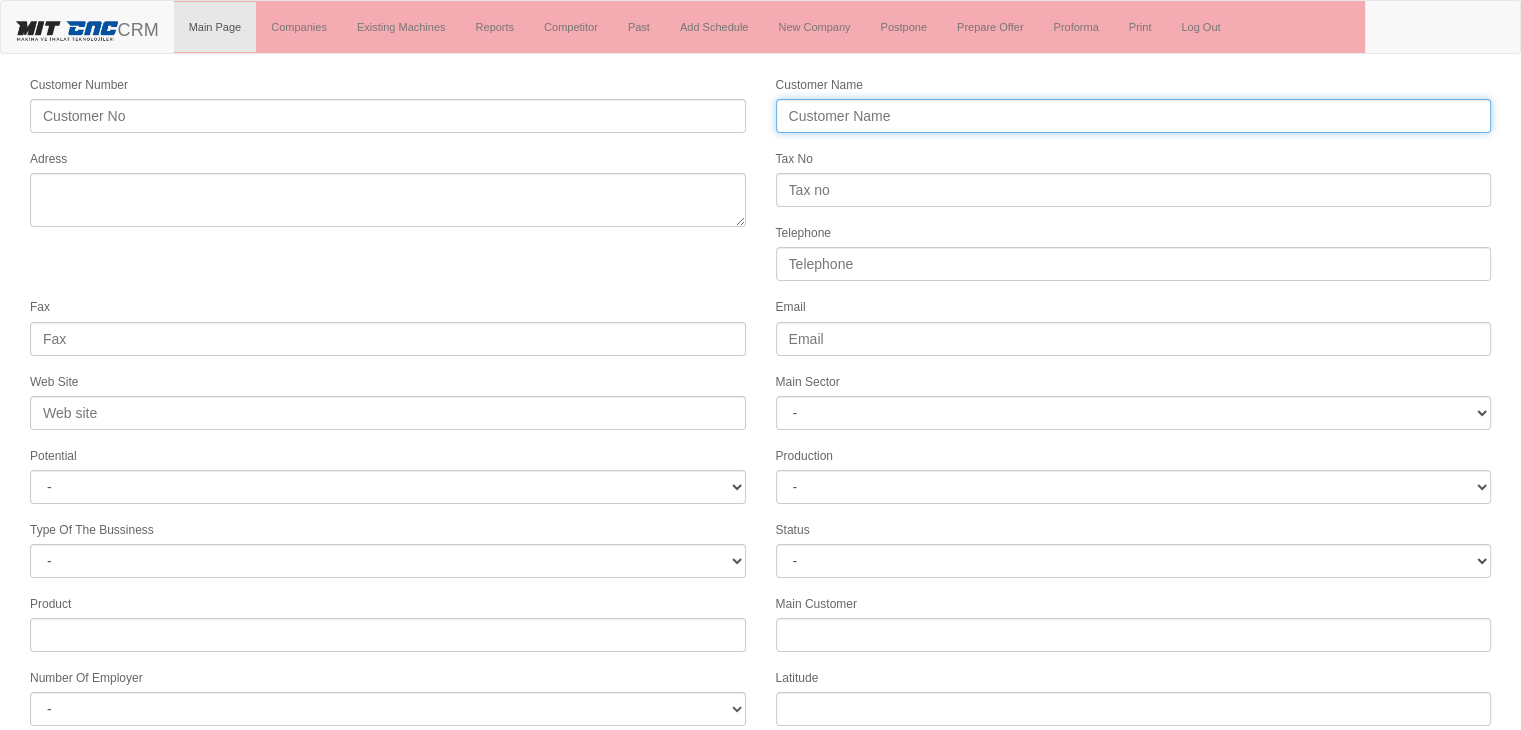 click on "Customer Name" at bounding box center (1134, 116) 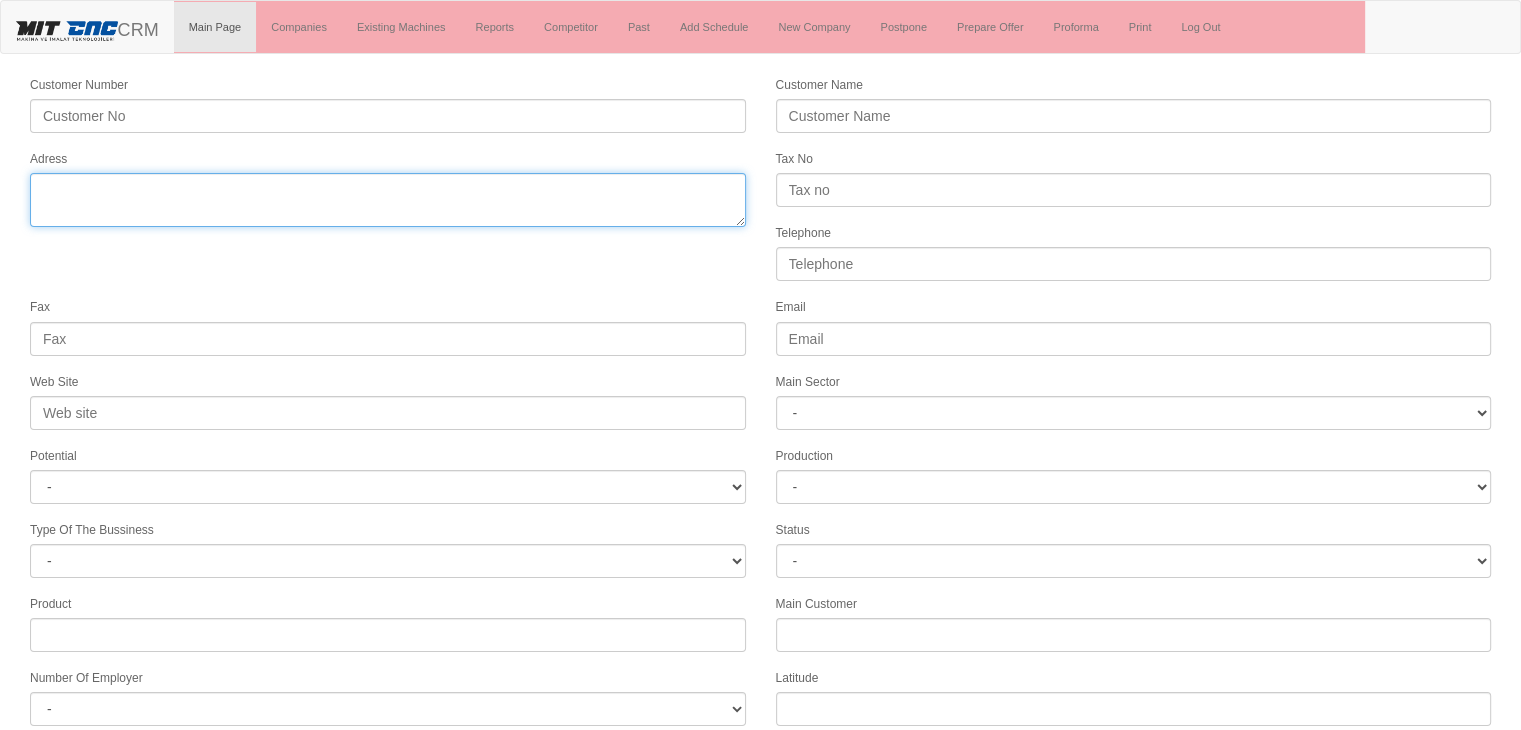 click on "Adress" at bounding box center (388, 200) 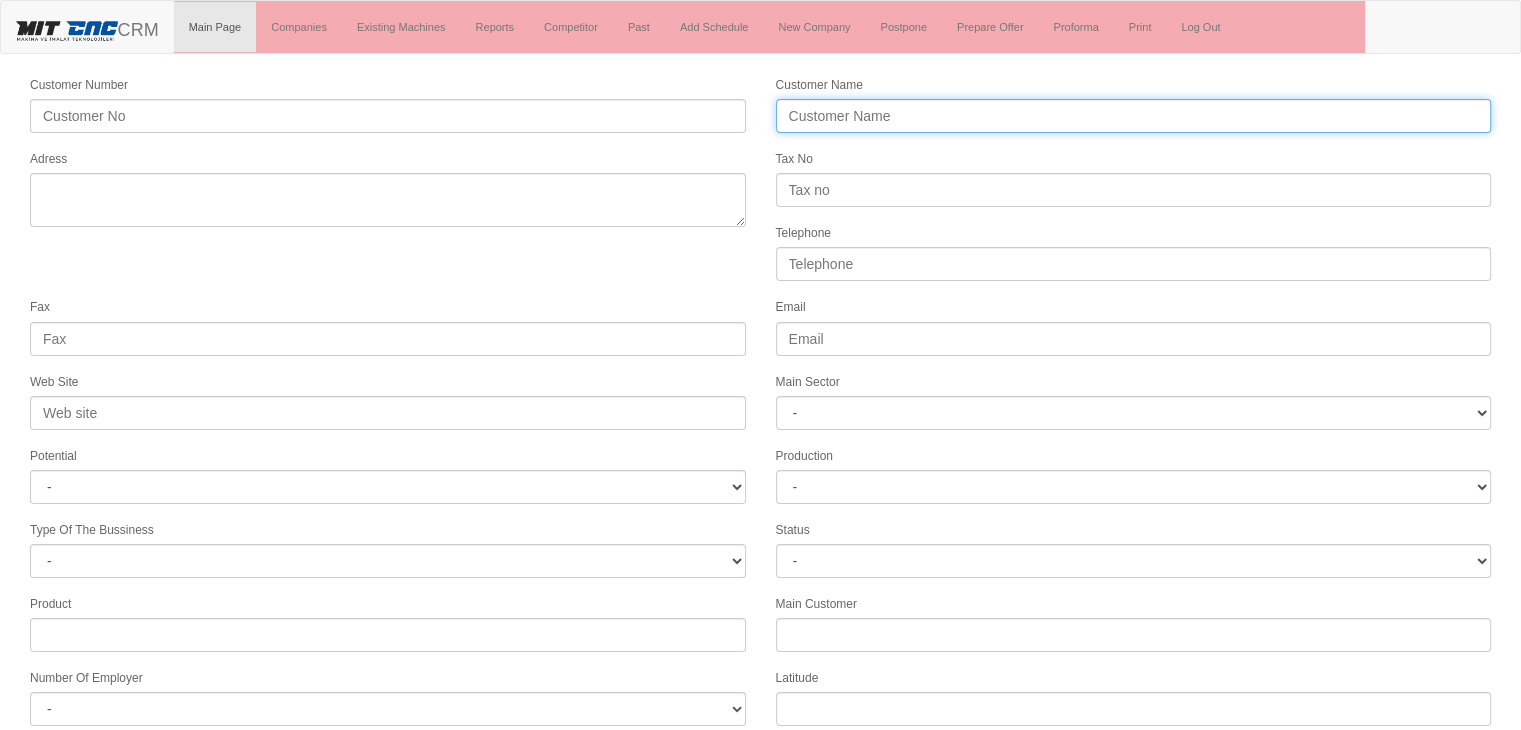 click on "Customer Name" at bounding box center [1134, 116] 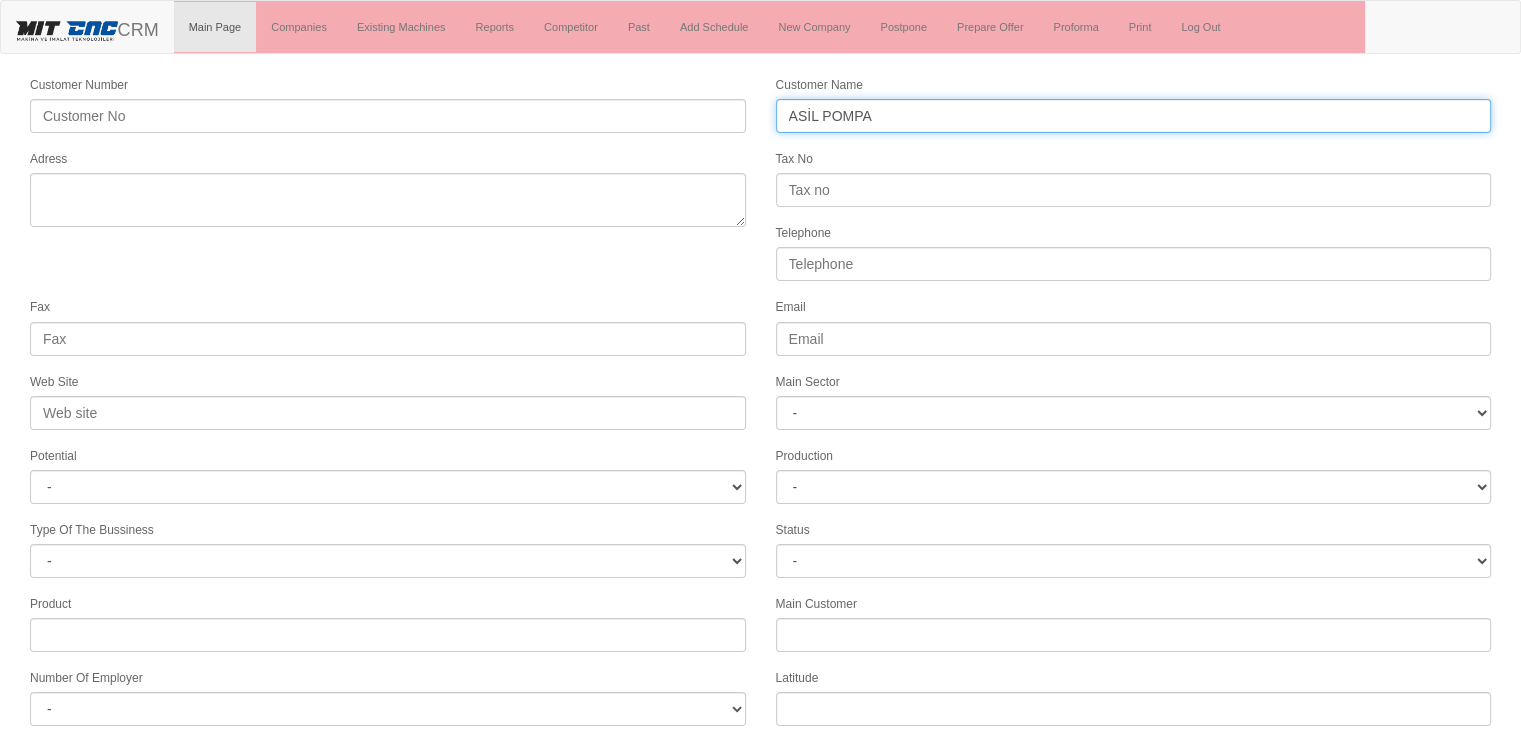 type on "ASİL POMPA" 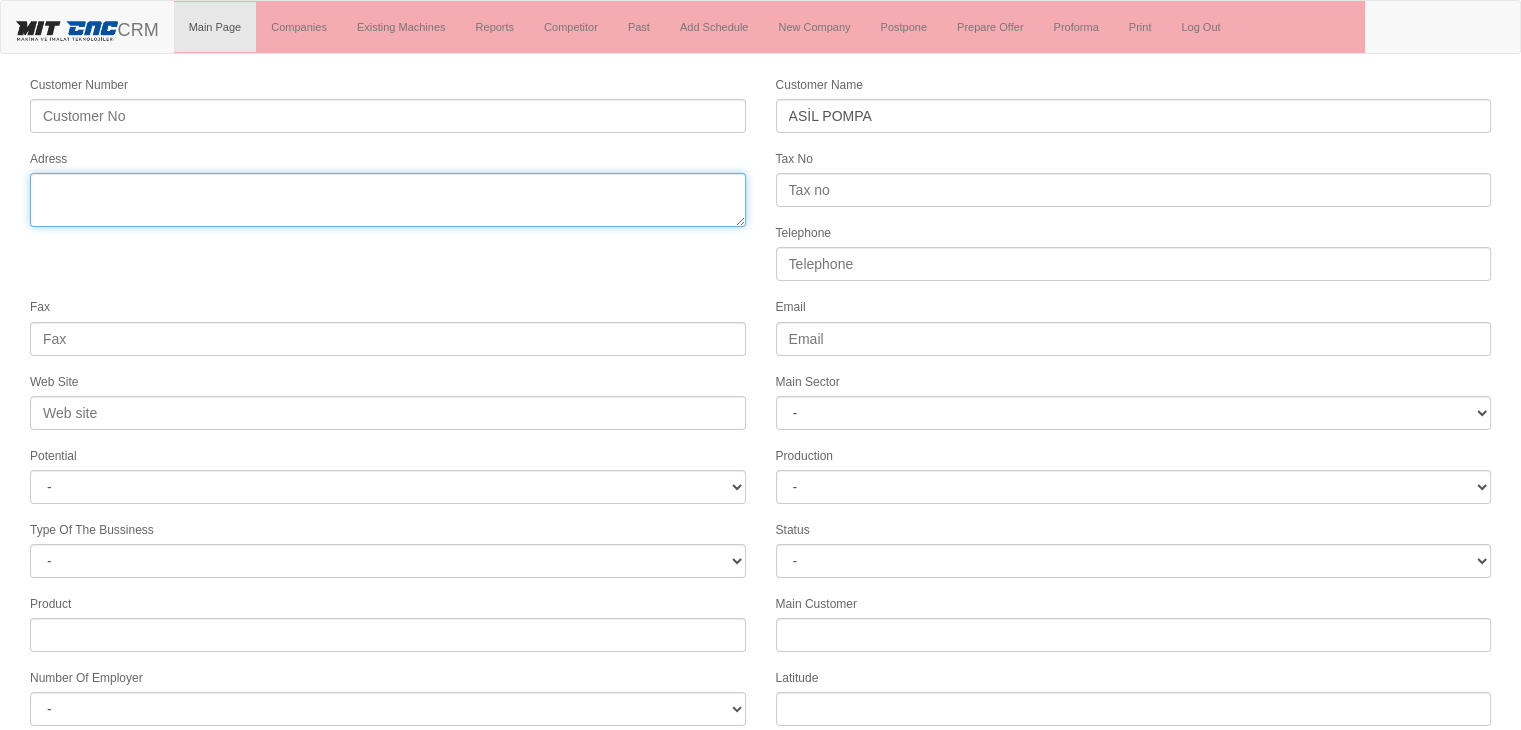 click on "Adress" at bounding box center (388, 200) 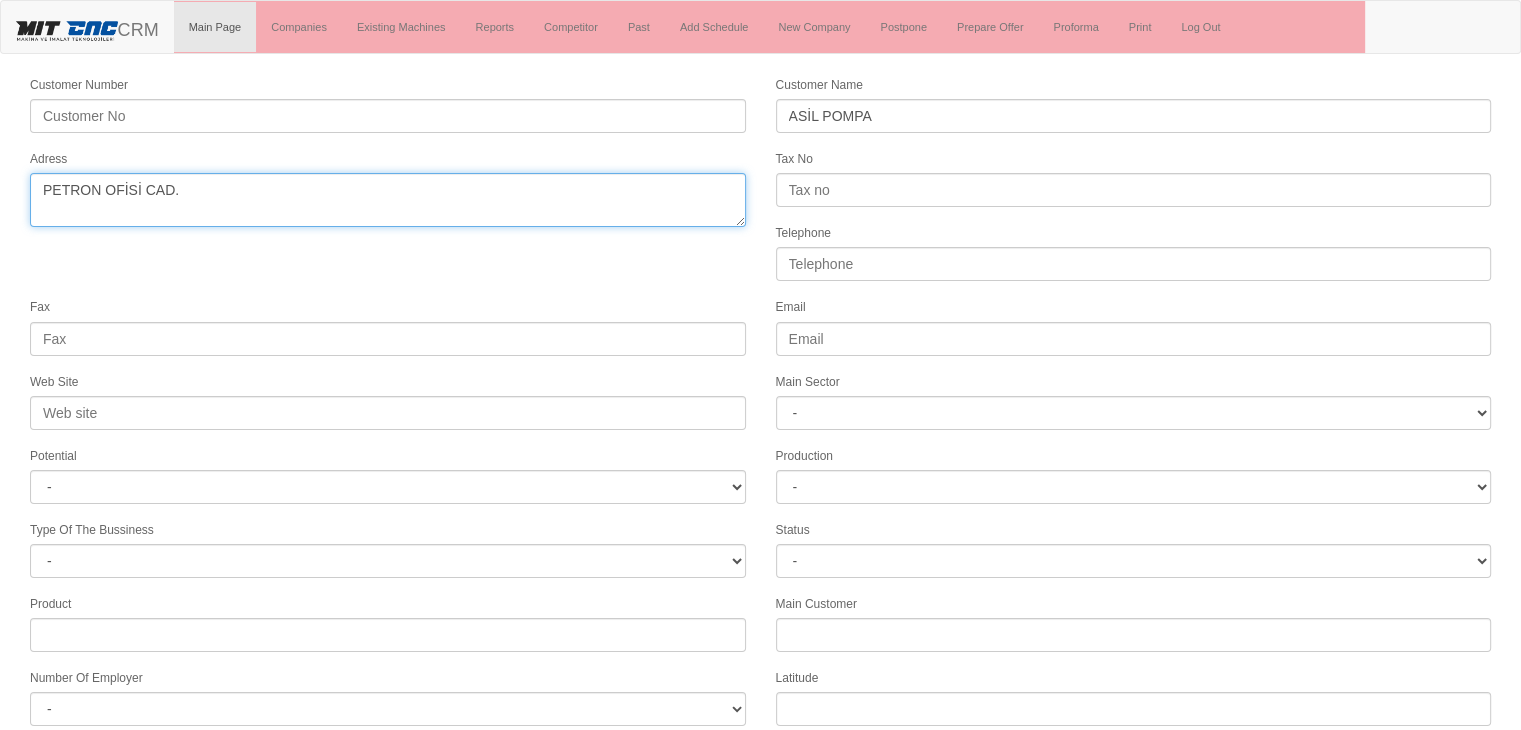 click on "Adress" at bounding box center (388, 200) 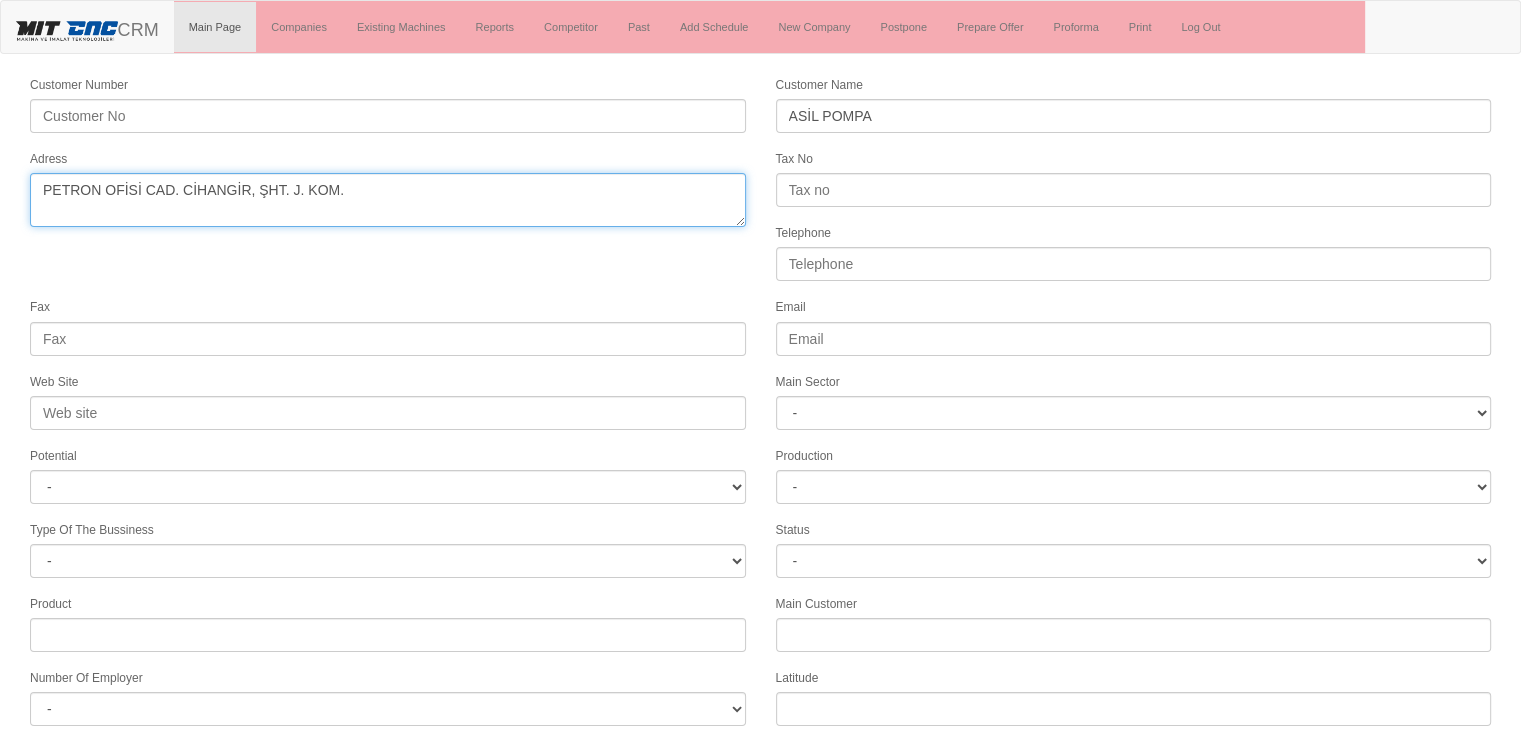 click on "Adress" at bounding box center [388, 200] 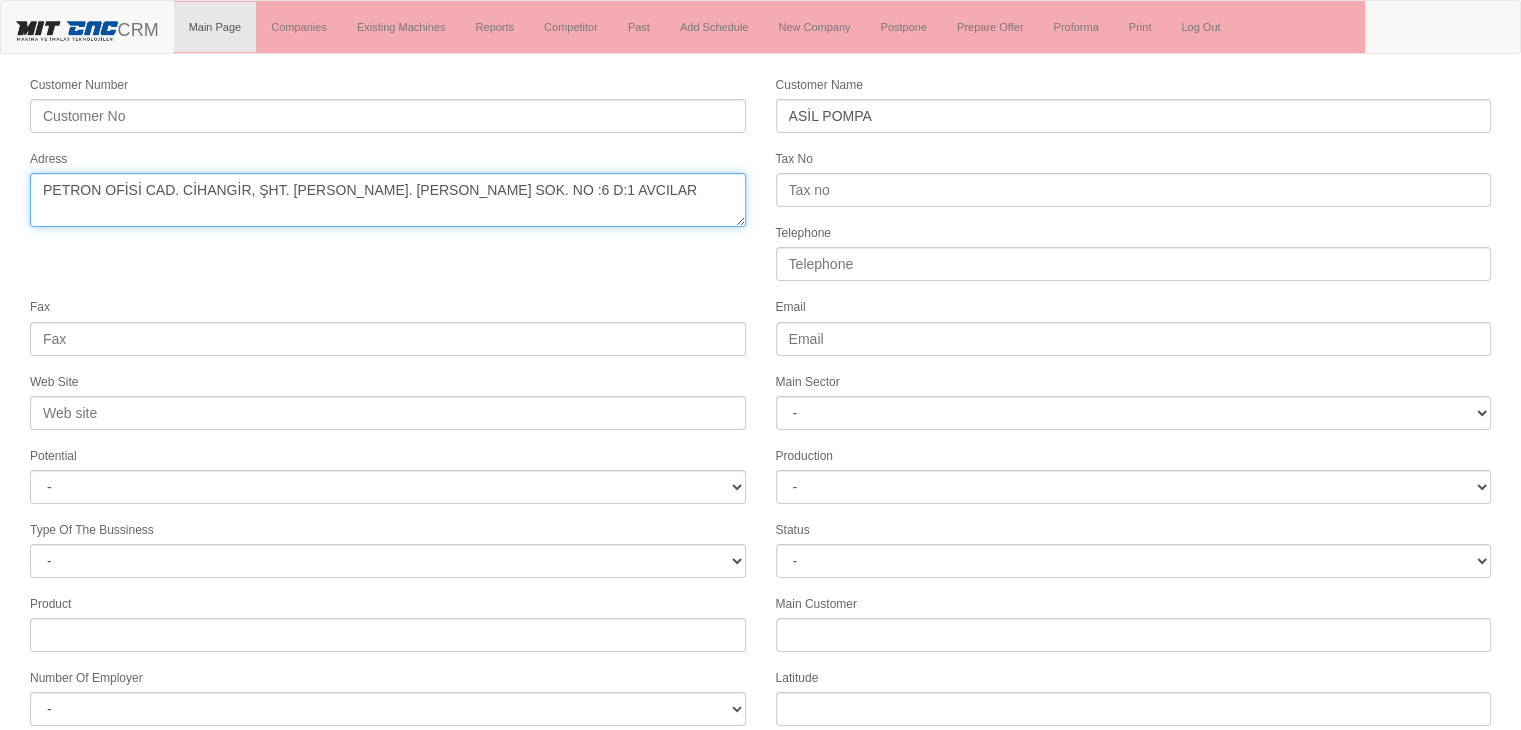 type on "PETRON OFİSİ CAD. CİHANGİR, ŞHT. J. KOM. TURAN SELVİ SOK. NO :6 D:1 AVCILAR" 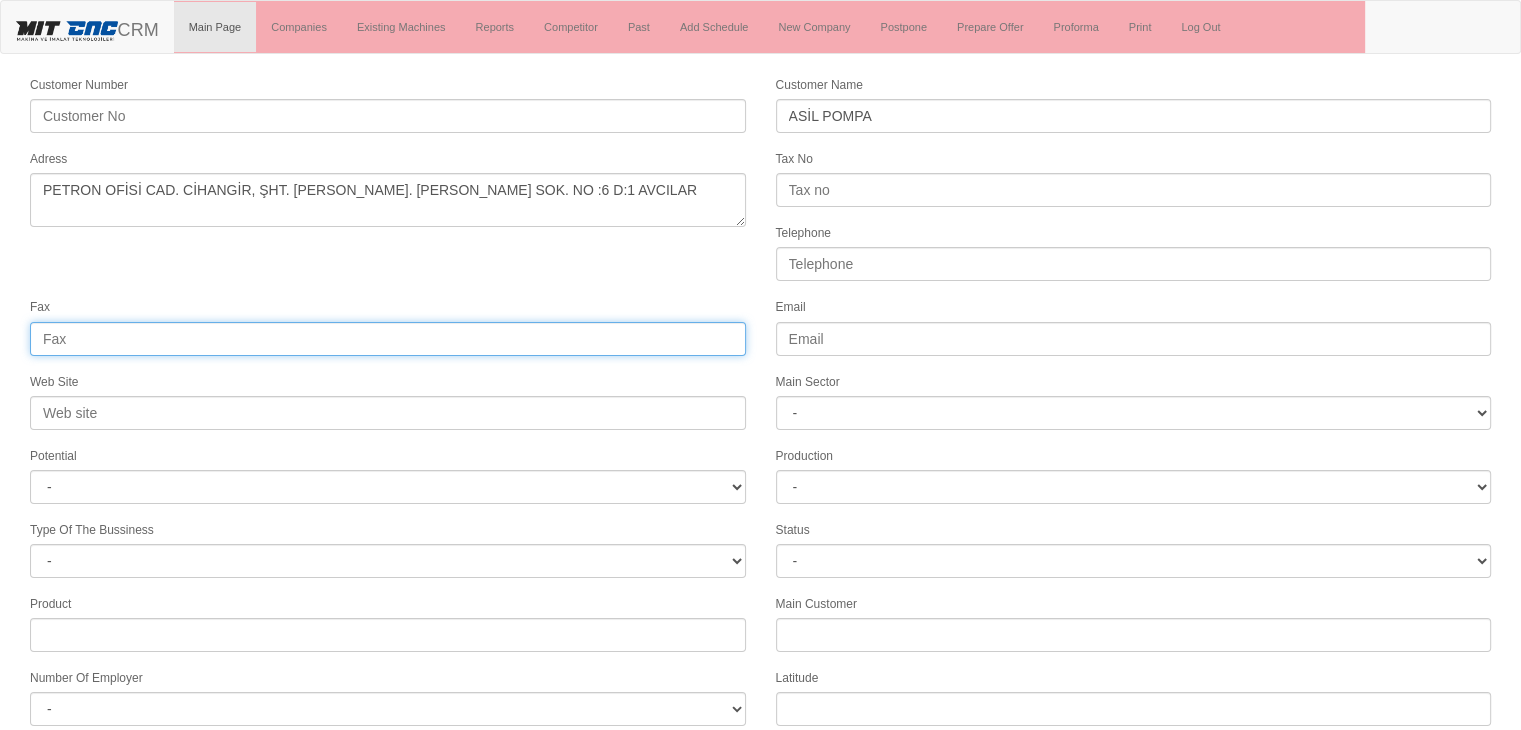 click on "Fax" at bounding box center [388, 339] 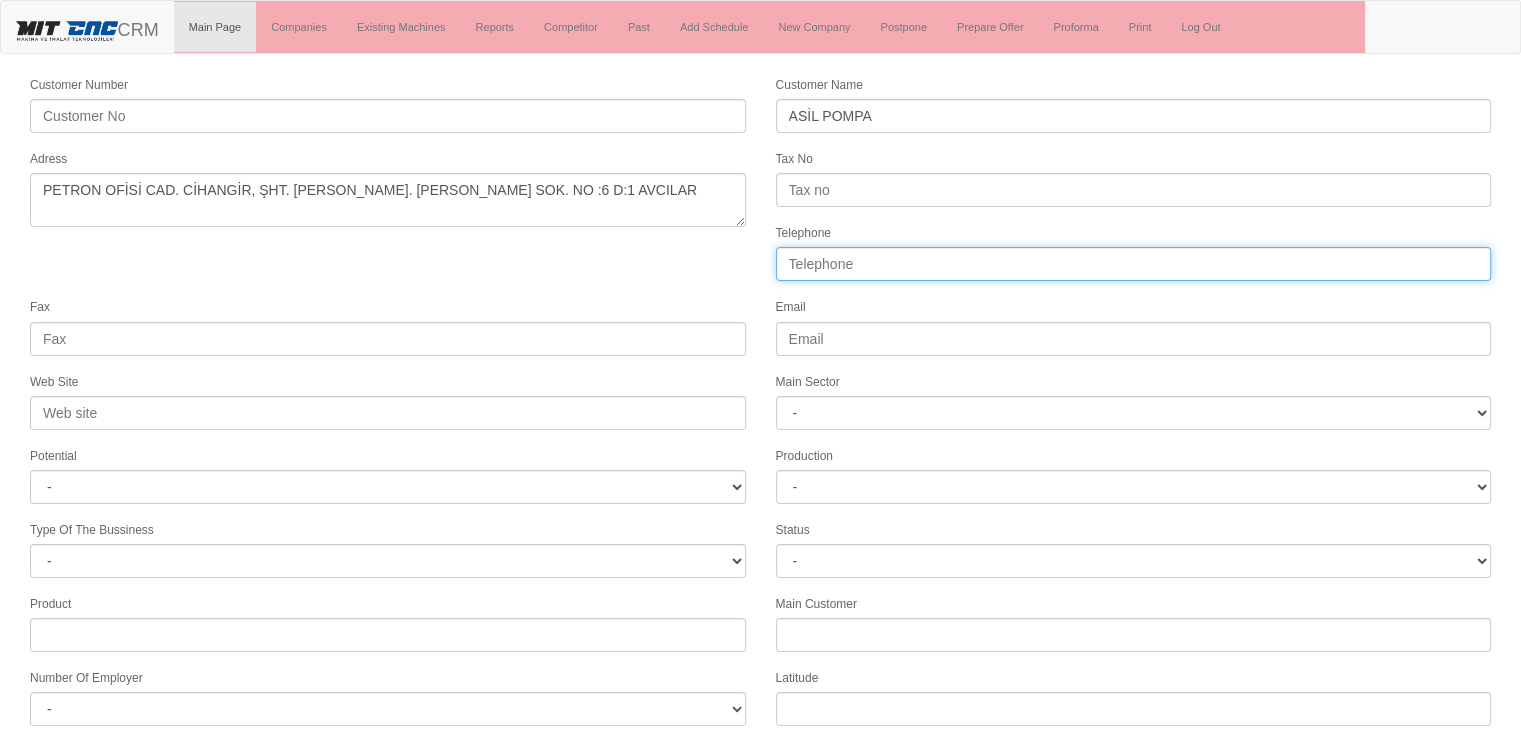 click on "Telephone" at bounding box center (1134, 264) 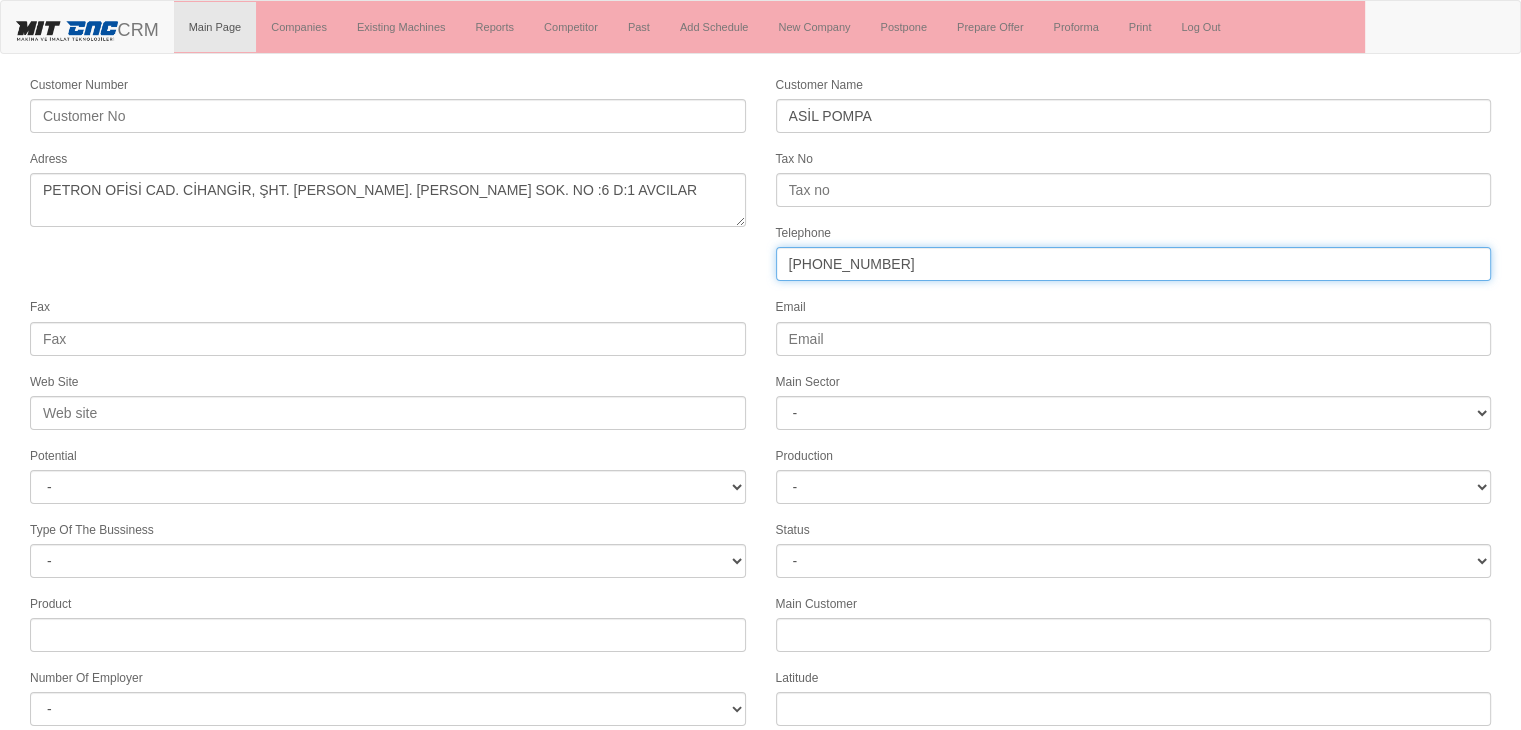 scroll, scrollTop: 121, scrollLeft: 0, axis: vertical 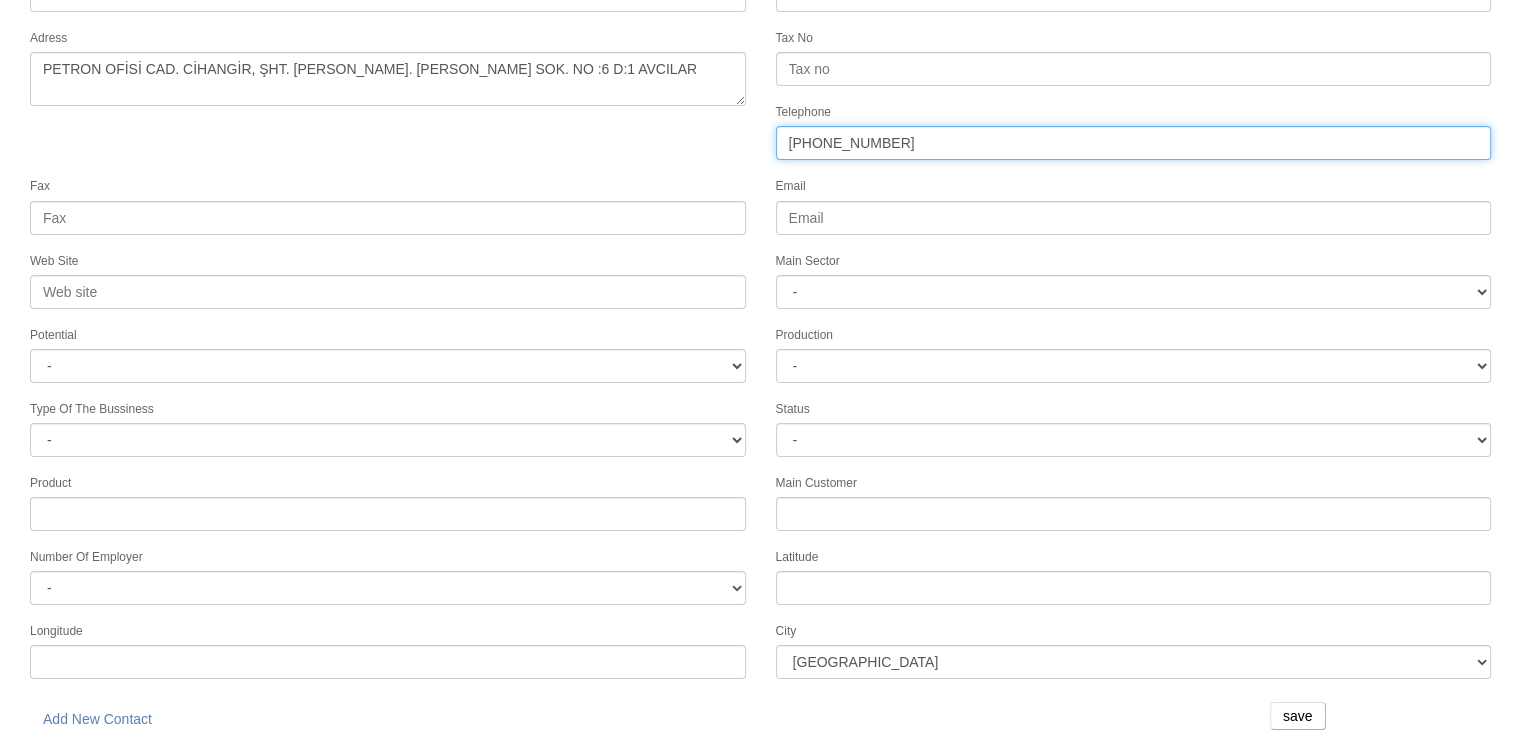 type on "+90 212 215 27 45" 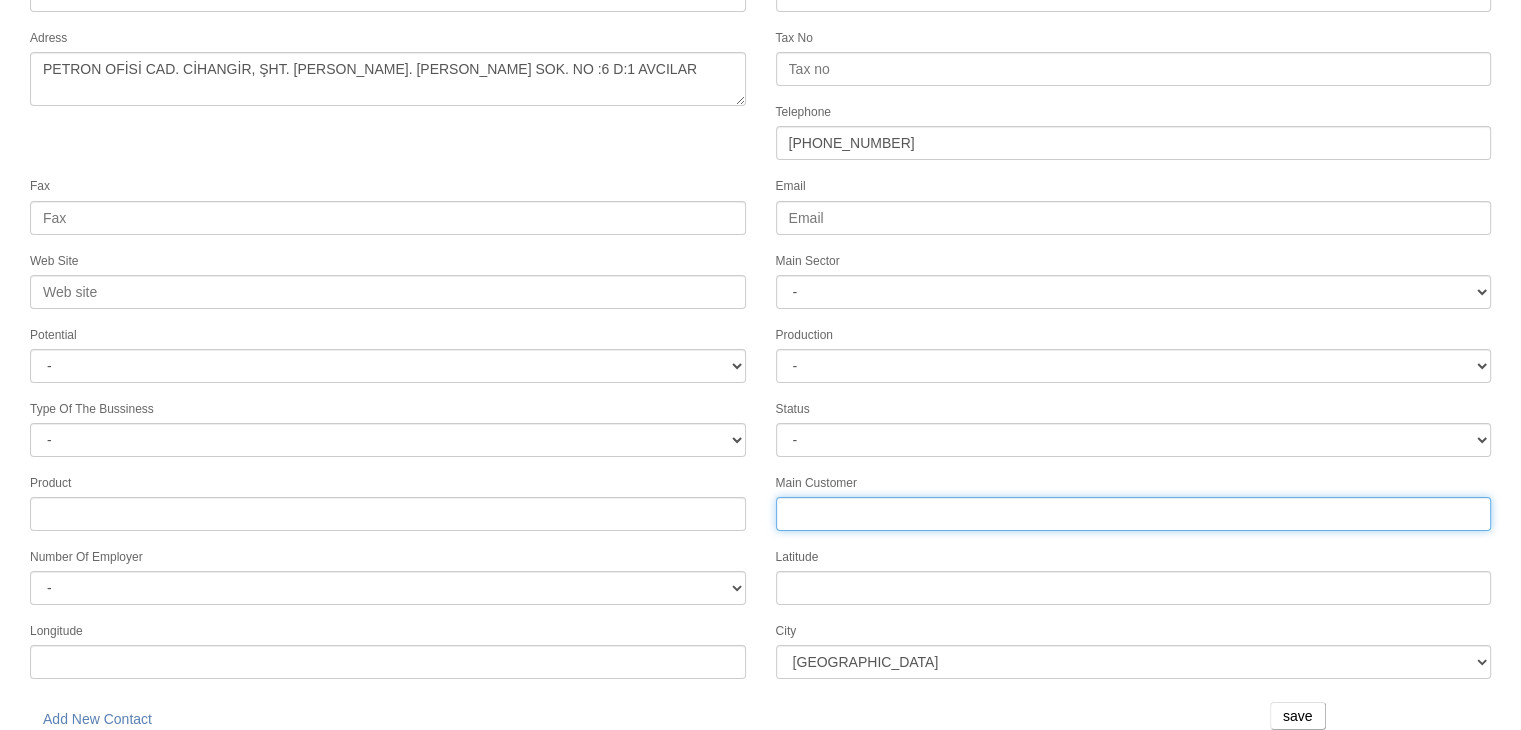 click on "Number Of Employer" at bounding box center (1134, 514) 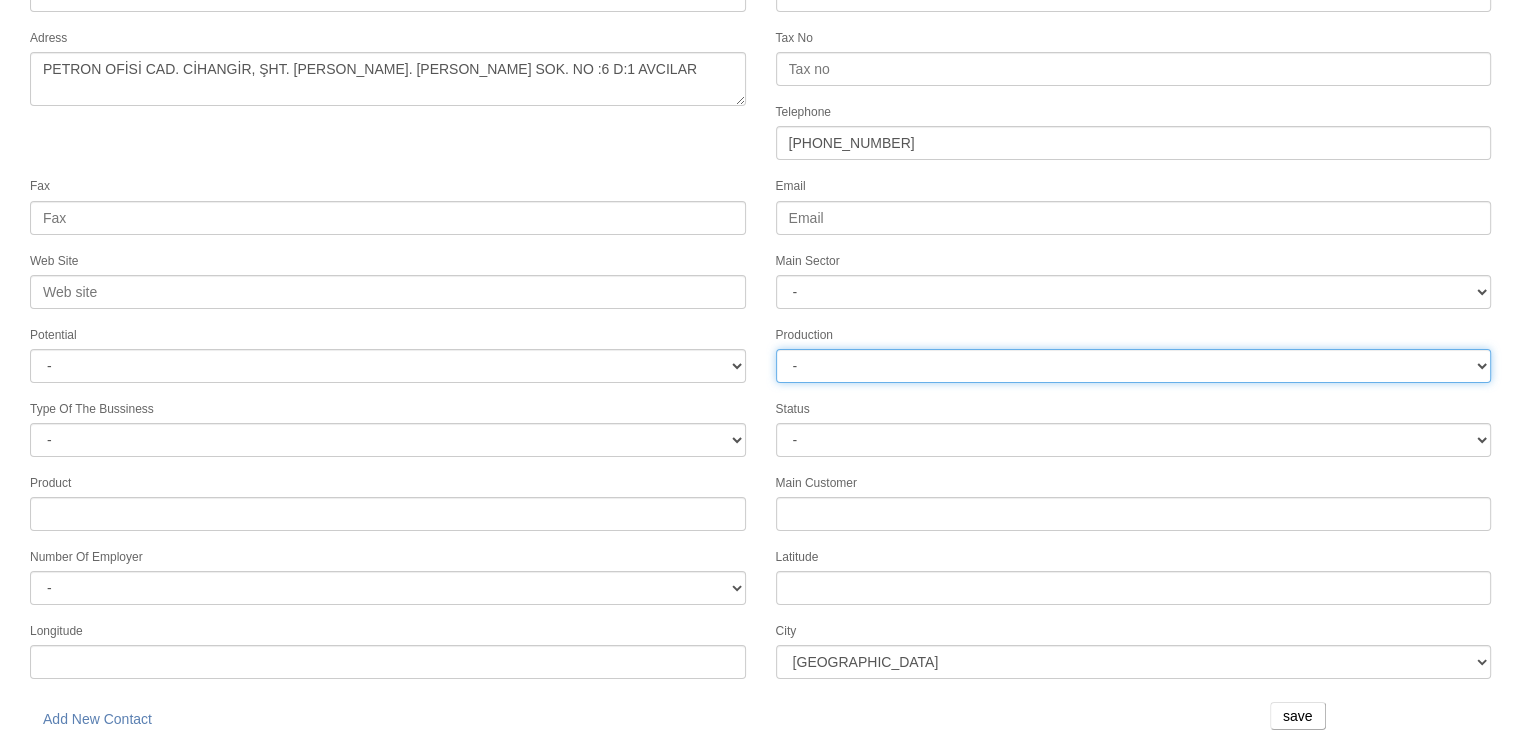 click on "-" at bounding box center (1134, 366) 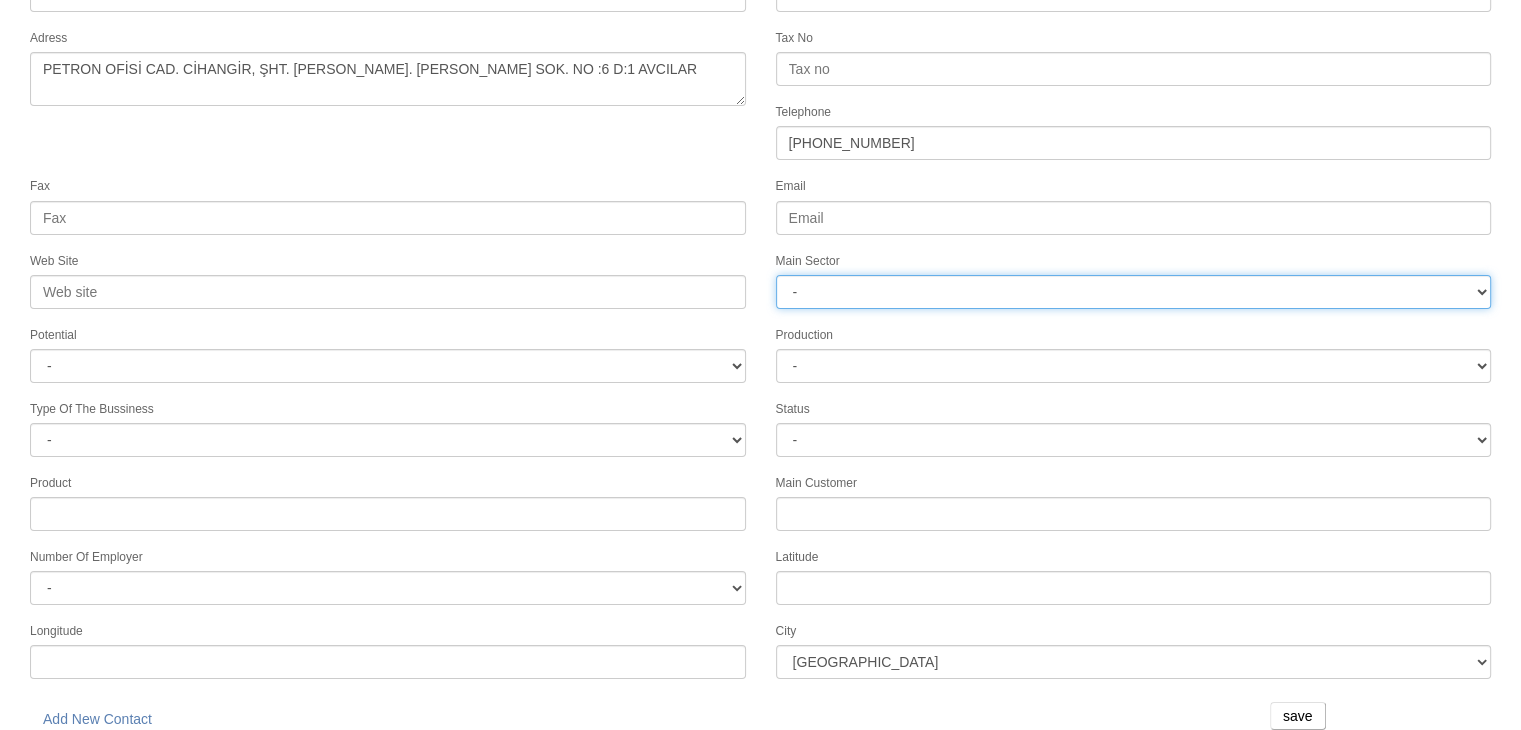 click on "-
DIE MOLD
MACHINERY
DEFENCE
ELECTRICAL COMPONENTS
MEDICAL
TOOL MANUFACTURING
JEWELERY
AGRICULTURE
AUTOMOTIVE
WHITE GOODS
HYDRAULIC & PNEUMATIC
CASTING
STAMPING DIE
AEROSPACE
CONSTRUCTION MAC.
GEN. PART. MAN.
EDUCATION
LASER POTENTIALS
FURNUTURE" at bounding box center (1134, 292) 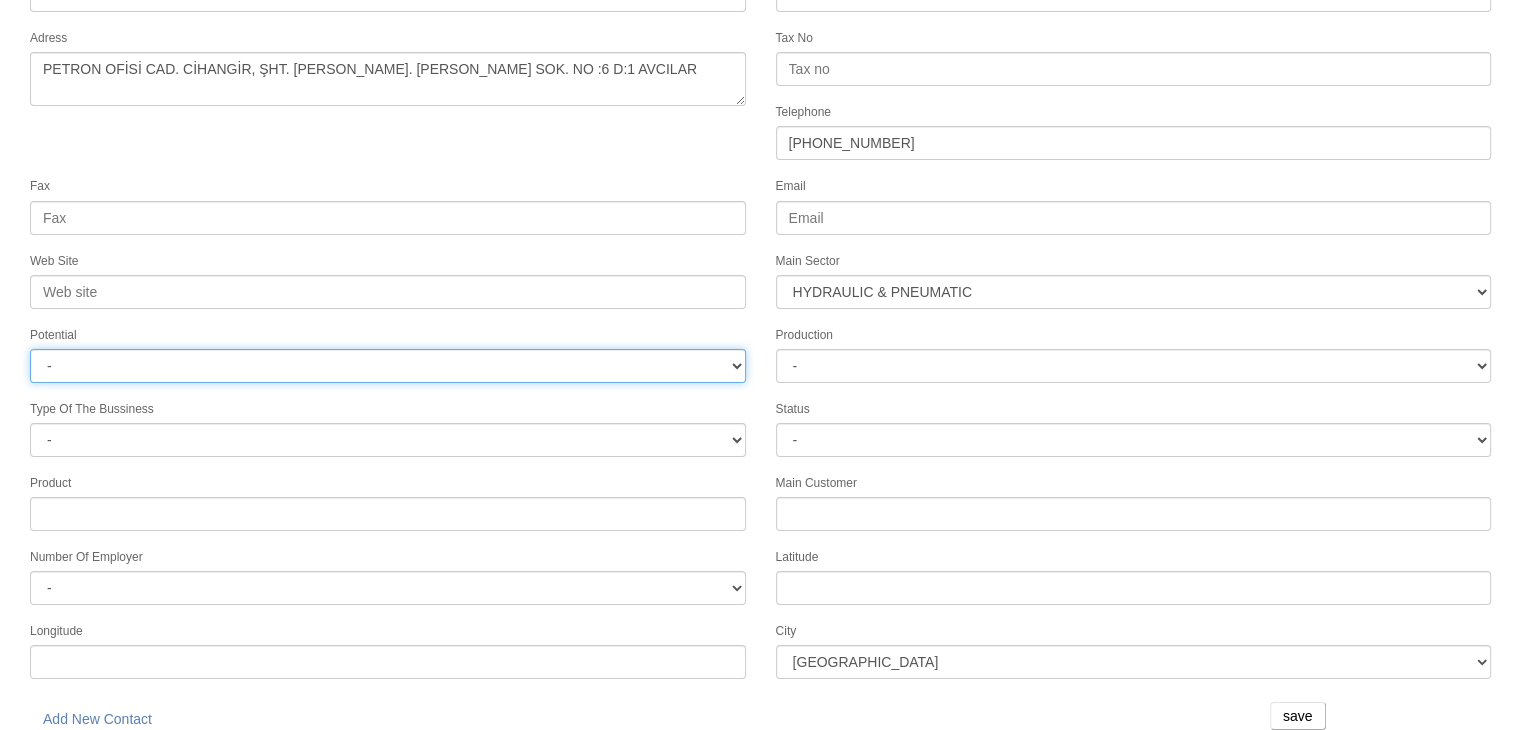 click on "-
A1
A2
A3
B1
B2
B3
C1
C2
C3" at bounding box center [388, 366] 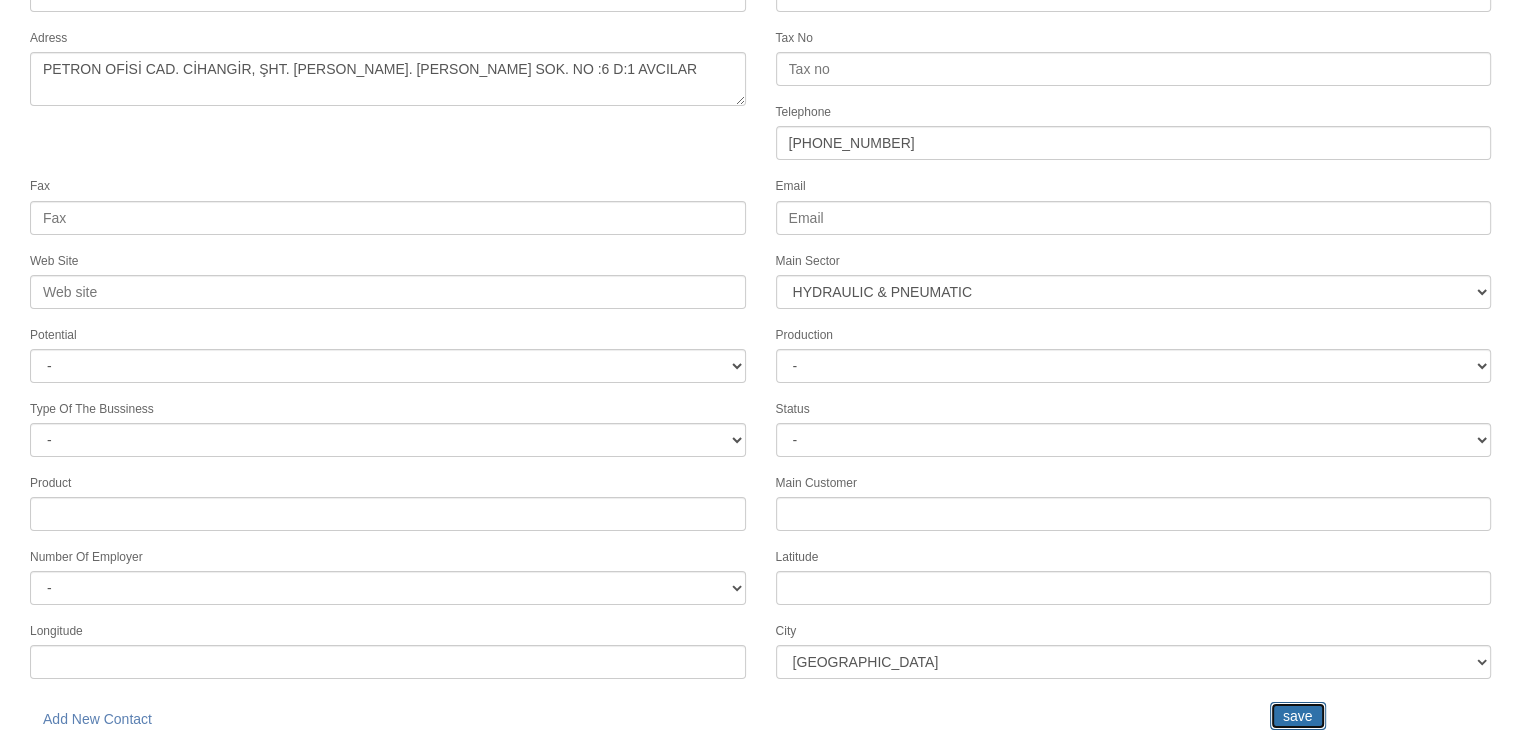 click on "save" at bounding box center [1298, 716] 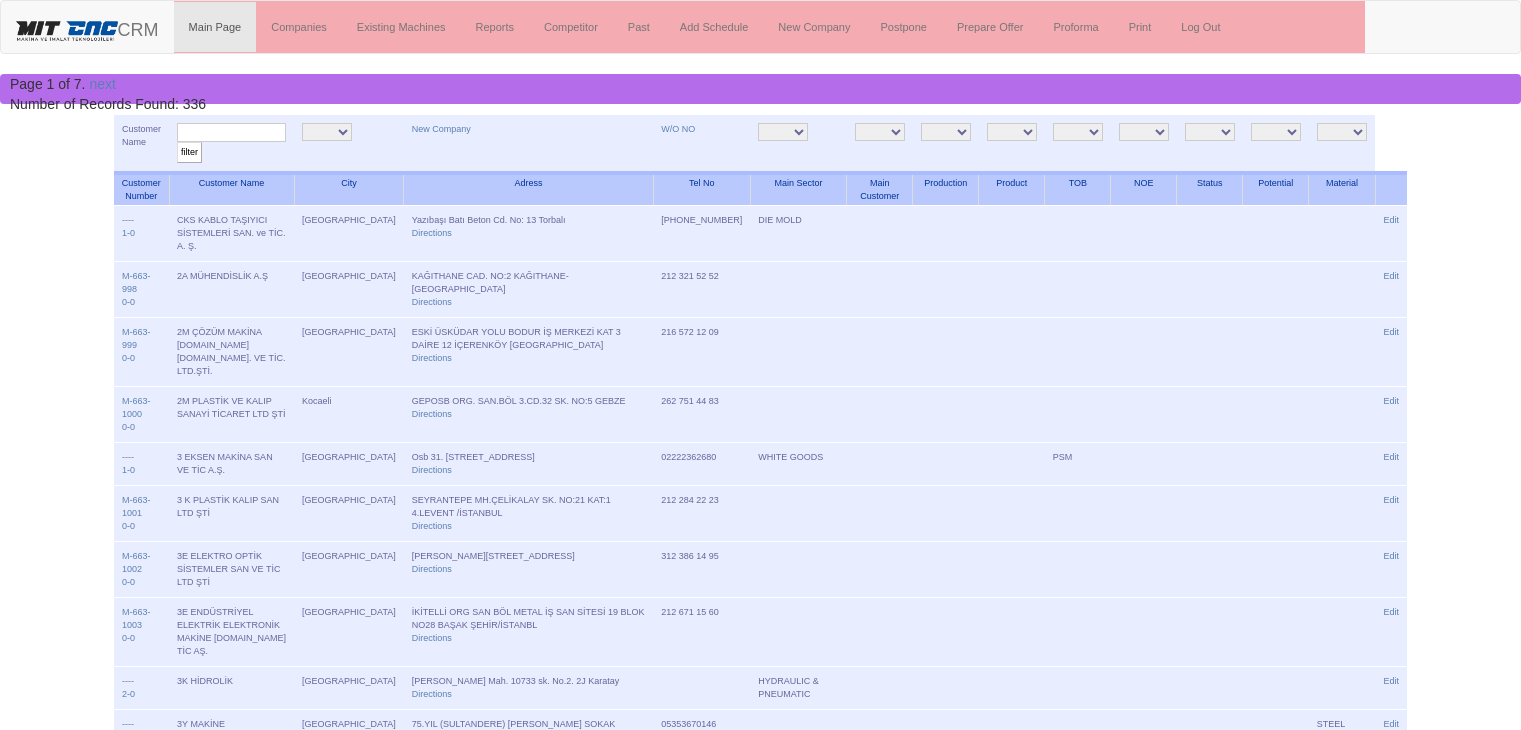 scroll, scrollTop: 0, scrollLeft: 0, axis: both 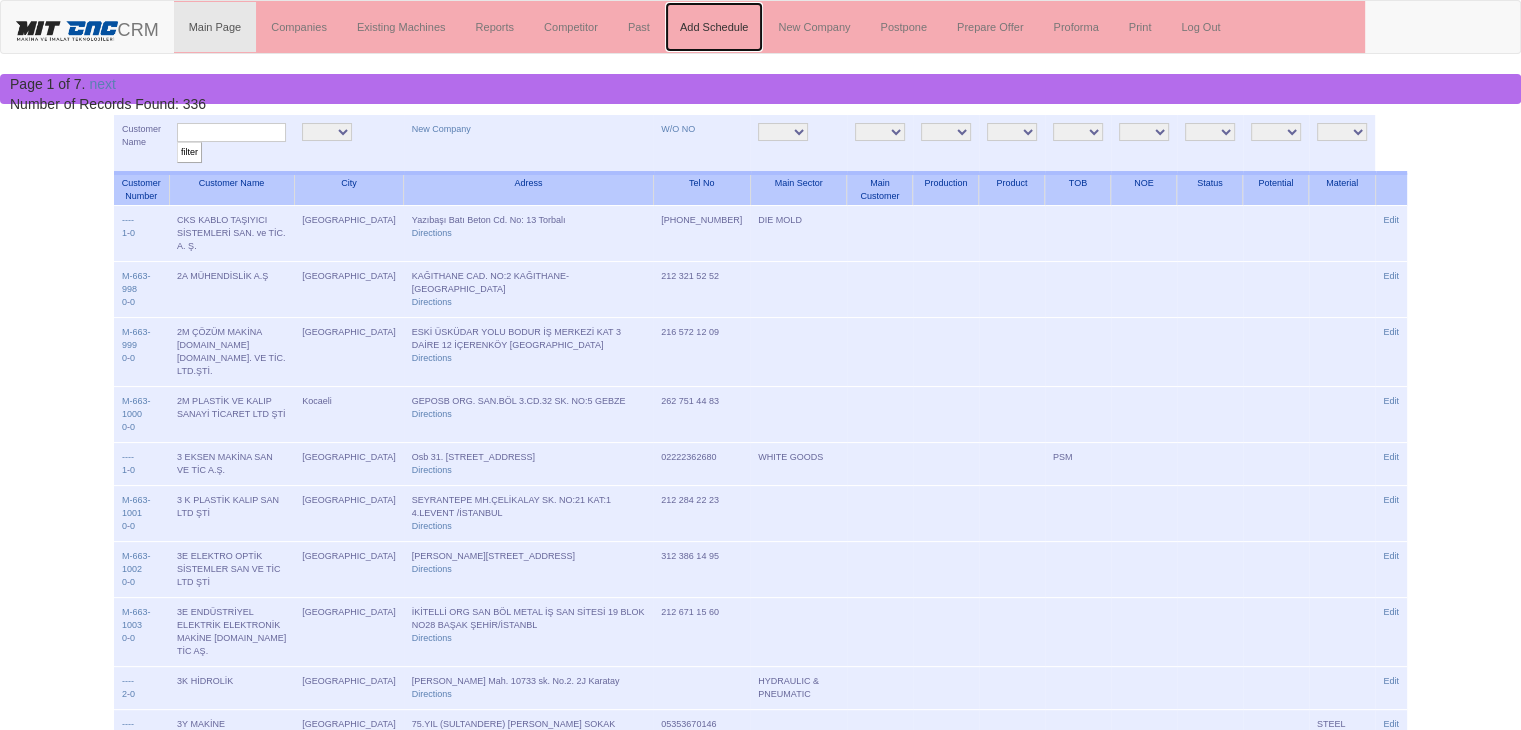 click on "Add Schedule" at bounding box center (714, 27) 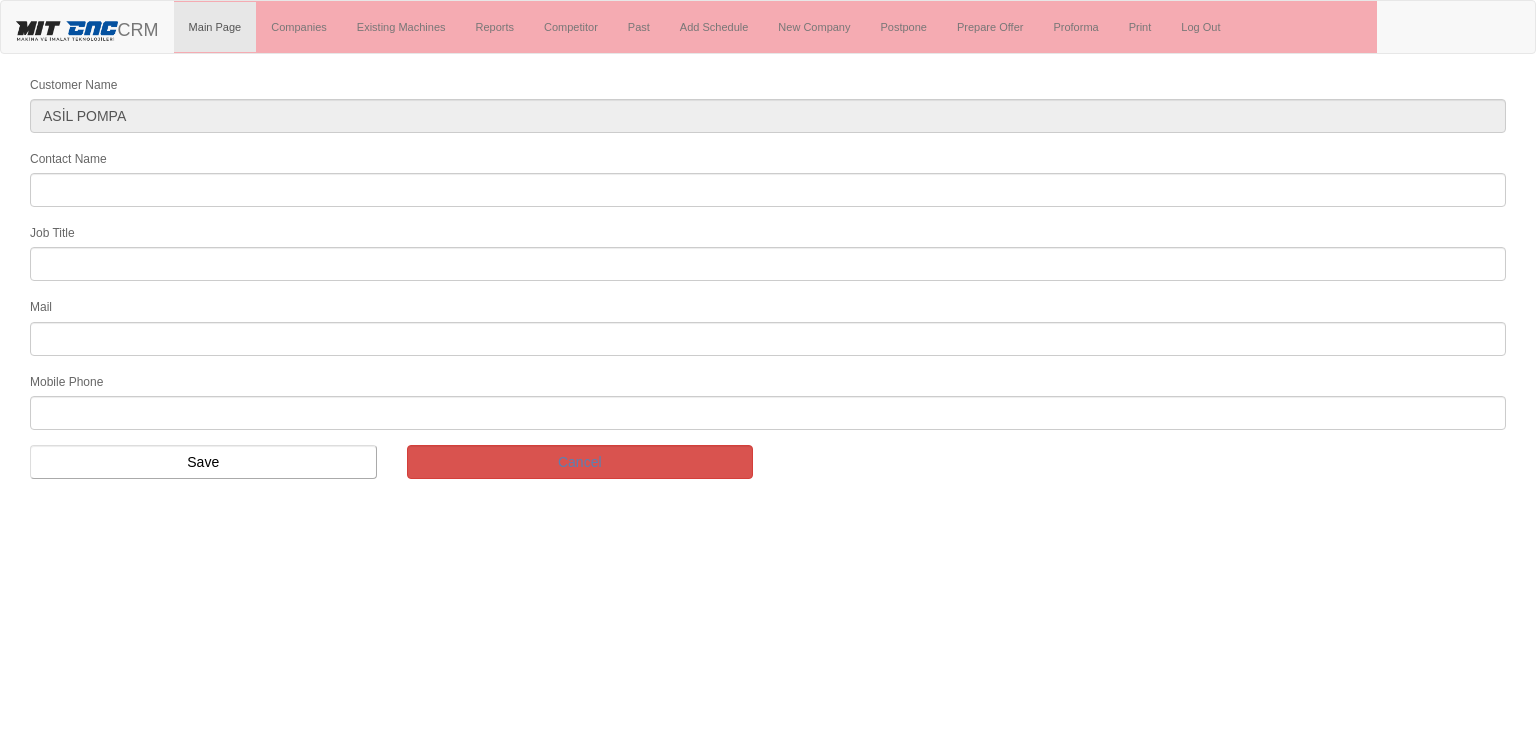 scroll, scrollTop: 0, scrollLeft: 0, axis: both 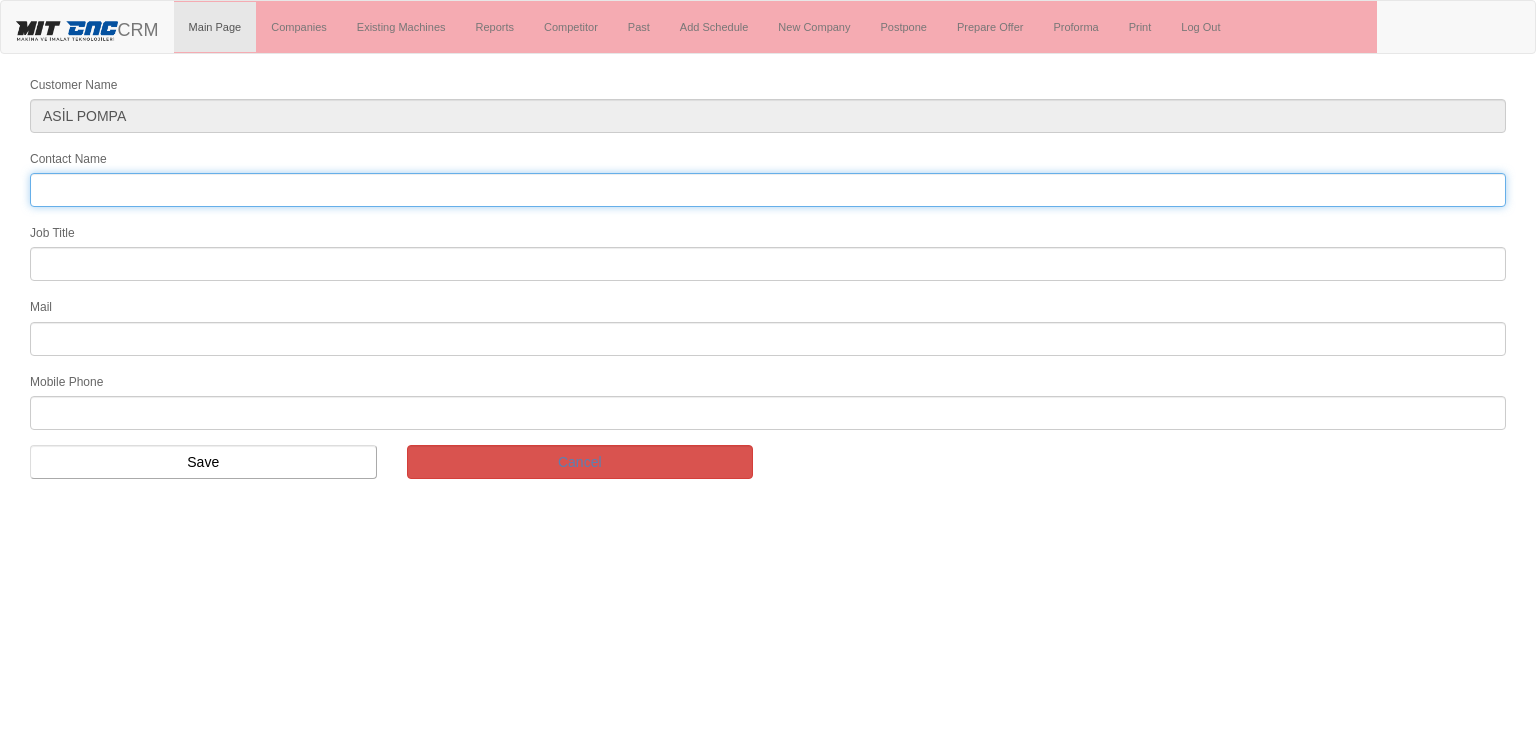 click on "Contact Name" at bounding box center (768, 190) 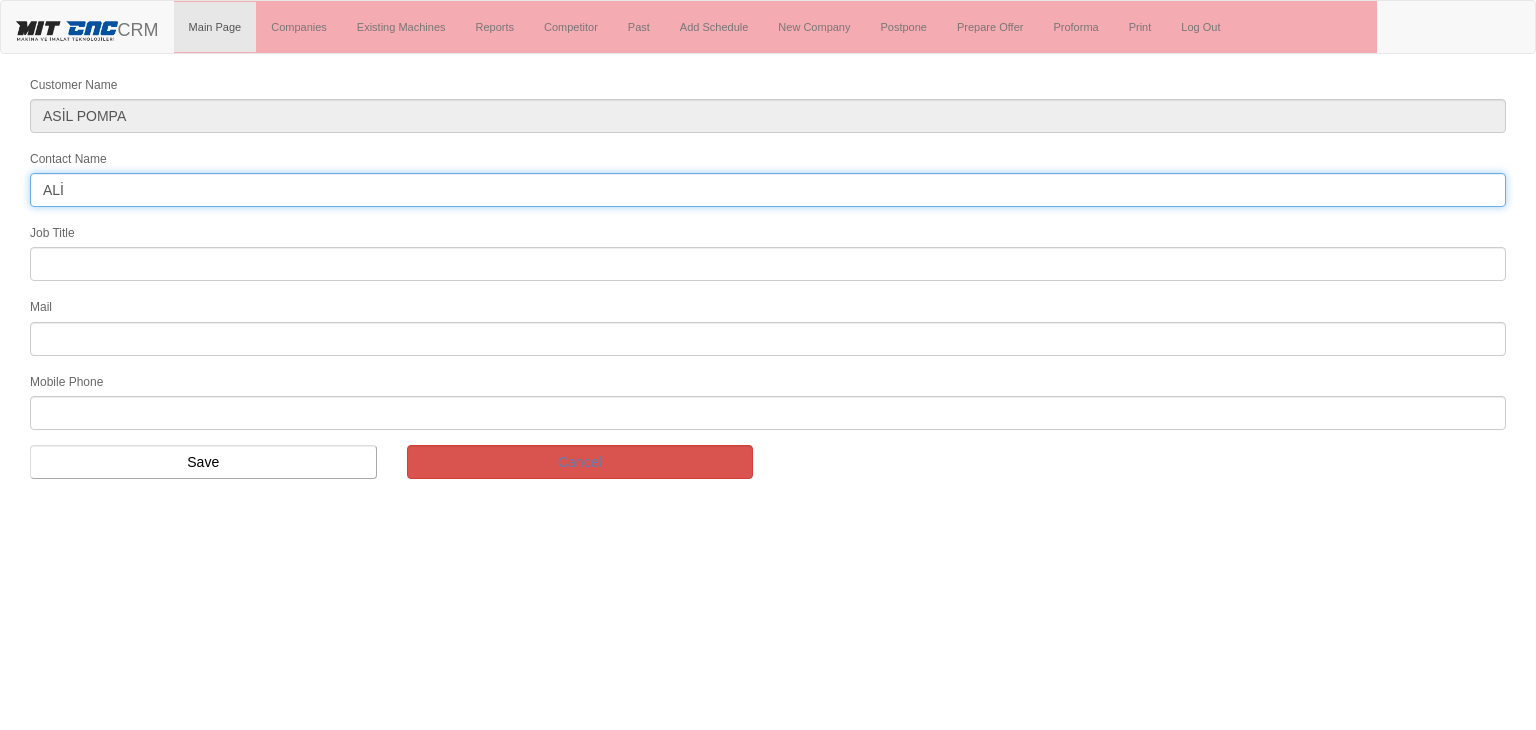 type on "ALİ" 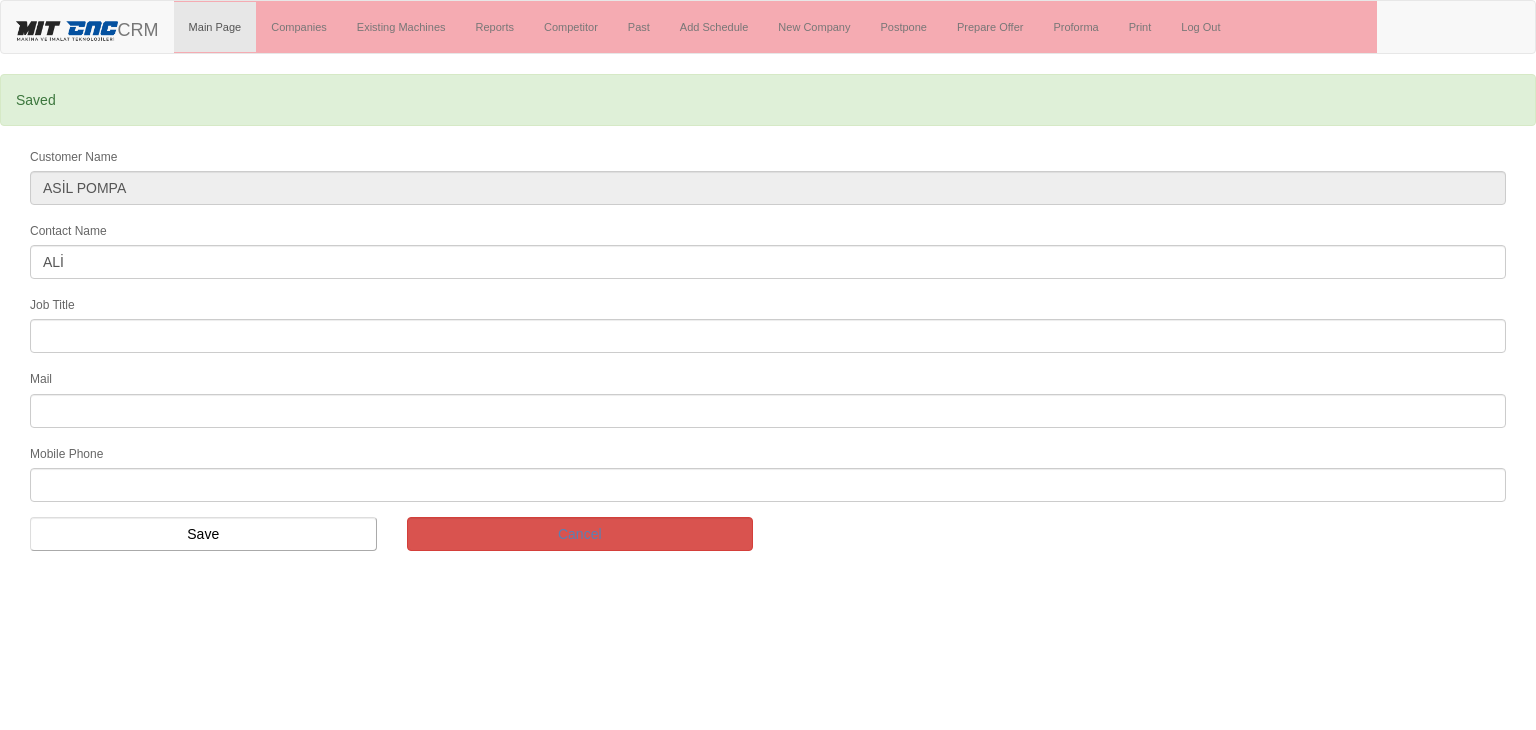 scroll, scrollTop: 0, scrollLeft: 0, axis: both 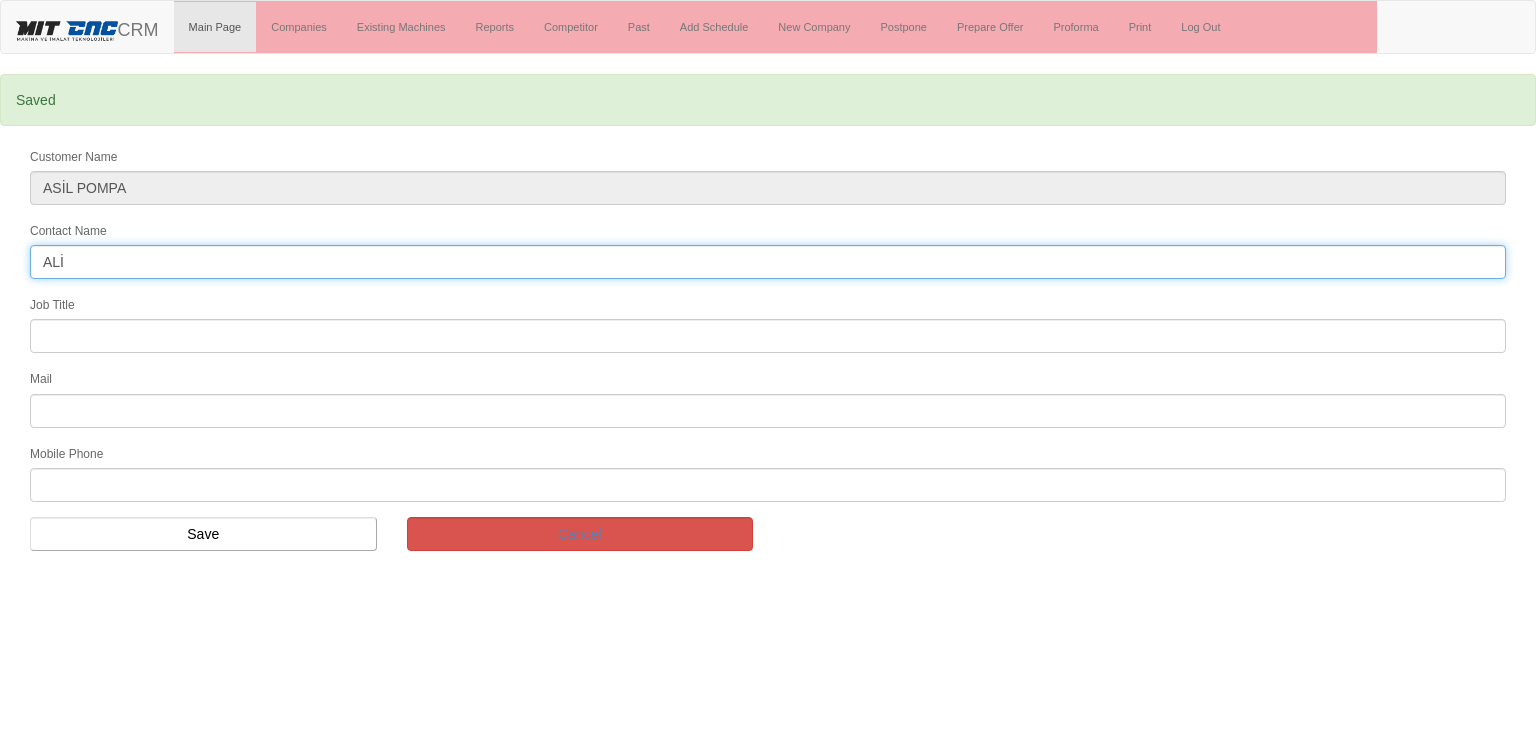click on "ALİ" at bounding box center (768, 262) 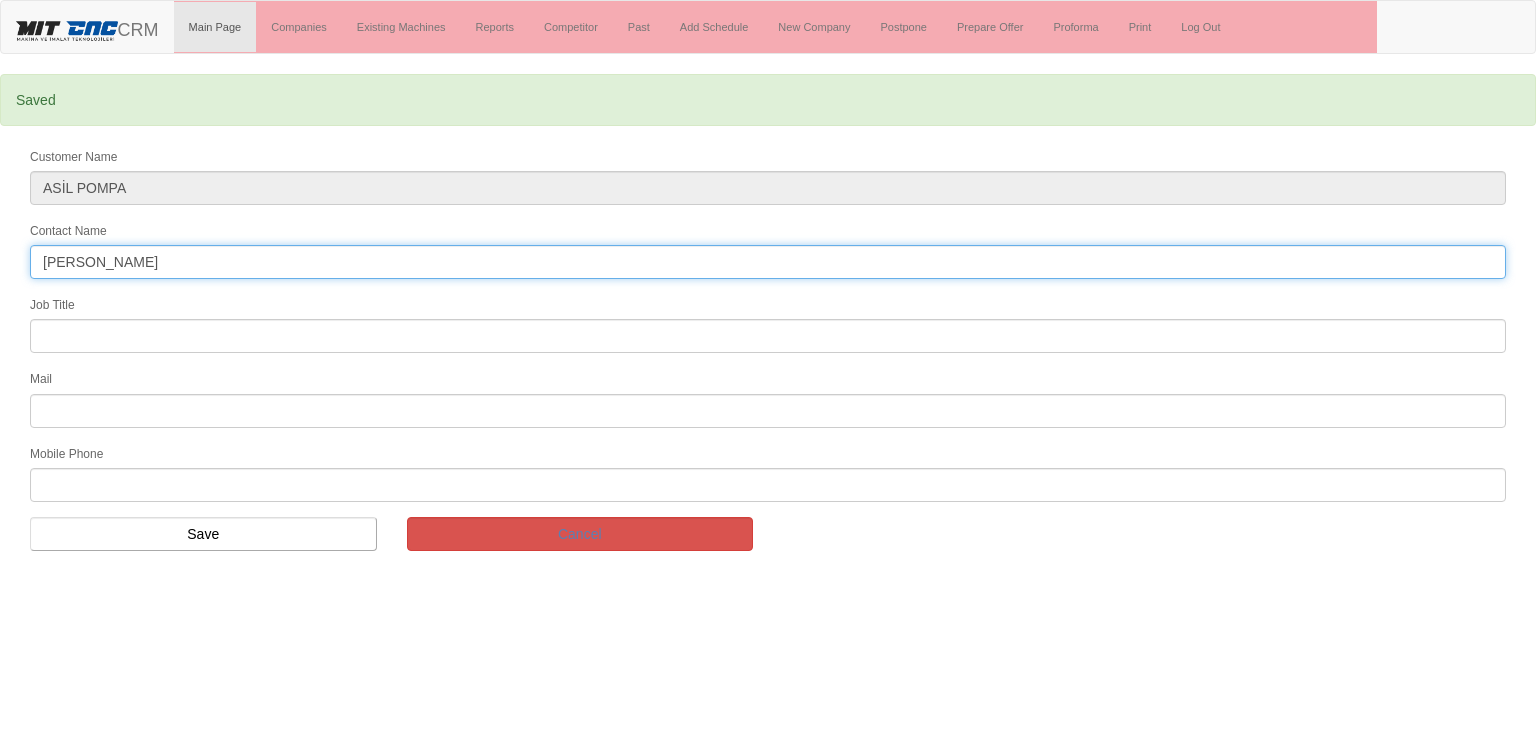 type on "[PERSON_NAME]" 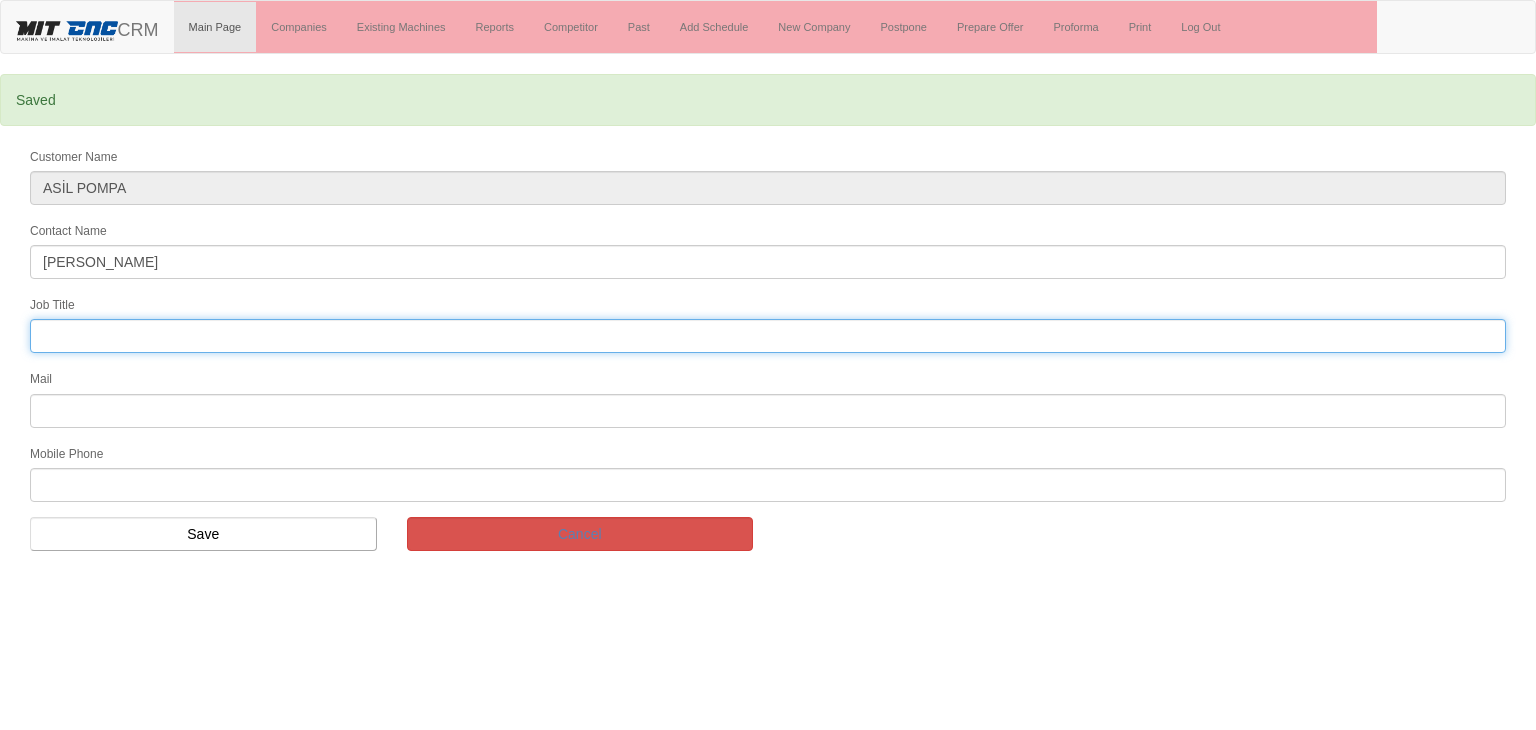 click at bounding box center [768, 336] 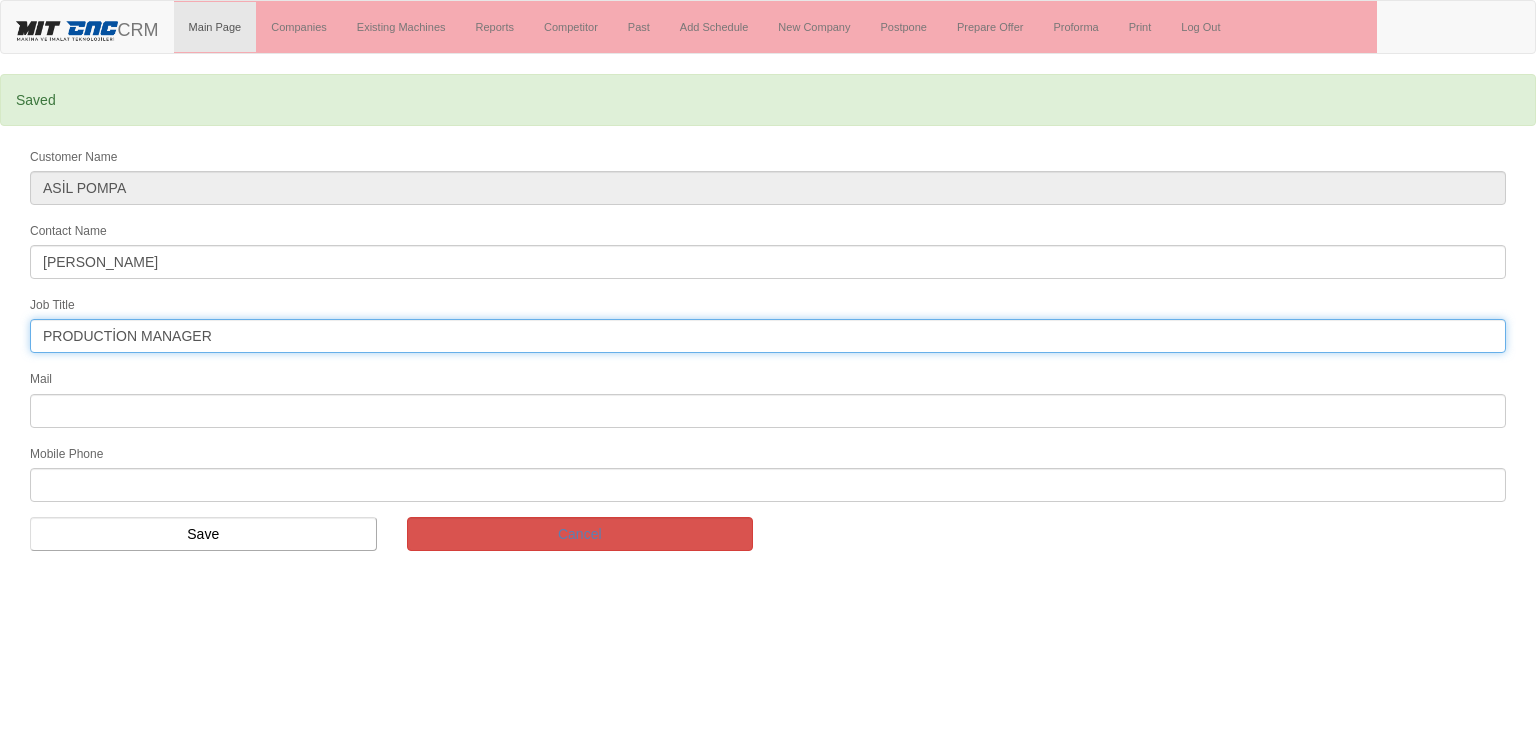 type on "PRODUCTİON MANAGER" 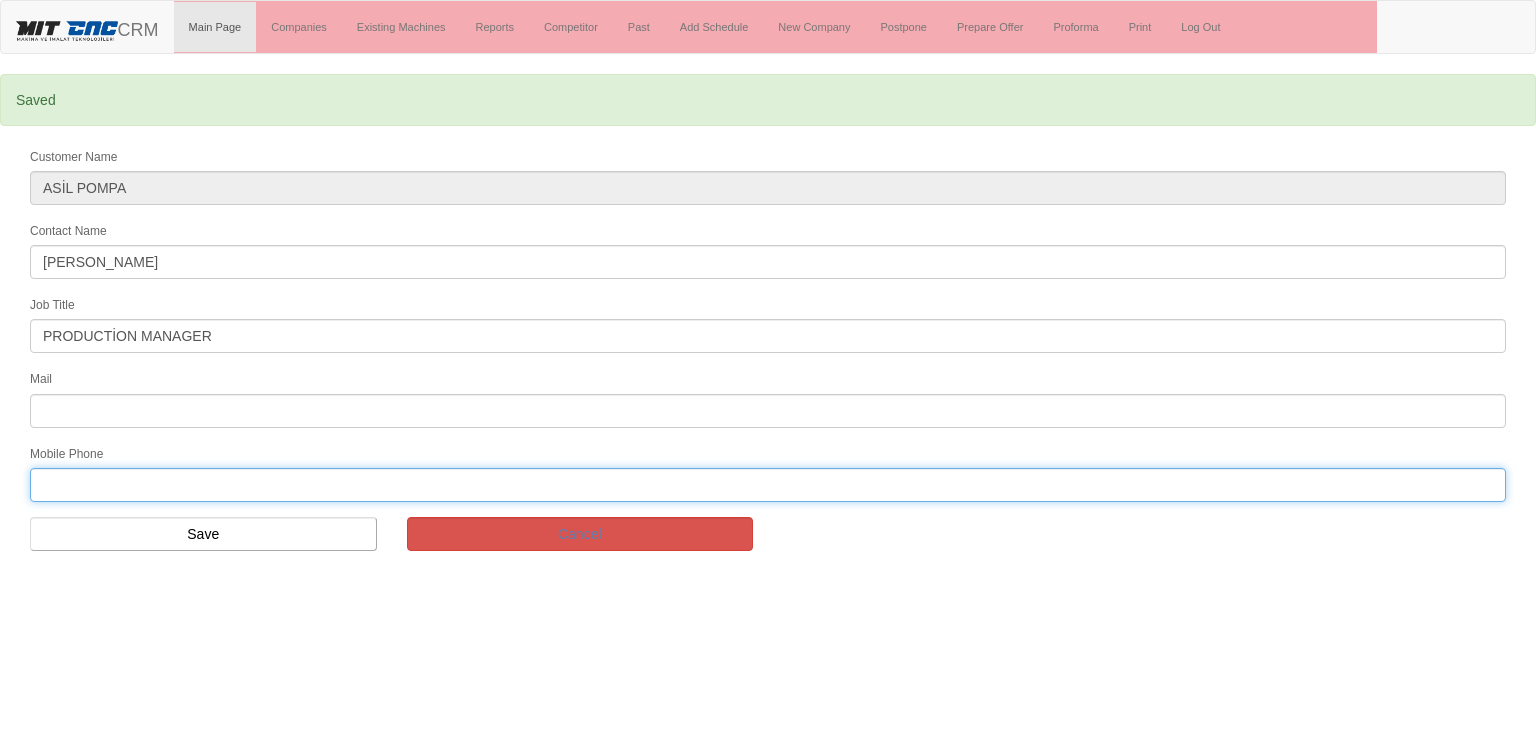 click at bounding box center [768, 485] 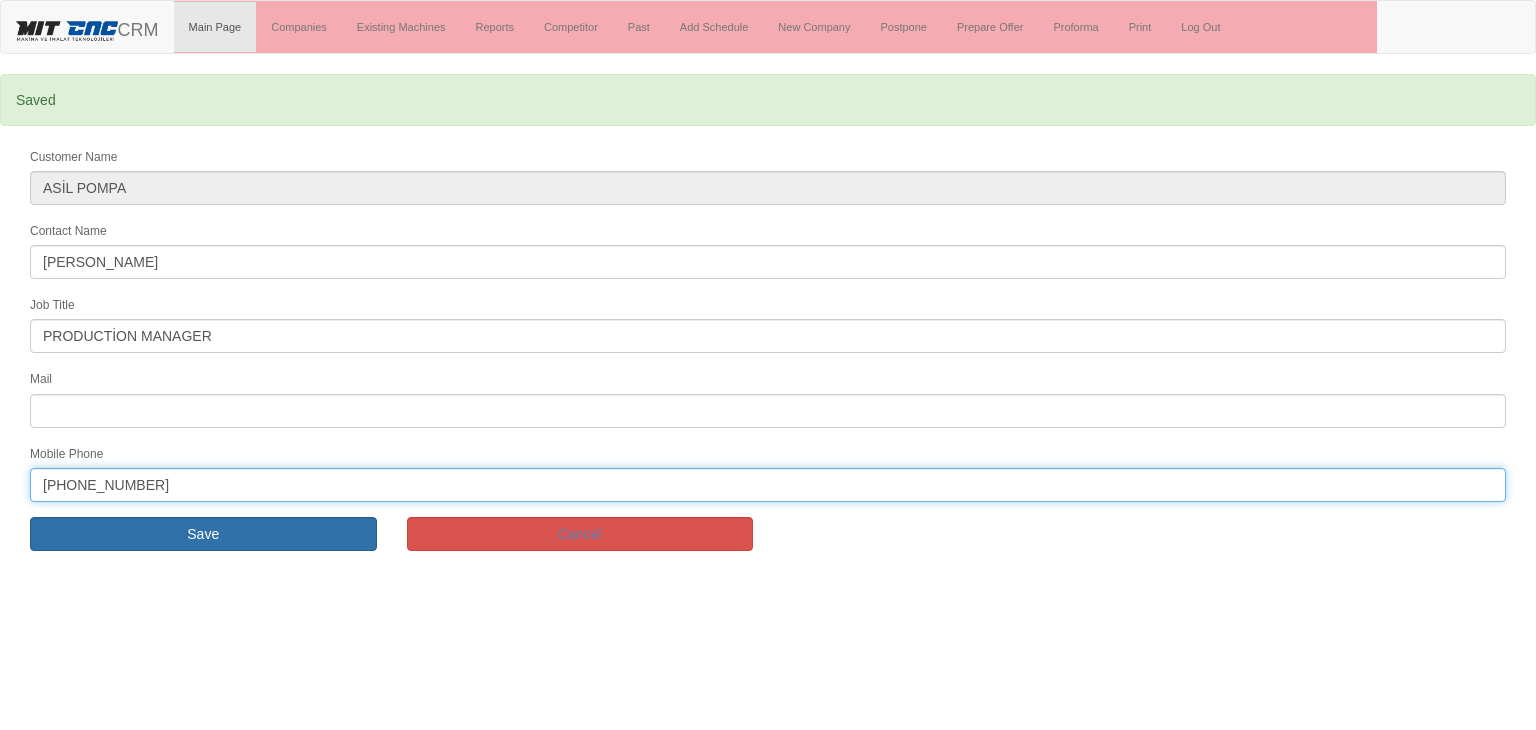 type on "[PHONE_NUMBER]" 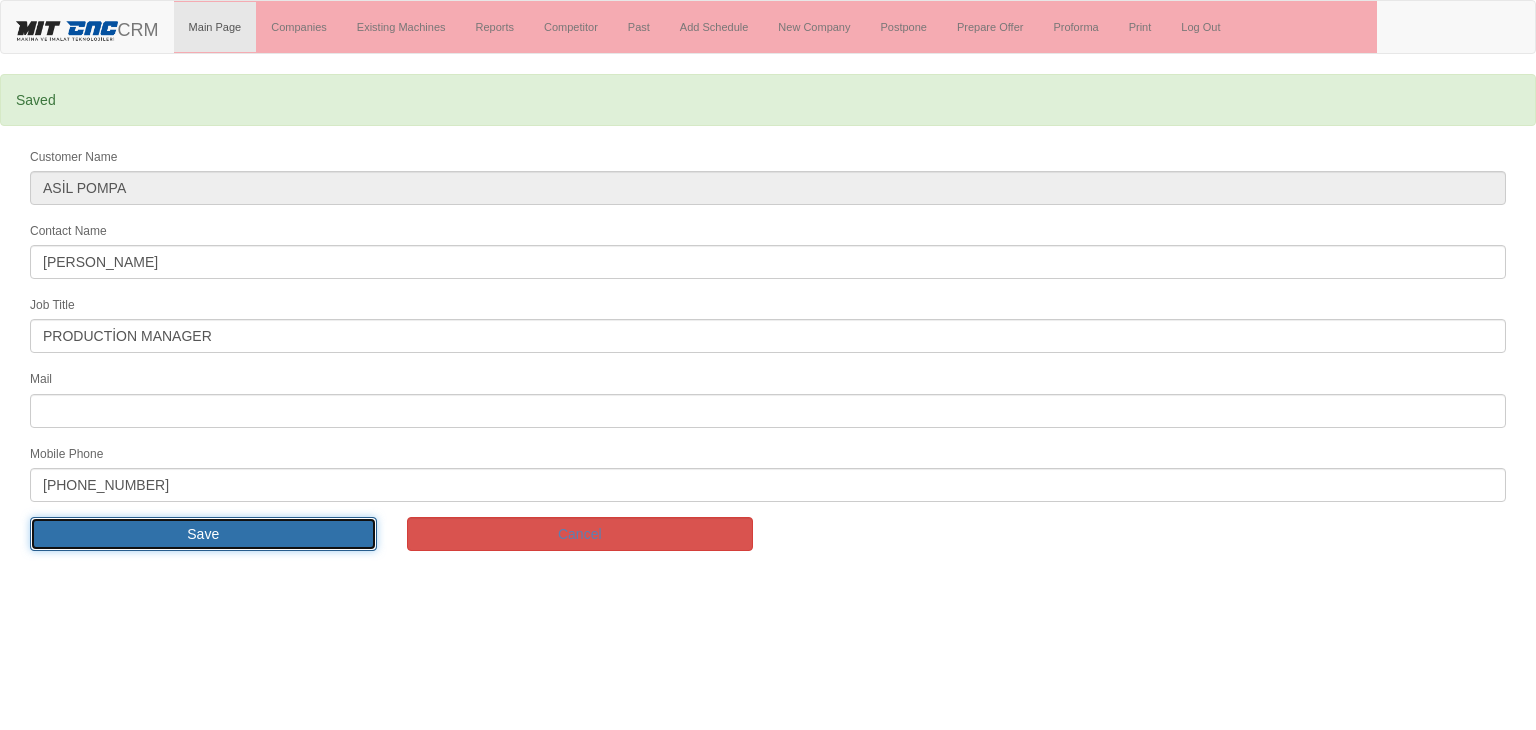 click on "Save" at bounding box center [203, 534] 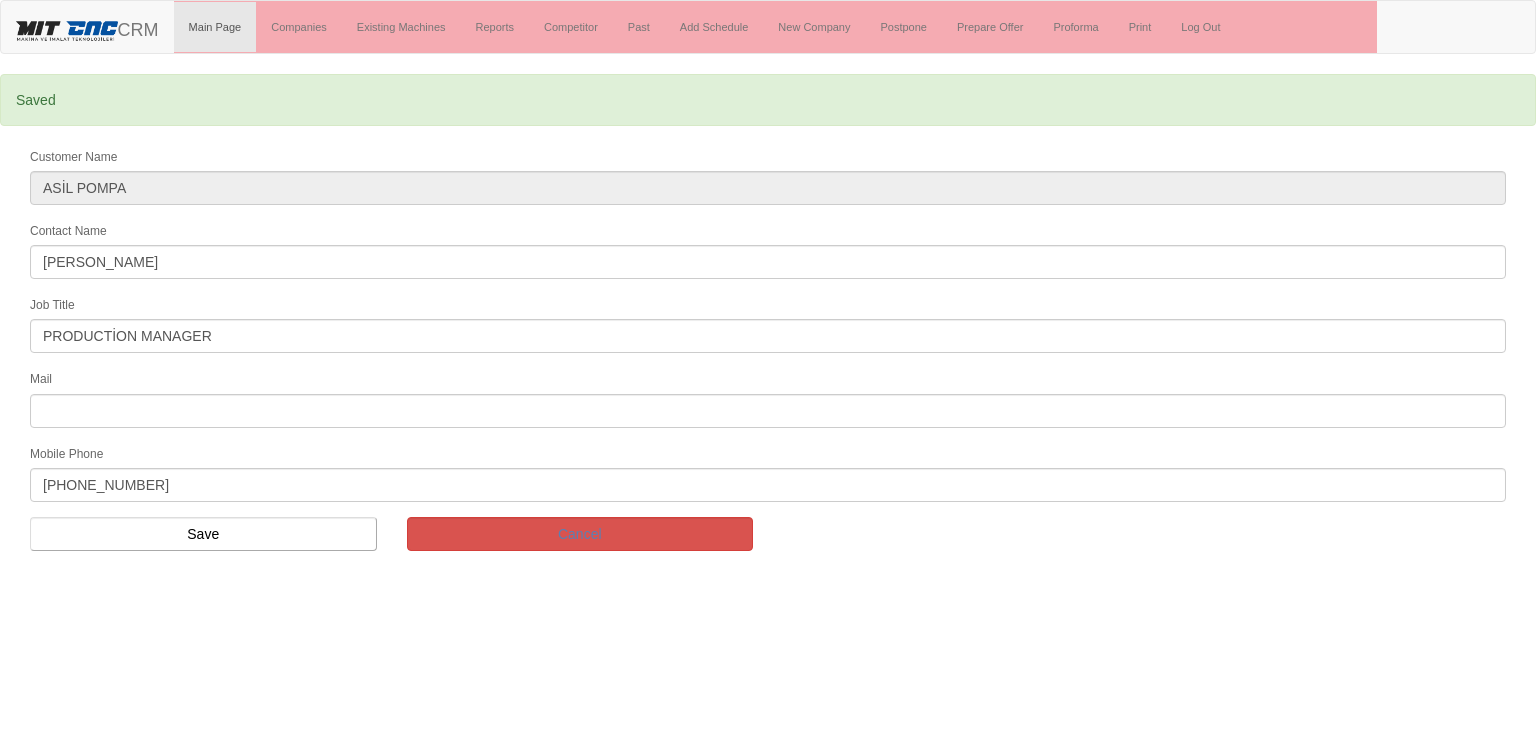 scroll, scrollTop: 0, scrollLeft: 0, axis: both 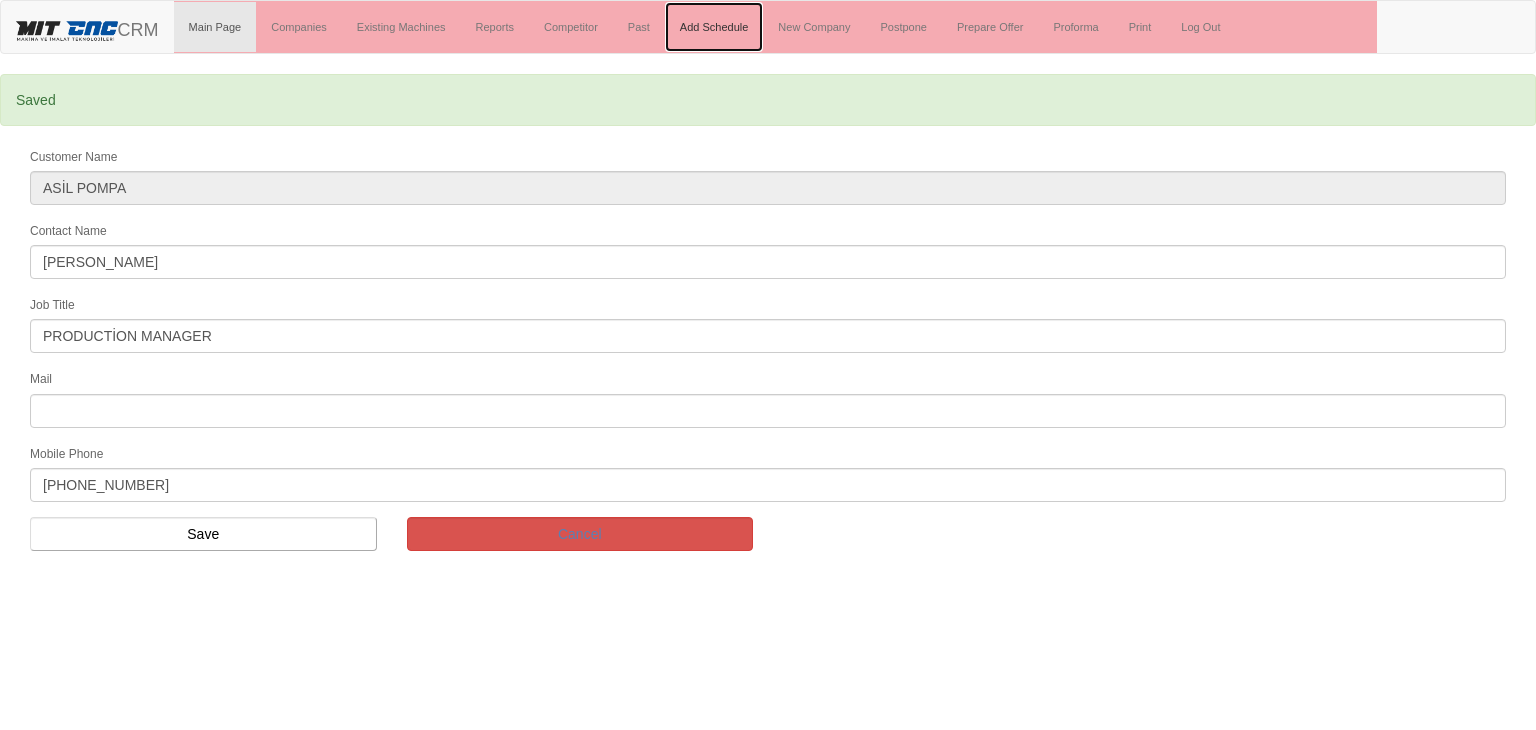 click on "Add Schedule" at bounding box center [714, 27] 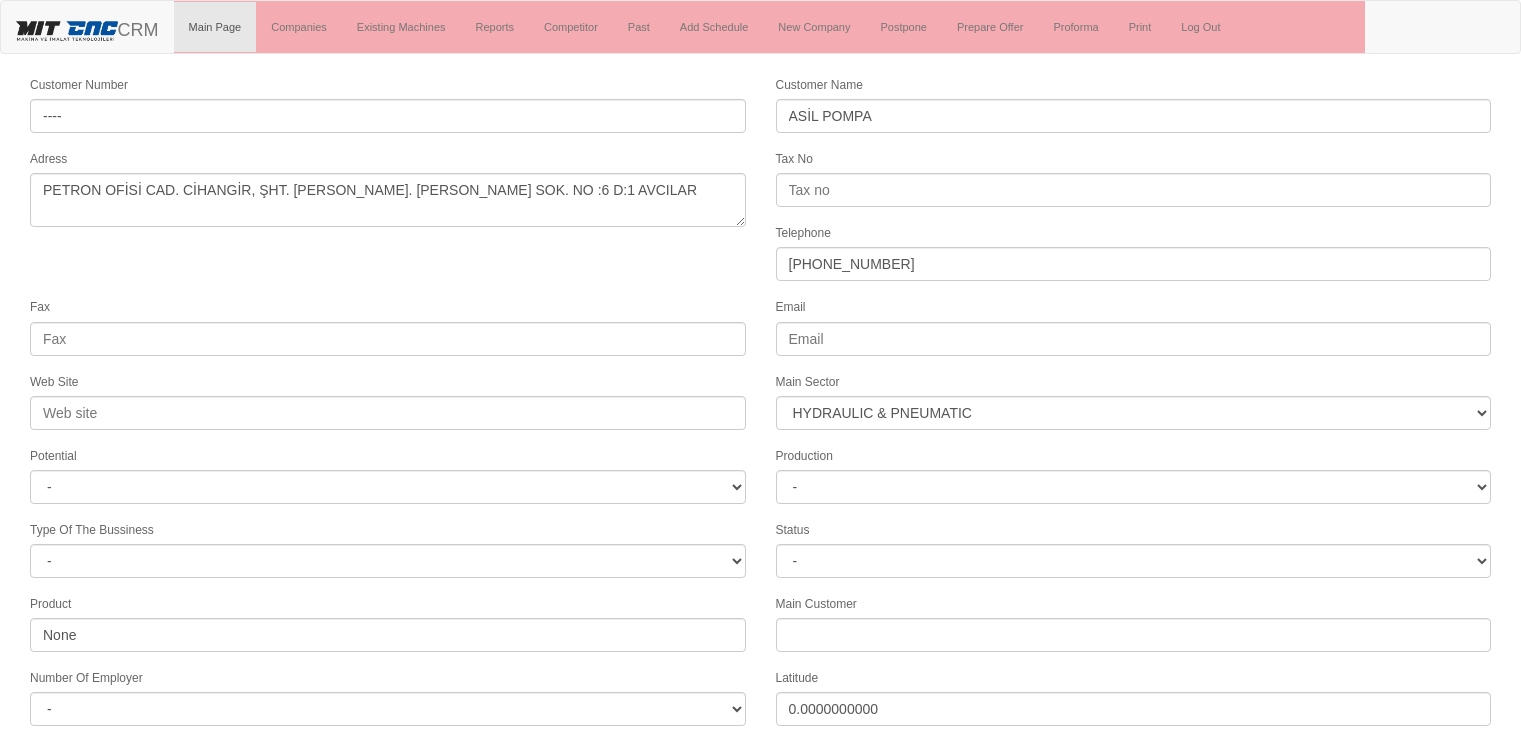 select on "372" 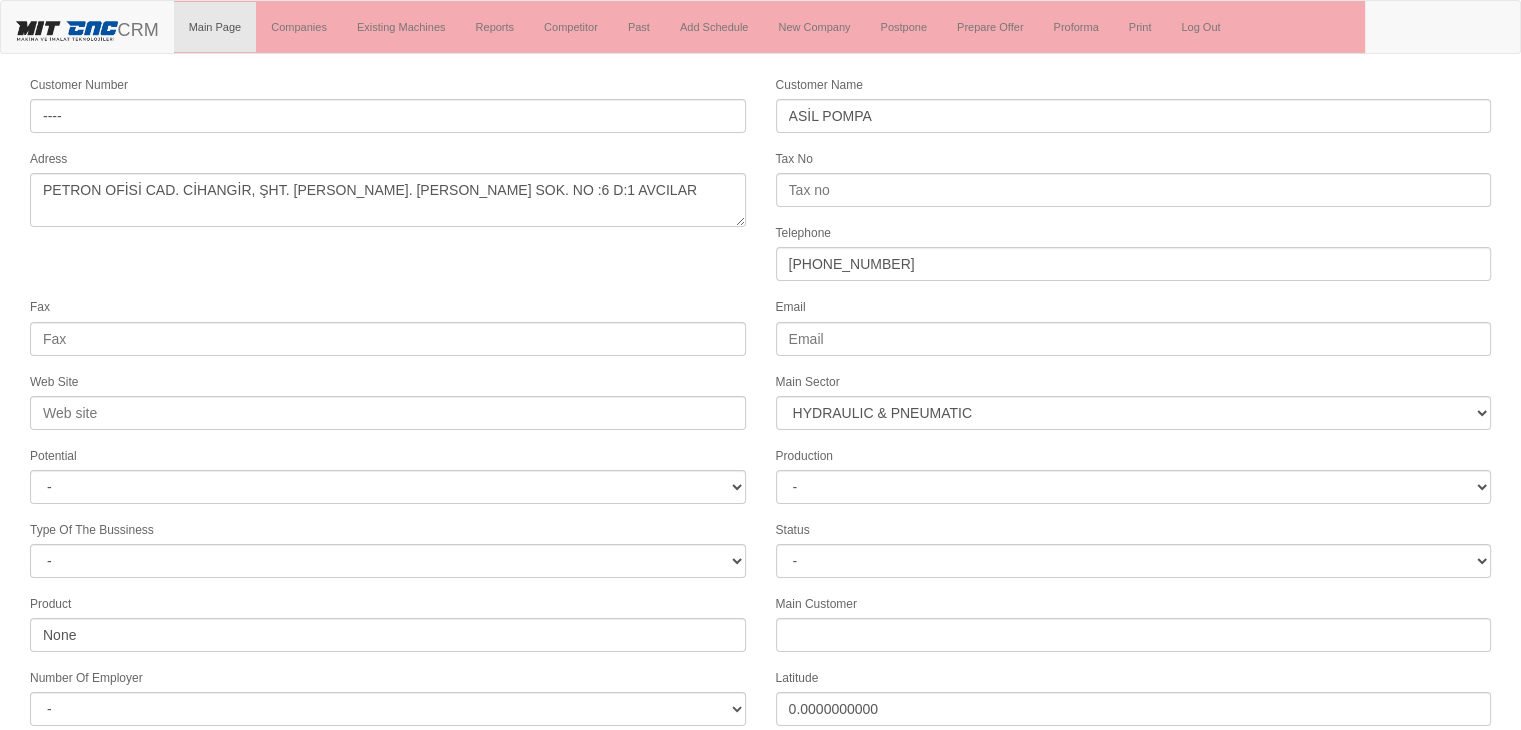 scroll, scrollTop: 219, scrollLeft: 0, axis: vertical 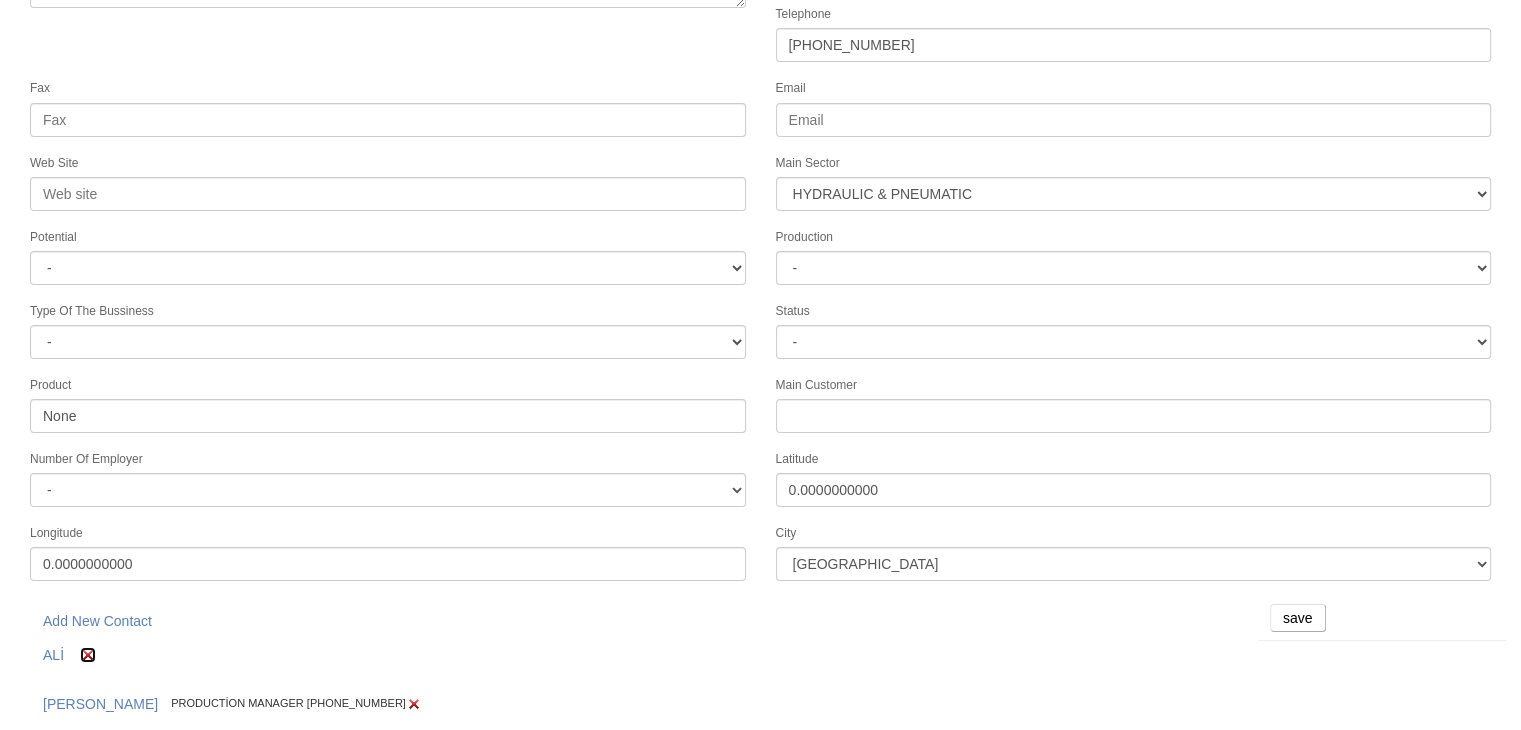 click at bounding box center [88, 655] 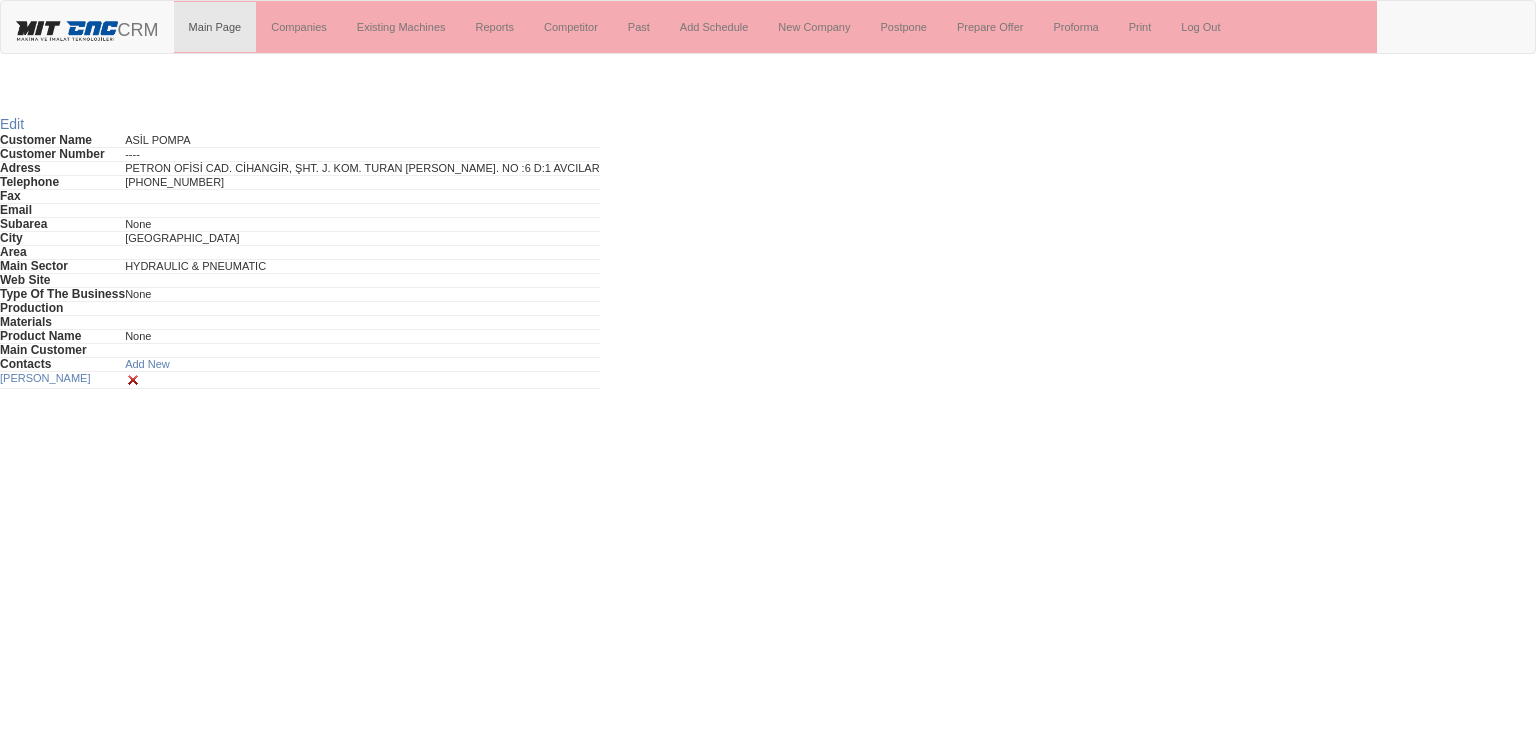scroll, scrollTop: 0, scrollLeft: 0, axis: both 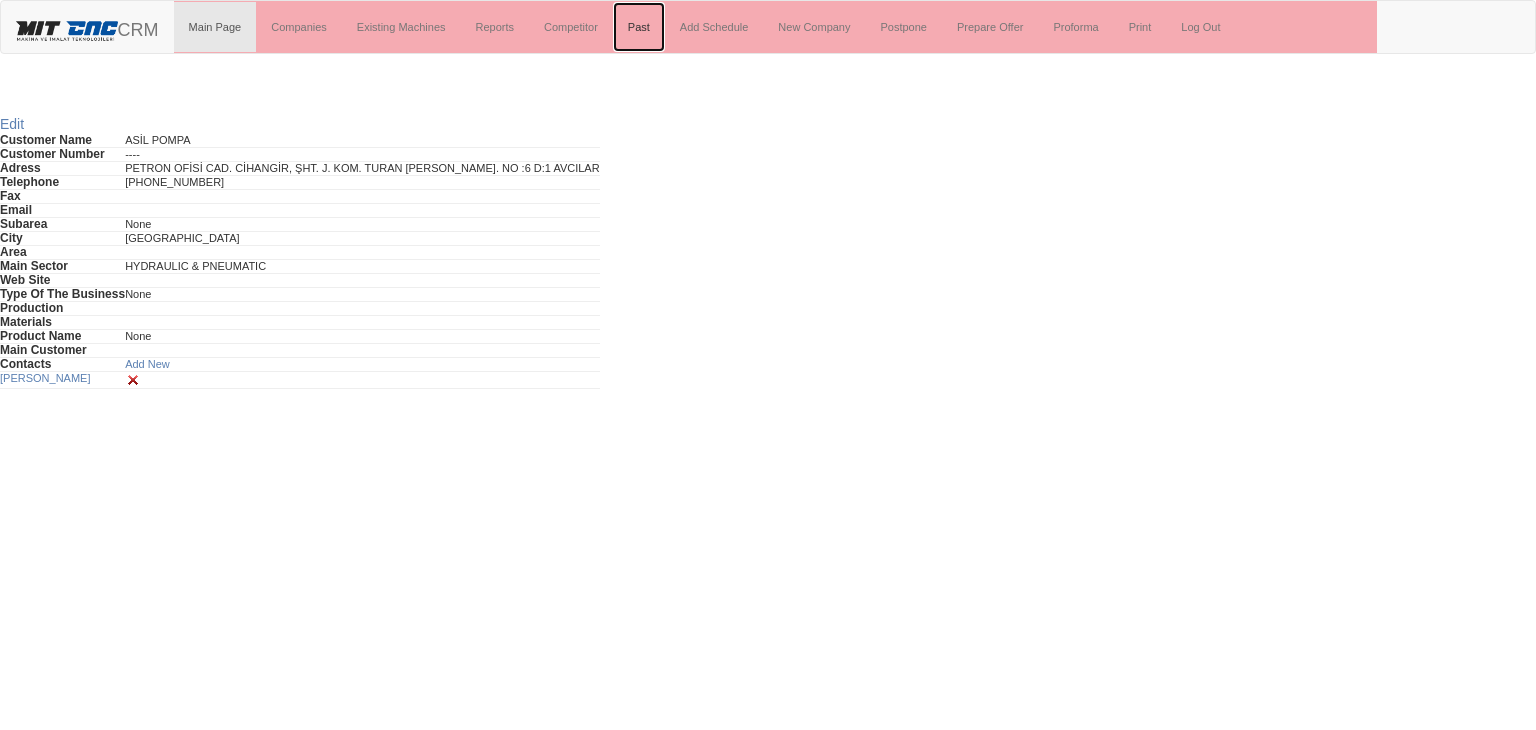 click on "Past" at bounding box center (639, 27) 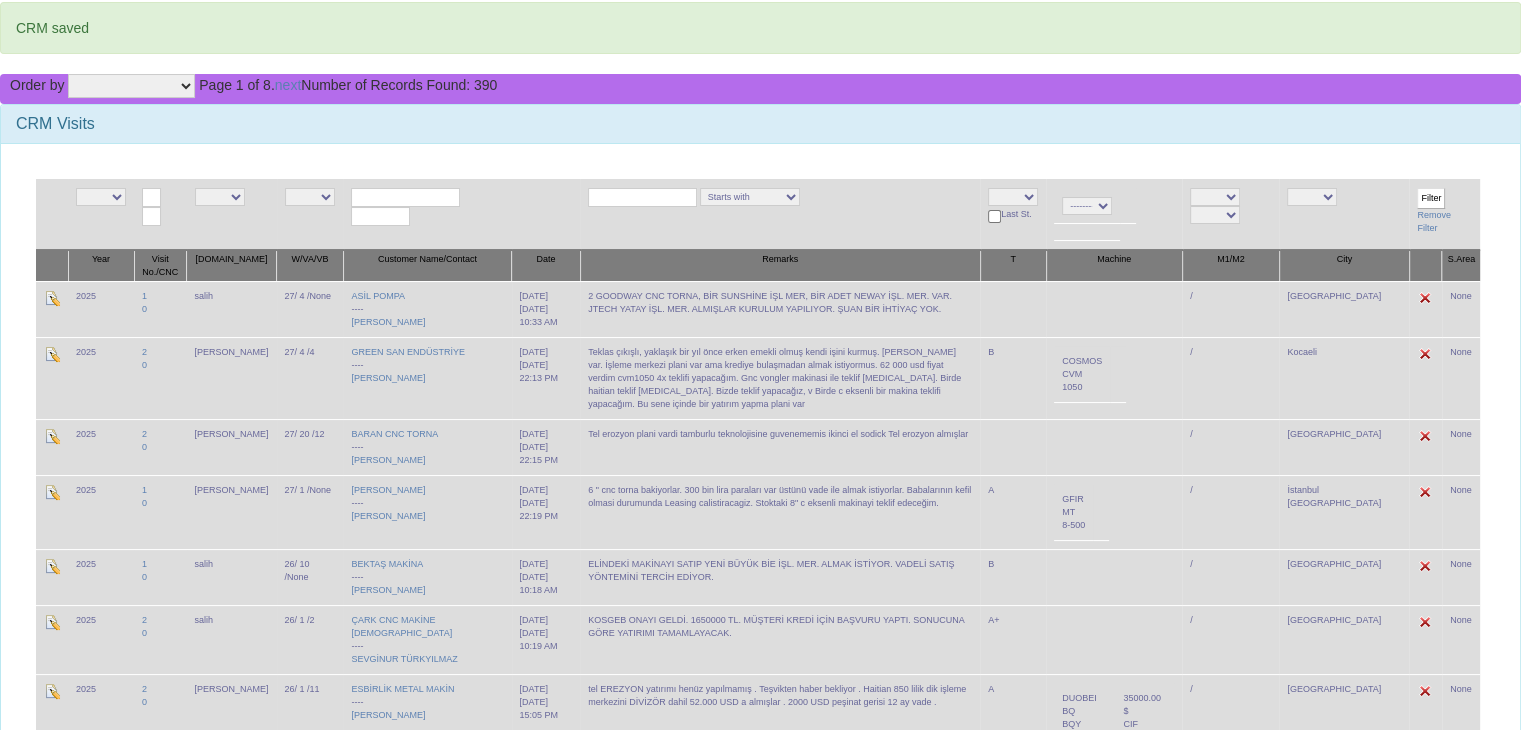 scroll, scrollTop: 116, scrollLeft: 0, axis: vertical 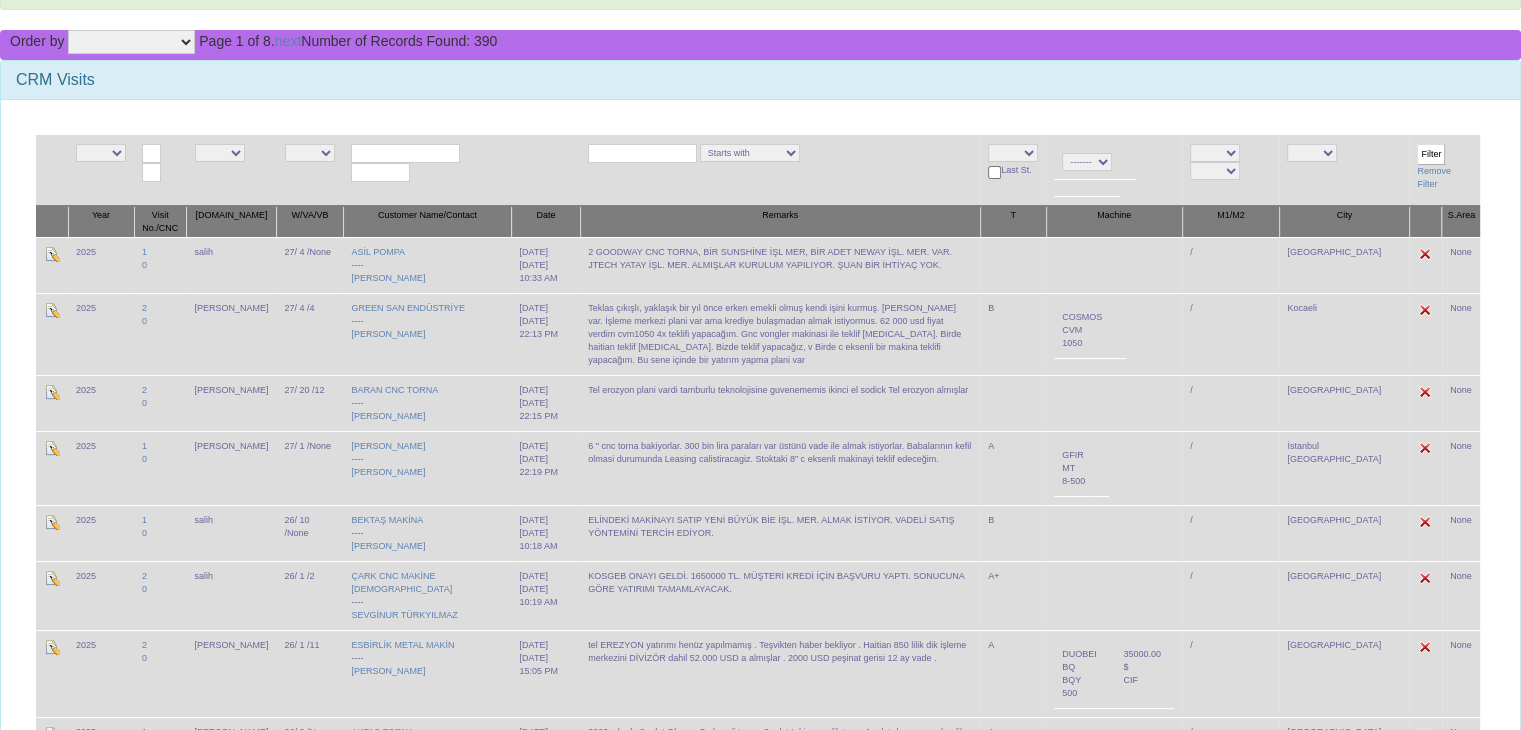 click on "Order by
Company
Company Desc
Mark 1
Mark 1 Desc
Mark 2
Mark 2 Desc
Salesman
Salesman Desc
Timing
Timing Desc
Date
Date [GEOGRAPHIC_DATA] Desc
Subarea
Subarea Desc
Supplier
Supplier Desc
Series
Series Desc
Model
Model Desc
Page 1 of 8. next   Number of Records Found: 390" at bounding box center [760, 45] 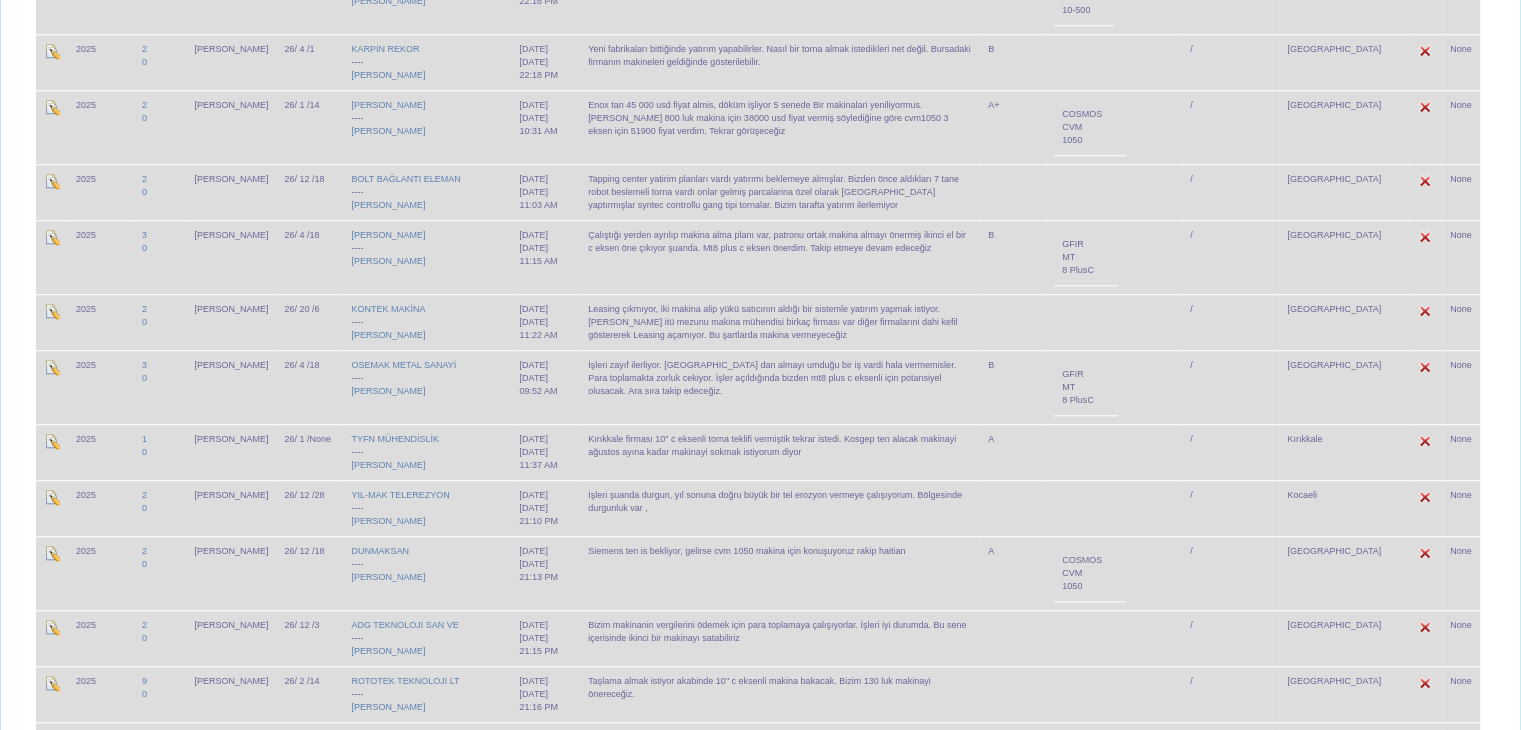 scroll, scrollTop: 1854, scrollLeft: 0, axis: vertical 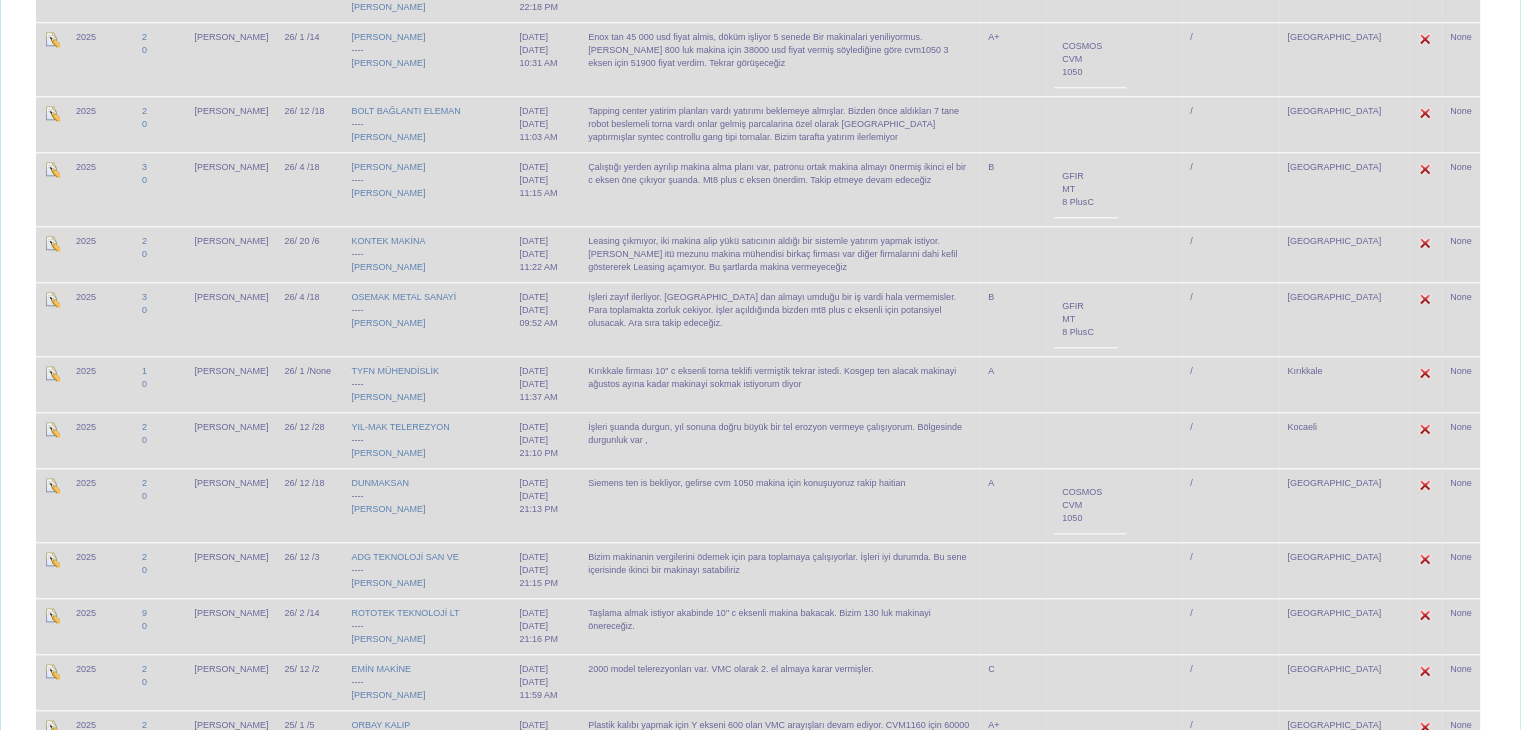 click on "İşleri şuanda durgun, yıl sonuna doğru büyük bir tel erozyon vermeye çalışıyorum. Bölgesinde durgunluk var ," at bounding box center (780, 440) 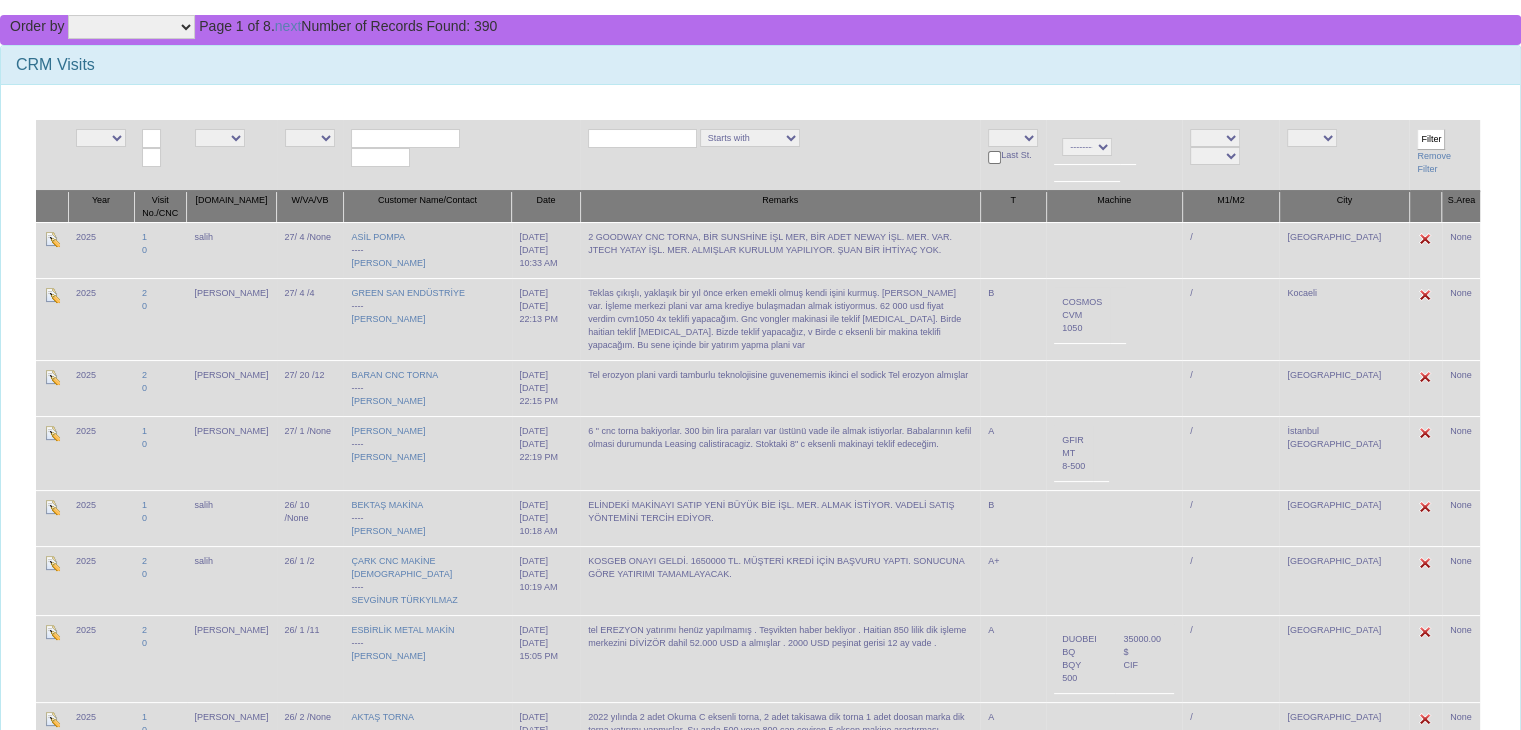 scroll, scrollTop: 0, scrollLeft: 0, axis: both 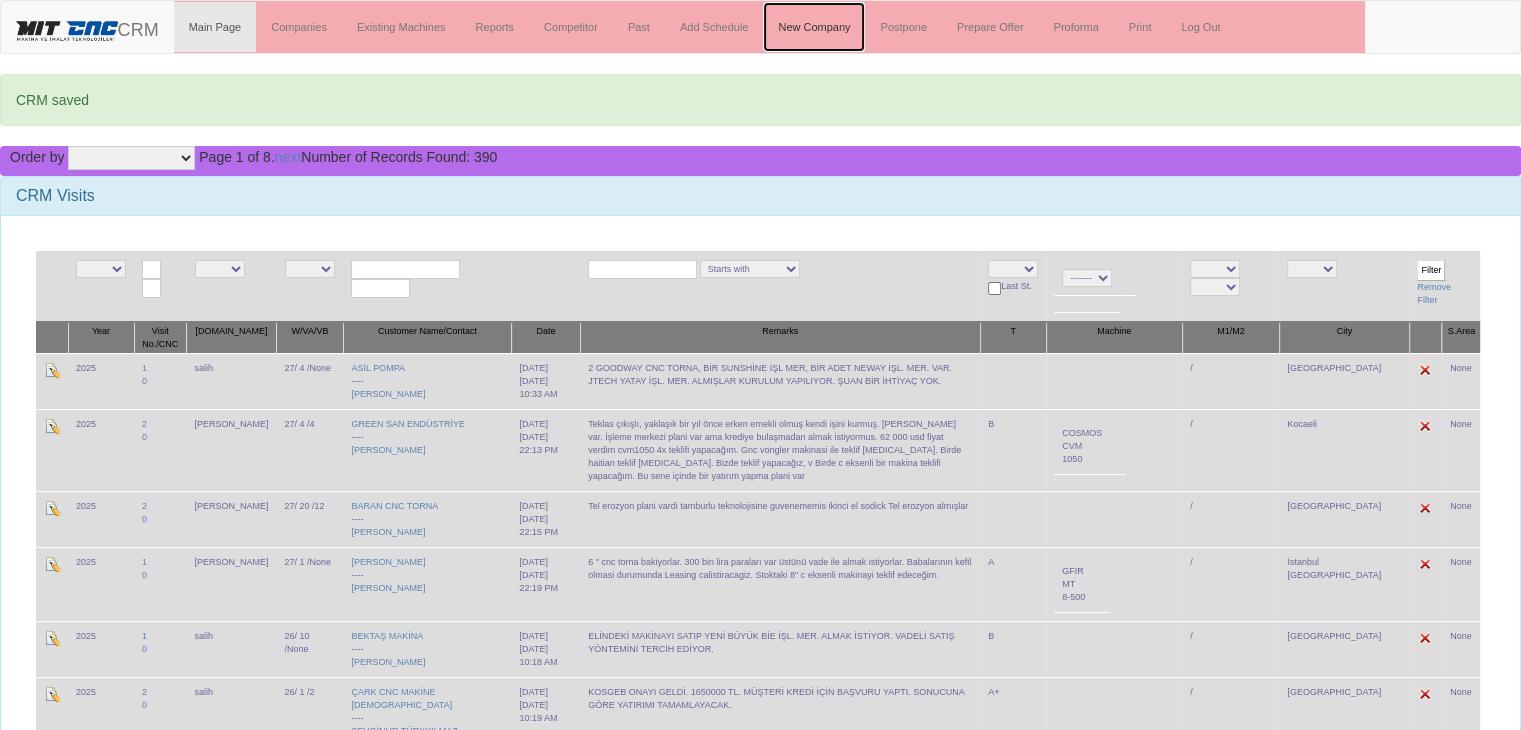click on "New Company" at bounding box center (814, 27) 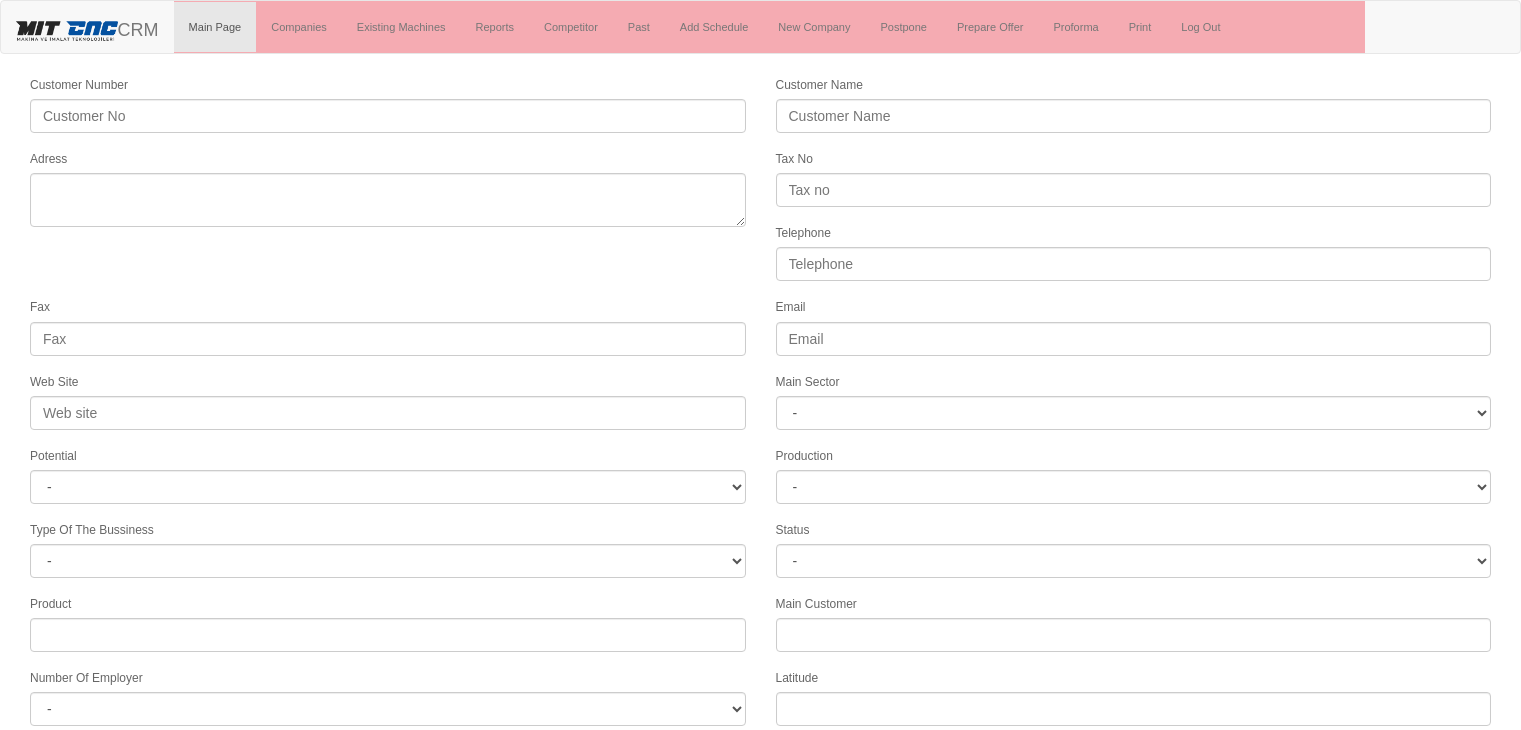 scroll, scrollTop: 0, scrollLeft: 0, axis: both 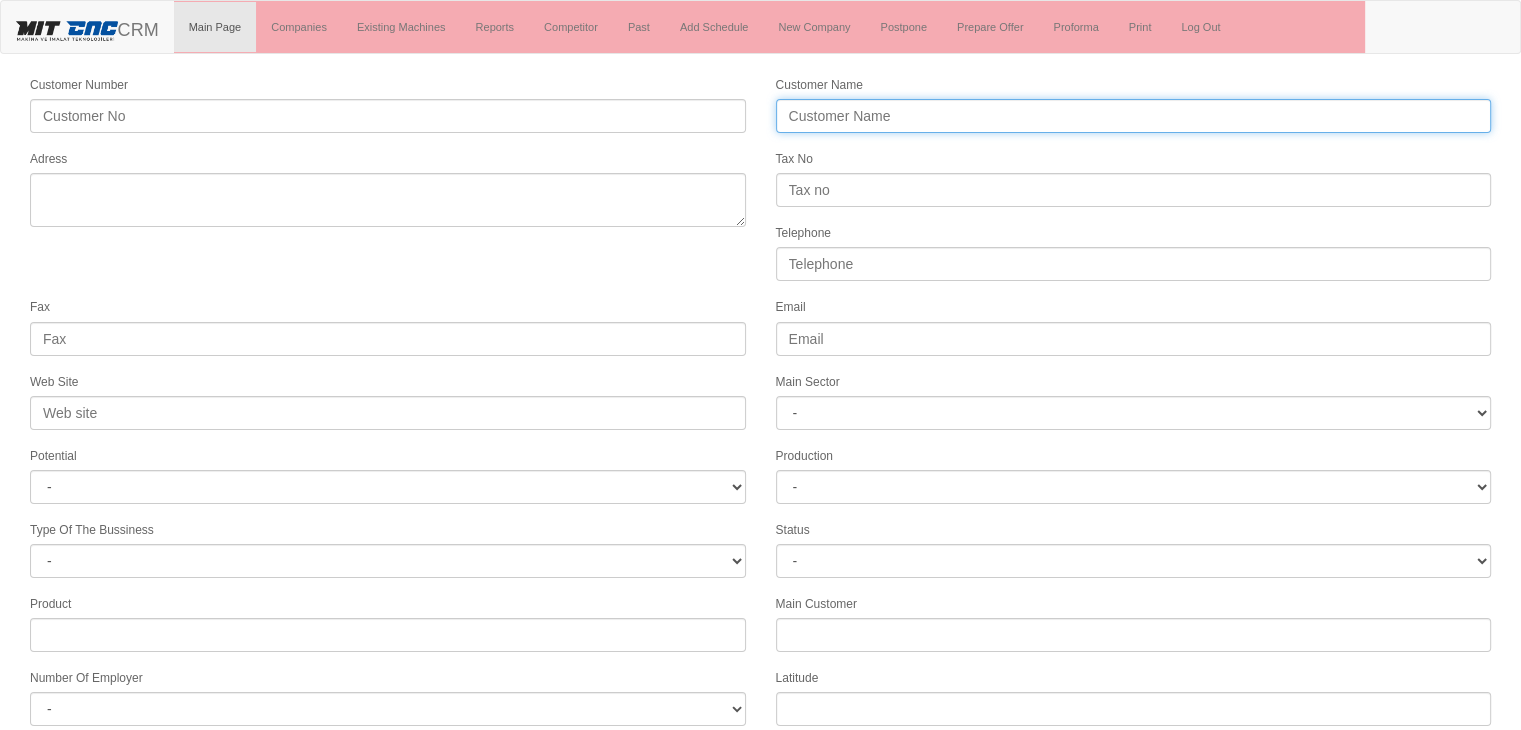 click on "Customer Name" at bounding box center [1134, 116] 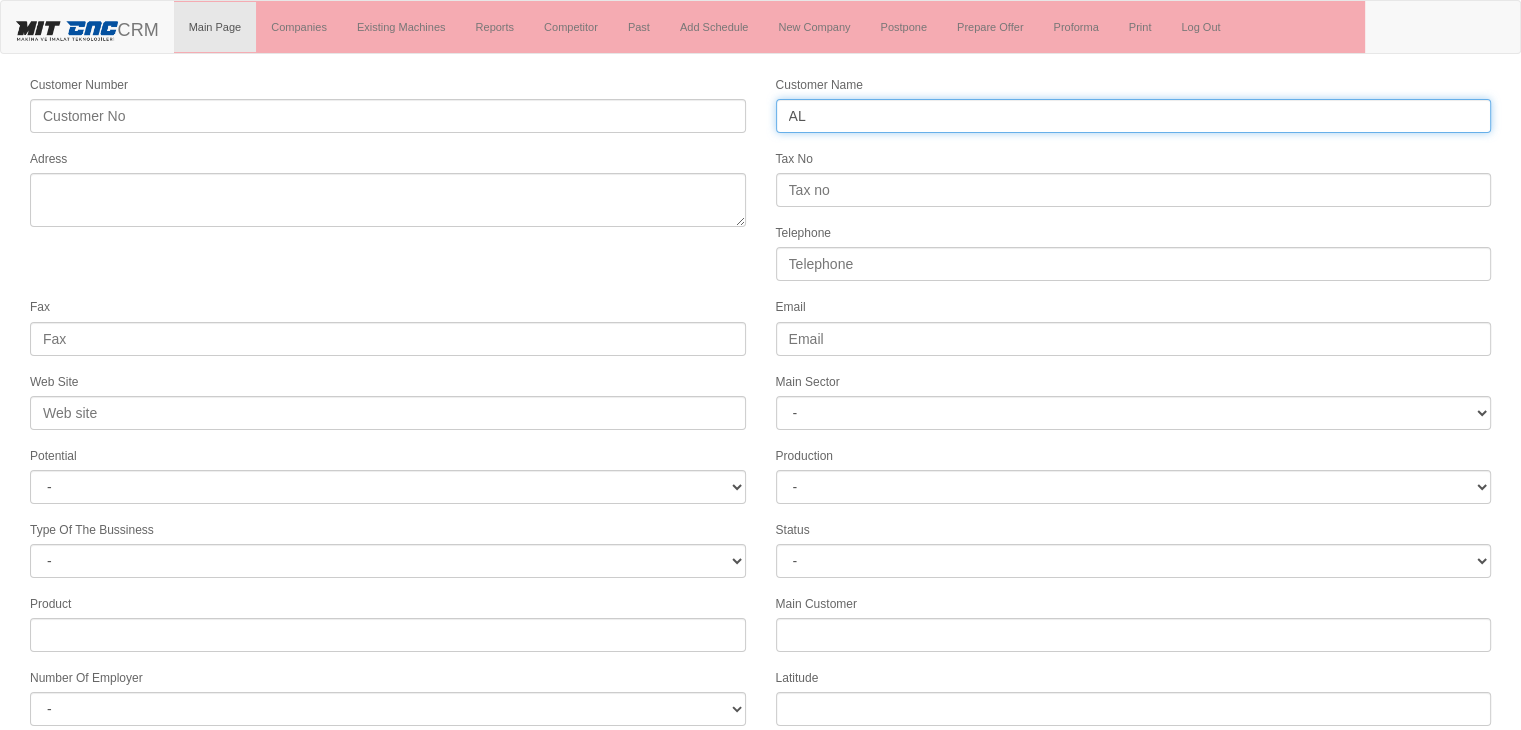 type on "A" 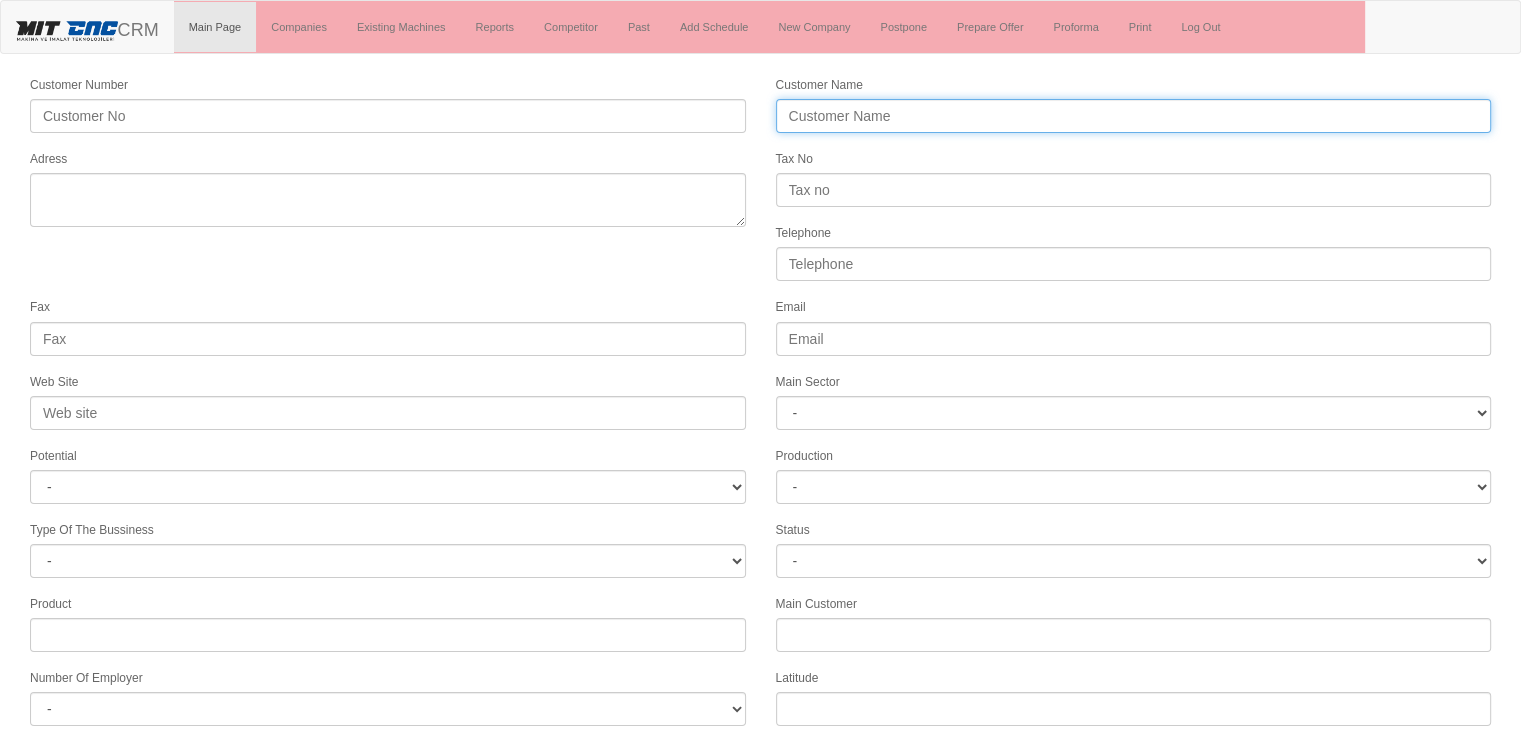 paste on "ALPY GIDA MAKİNA SAN. VE TİC. LTD. ŞTİ." 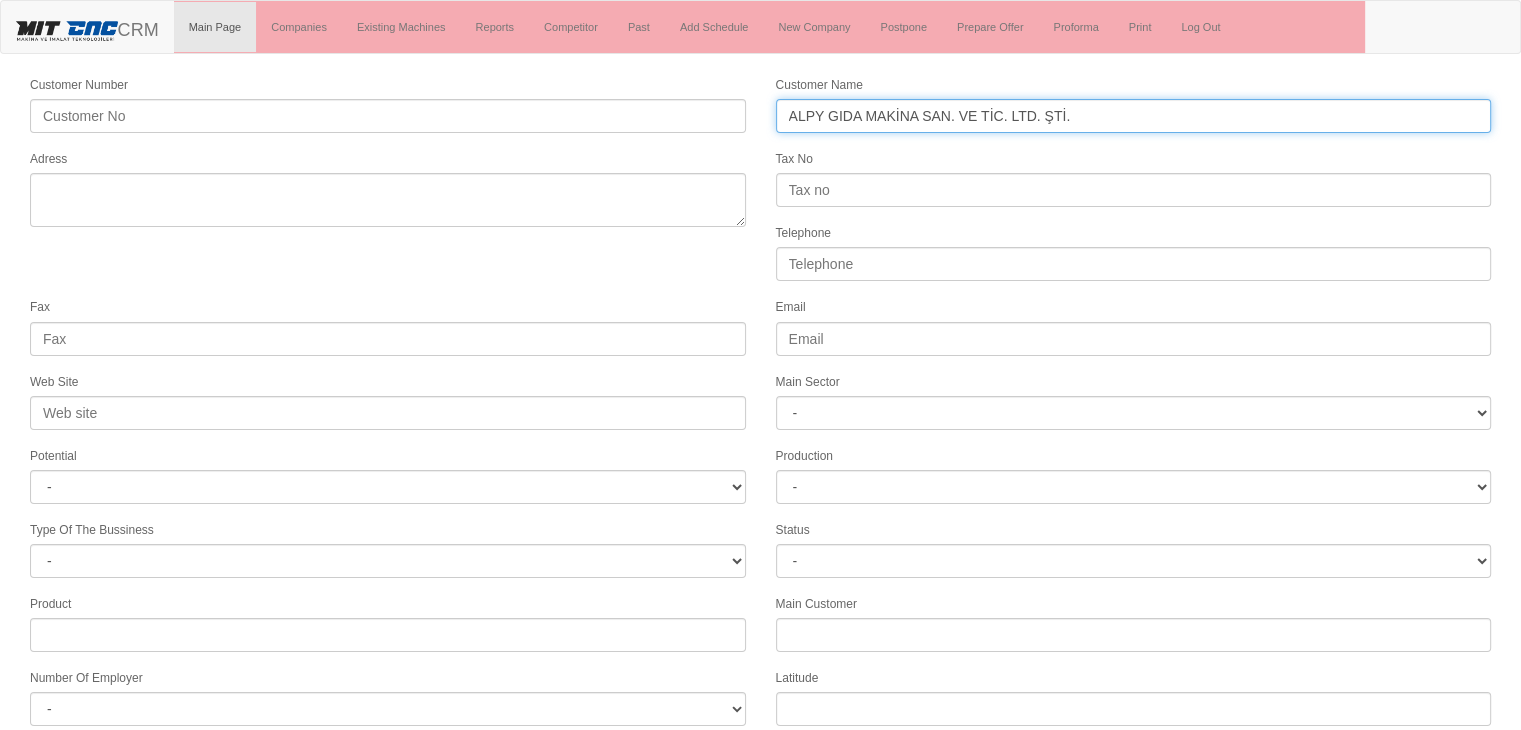 type on "ALPY GIDA MAKİNA SAN. VE TİC. LTD. ŞTİ." 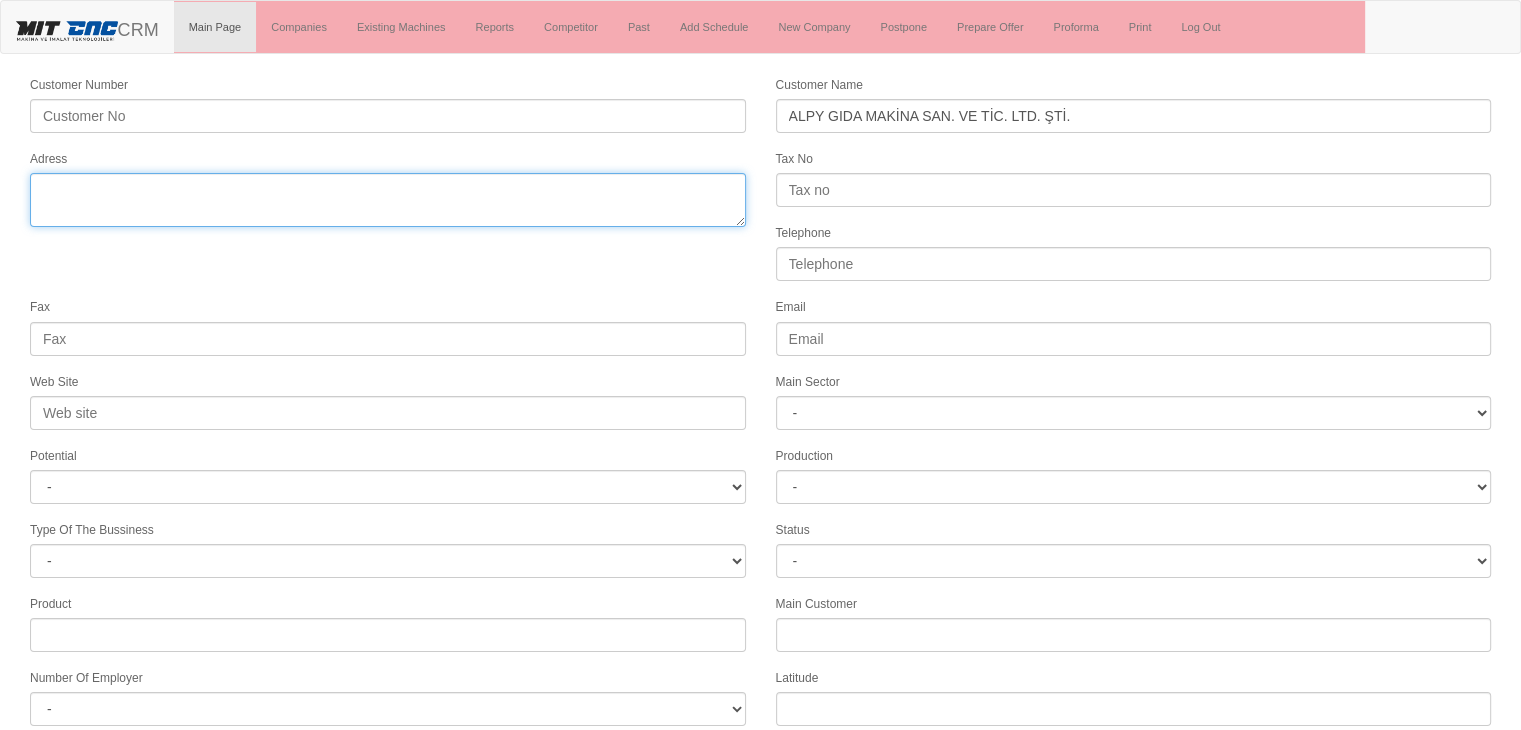 click on "Adress" at bounding box center [388, 200] 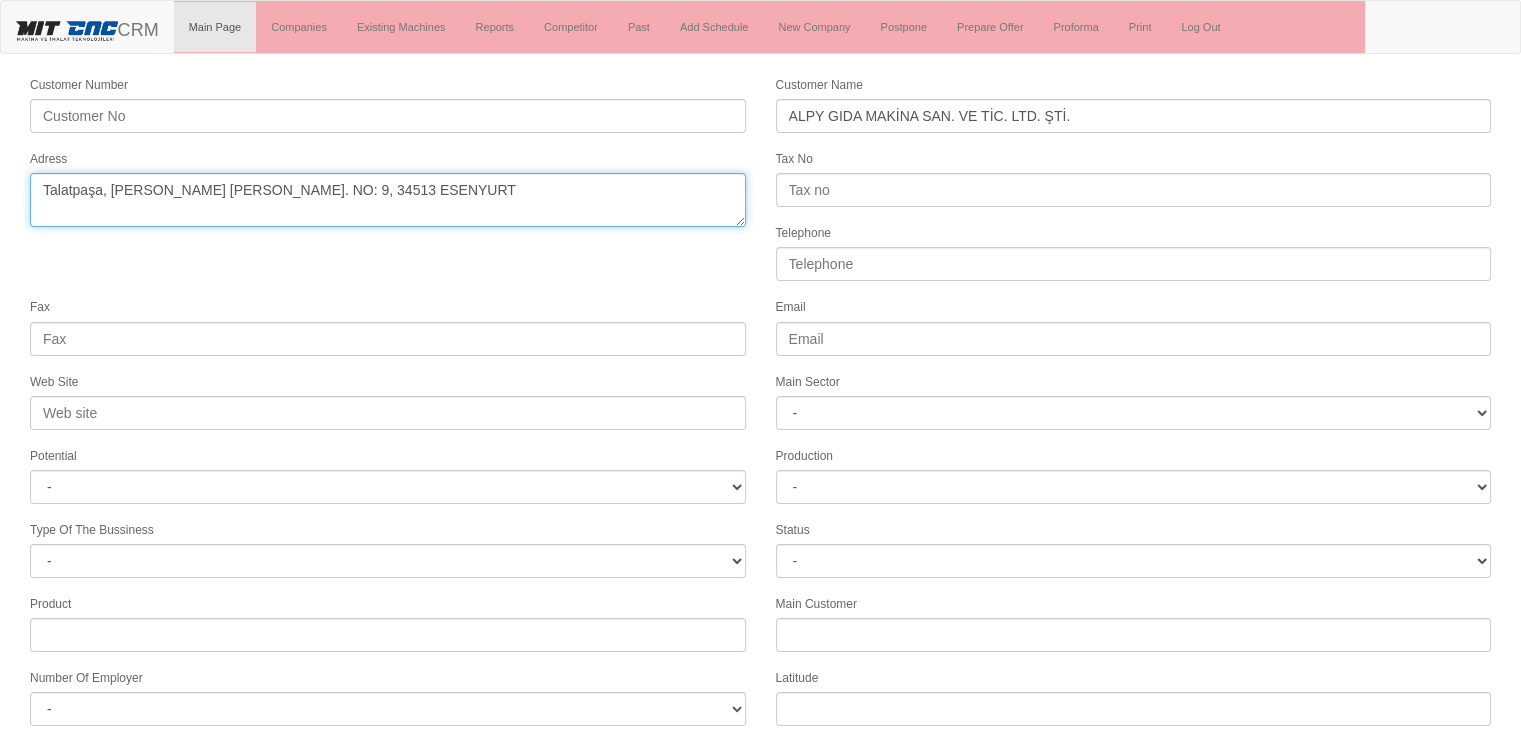 click on "Adress" at bounding box center (388, 200) 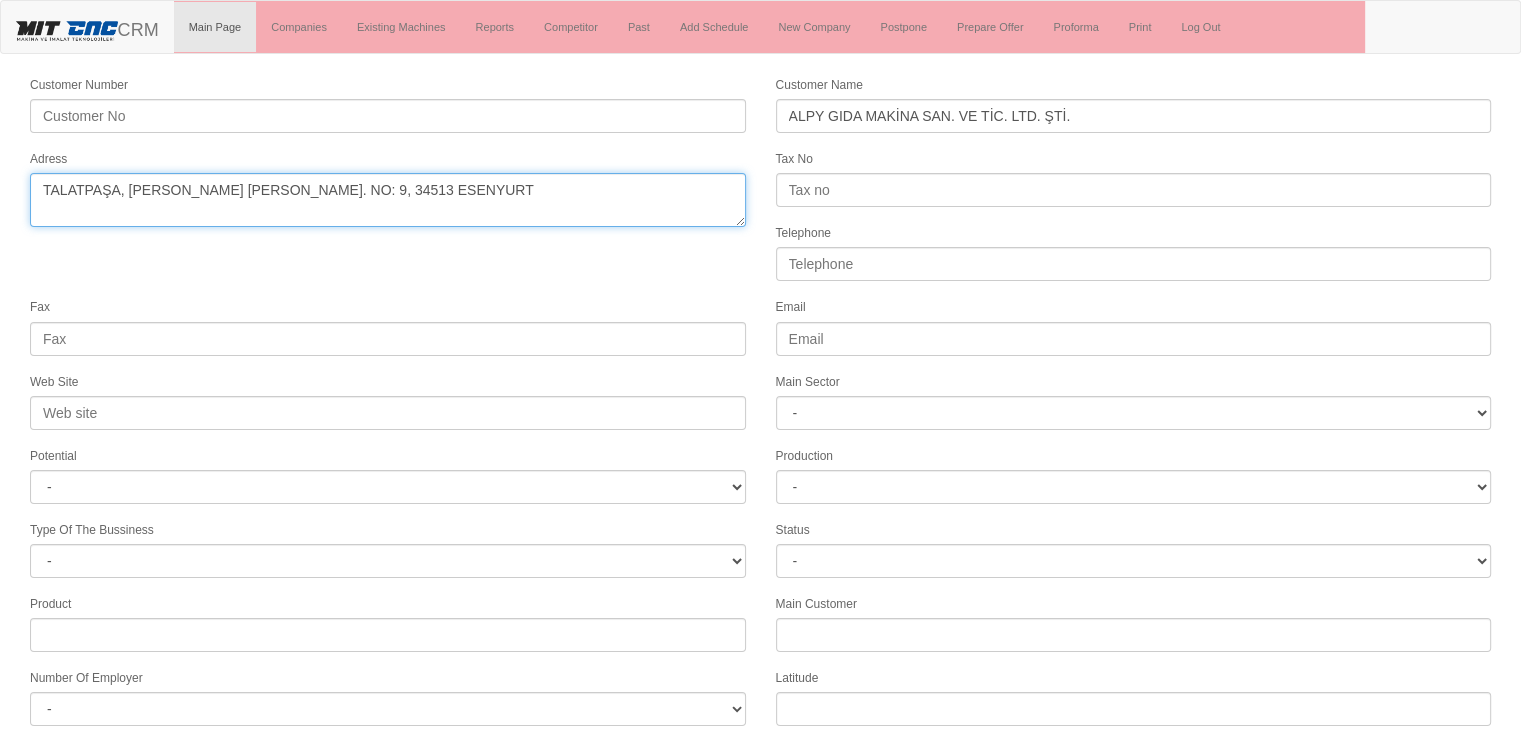 scroll, scrollTop: 121, scrollLeft: 0, axis: vertical 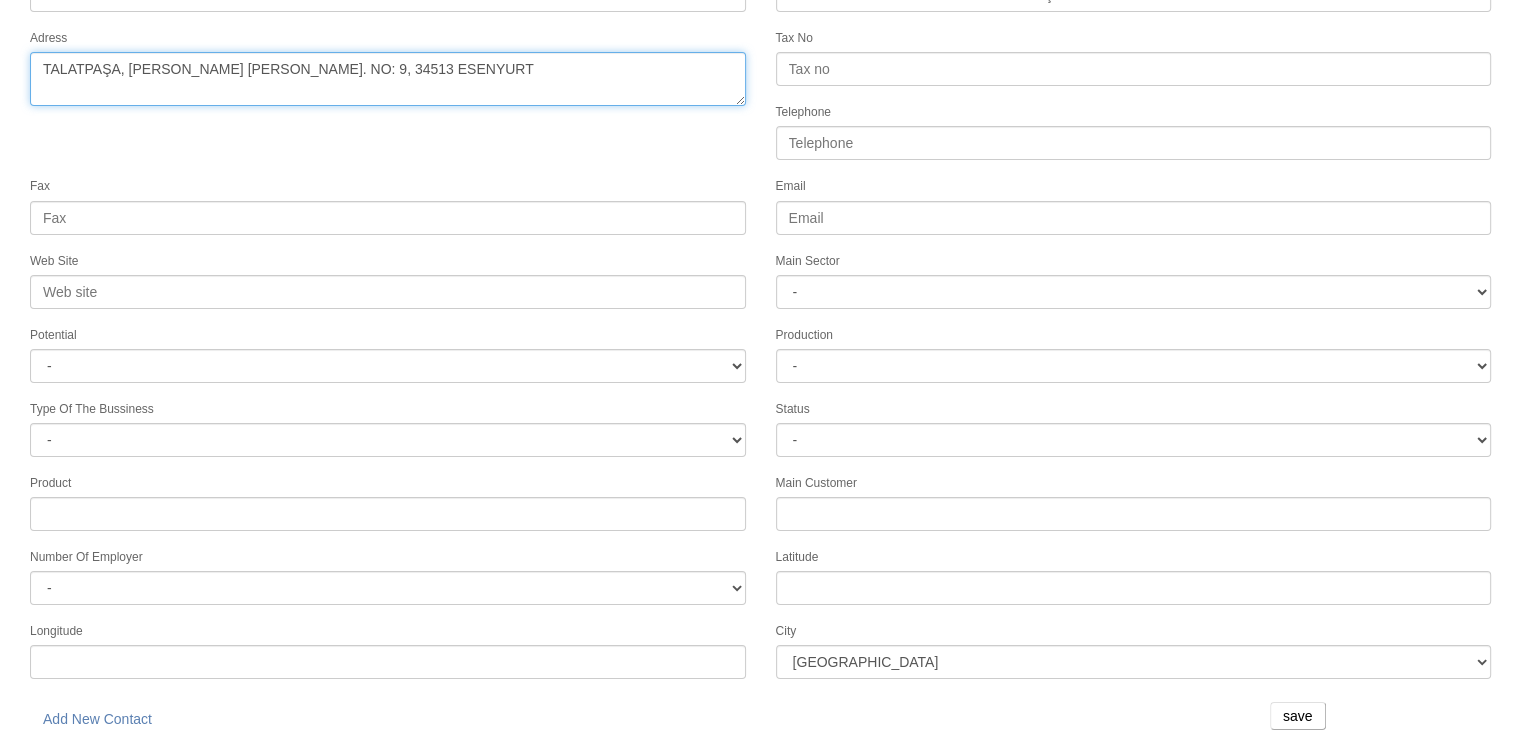 type on "TALATPAŞA, FATİH SULTAN MEHMET CAD. NO: 9, 34513 ESENYURT" 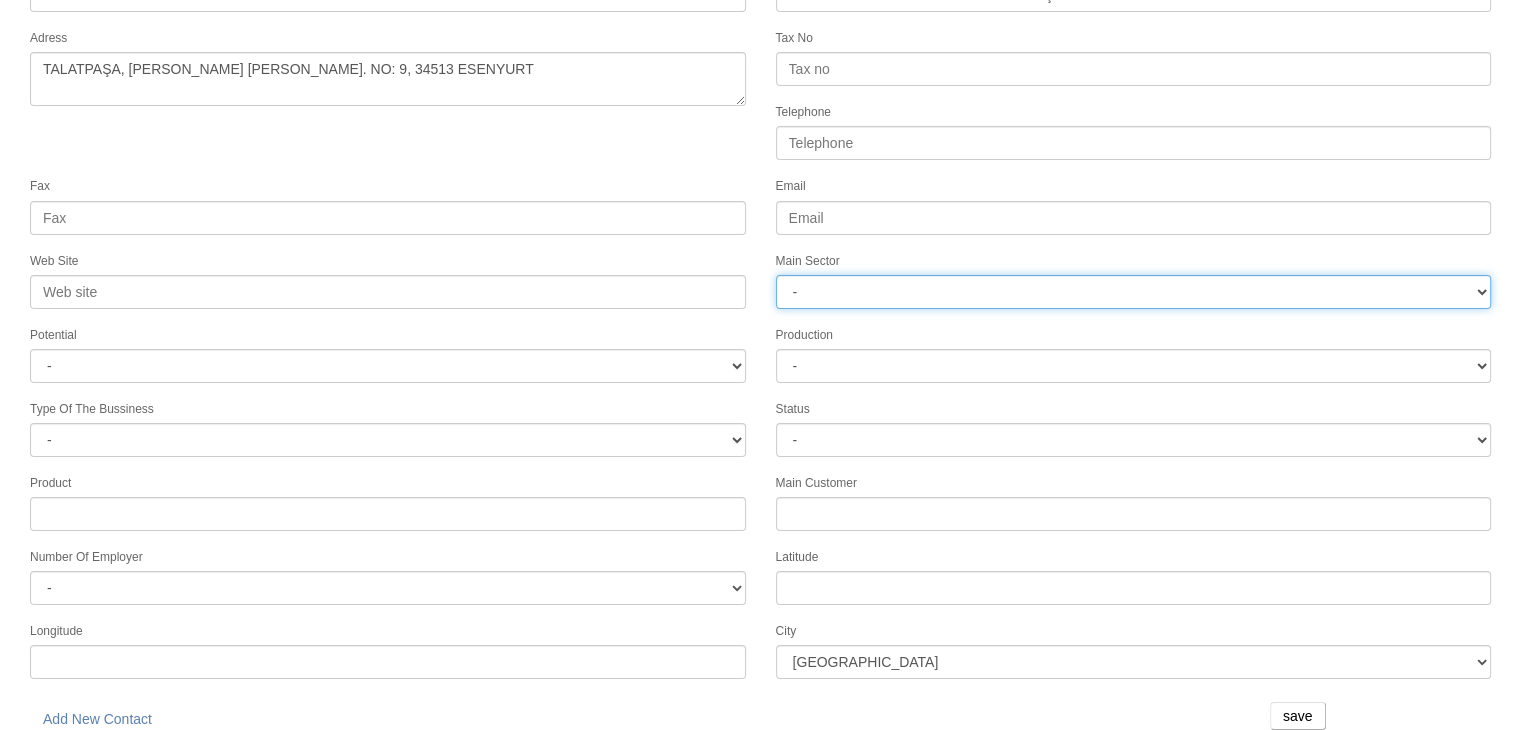 drag, startPoint x: 905, startPoint y: 283, endPoint x: 852, endPoint y: 364, distance: 96.79876 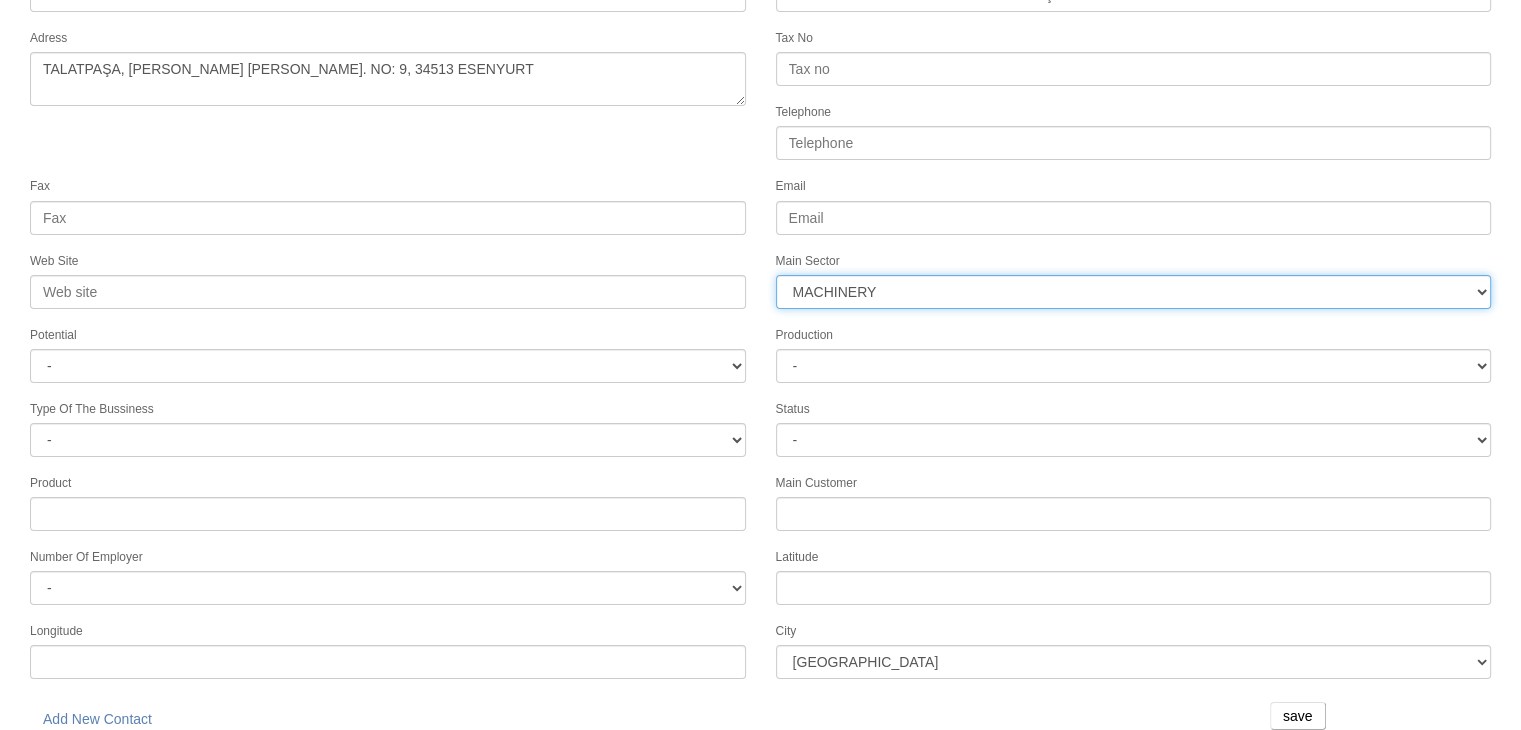 click on "-
DIE MOLD
MACHINERY
DEFENCE
ELECTRICAL COMPONENTS
MEDICAL
TOOL MANUFACTURING
JEWELERY
AGRICULTURE
AUTOMOTIVE
WHITE GOODS
HYDRAULIC & PNEUMATIC
CASTING
STAMPING DIE
AEROSPACE
CONSTRUCTION MAC.
GEN. PART. MAN.
EDUCATION
LASER POTENTIALS
FURNUTURE" at bounding box center (1134, 292) 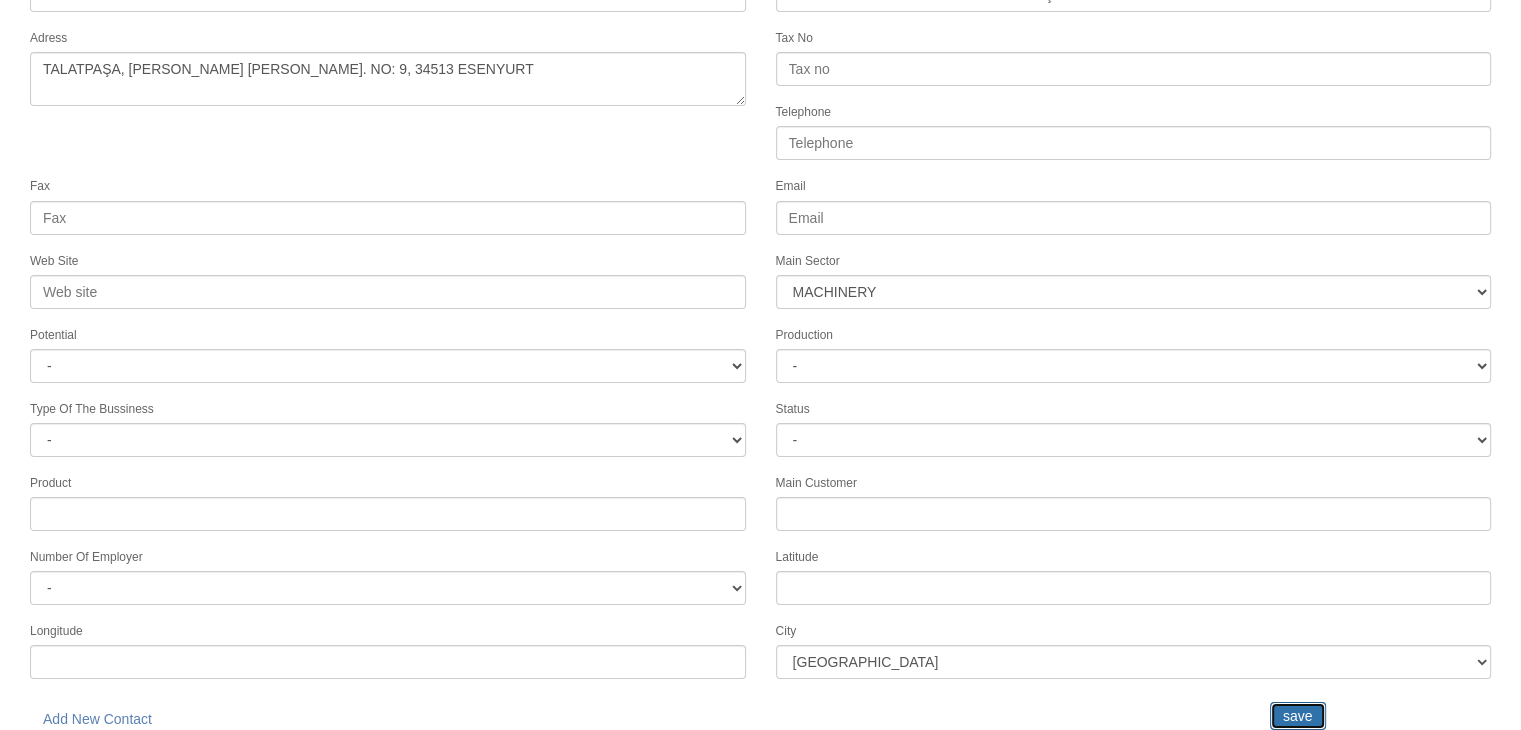 click on "save" at bounding box center (1298, 716) 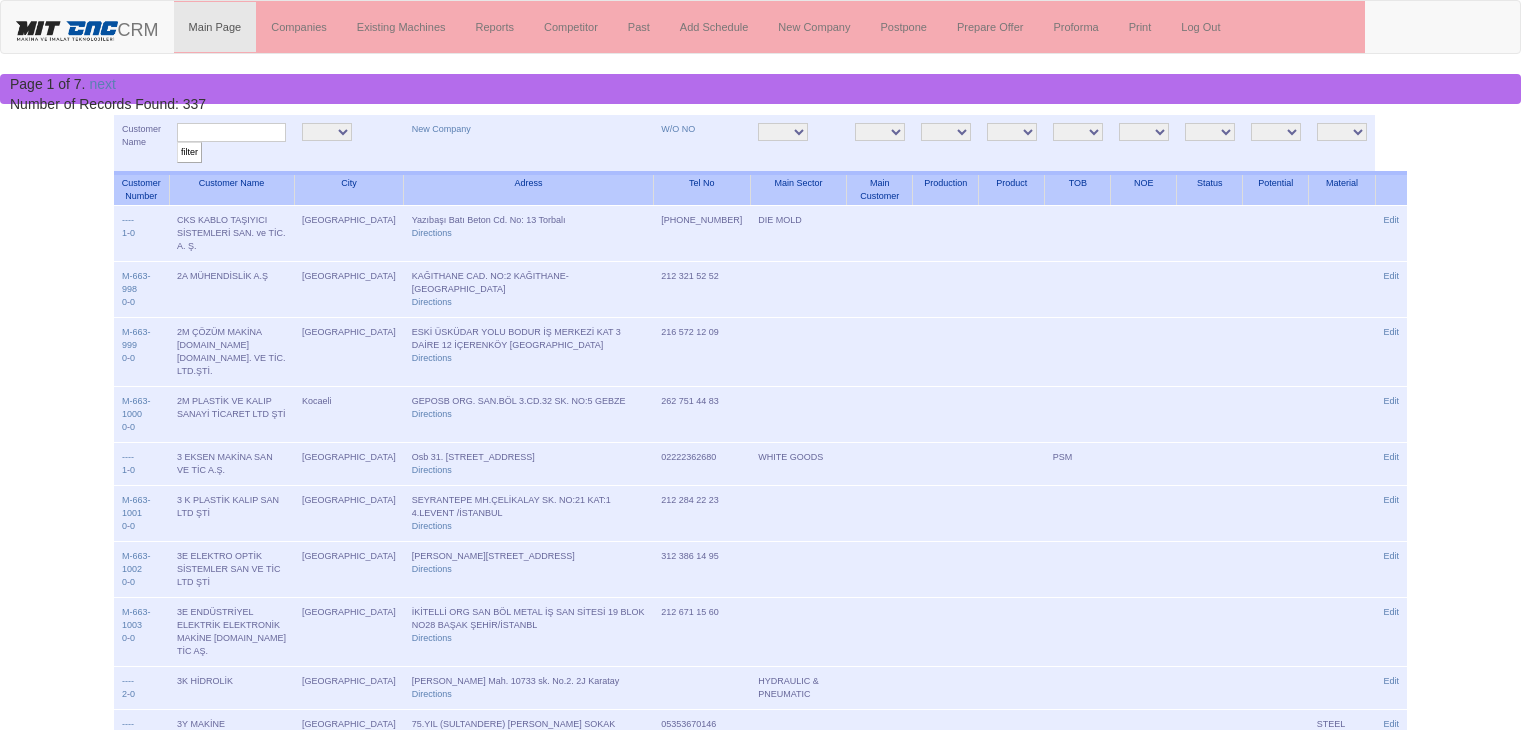 scroll, scrollTop: 0, scrollLeft: 0, axis: both 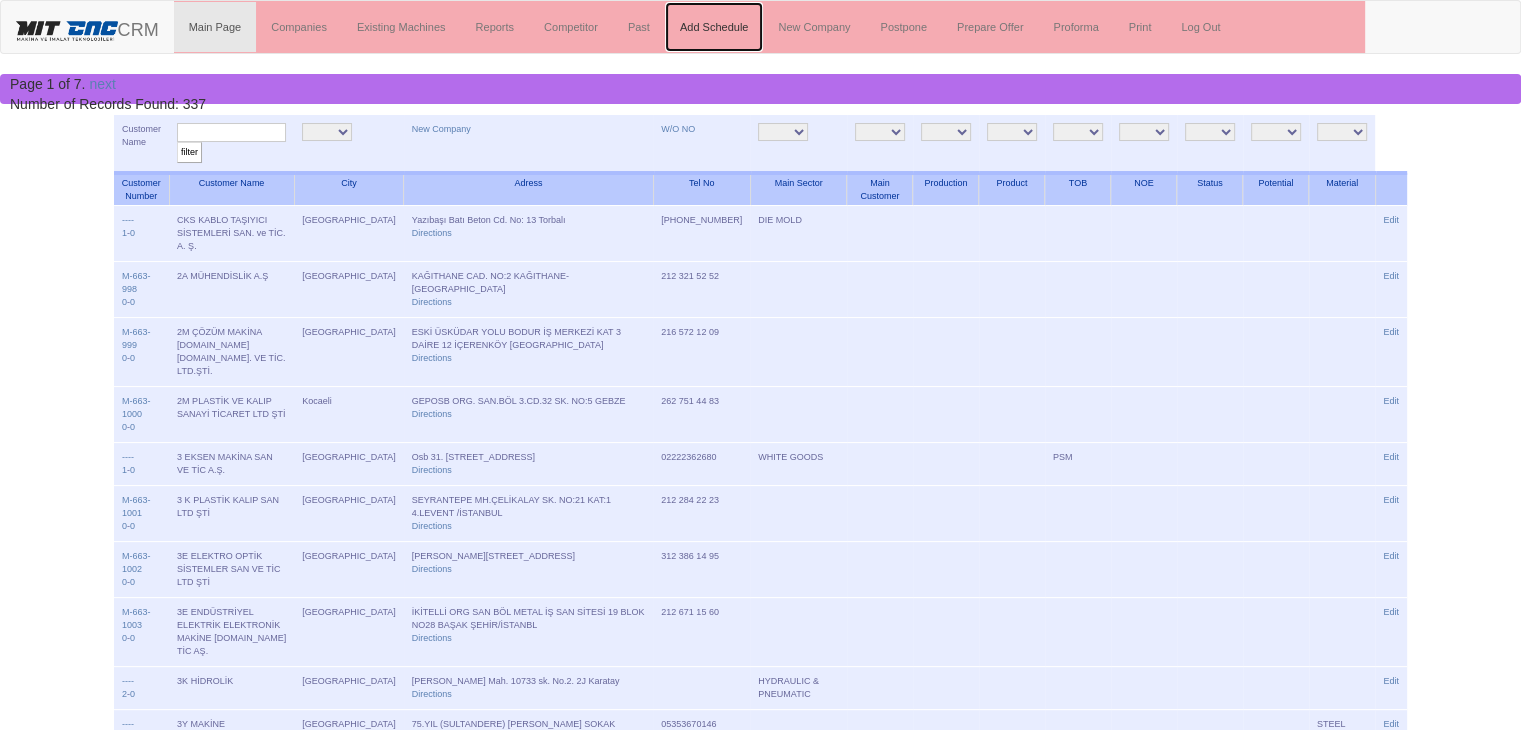 click on "Add Schedule" at bounding box center (714, 27) 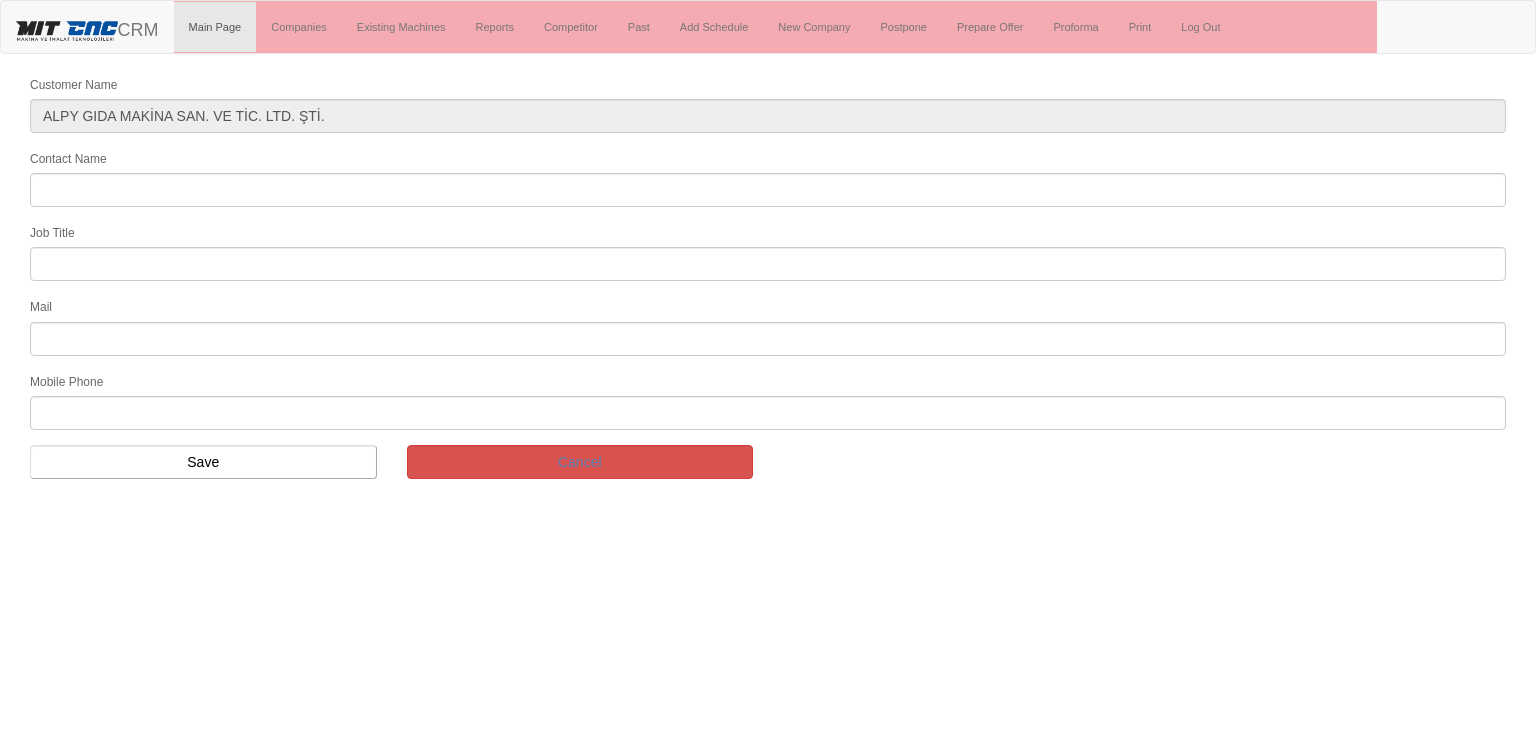 scroll, scrollTop: 0, scrollLeft: 0, axis: both 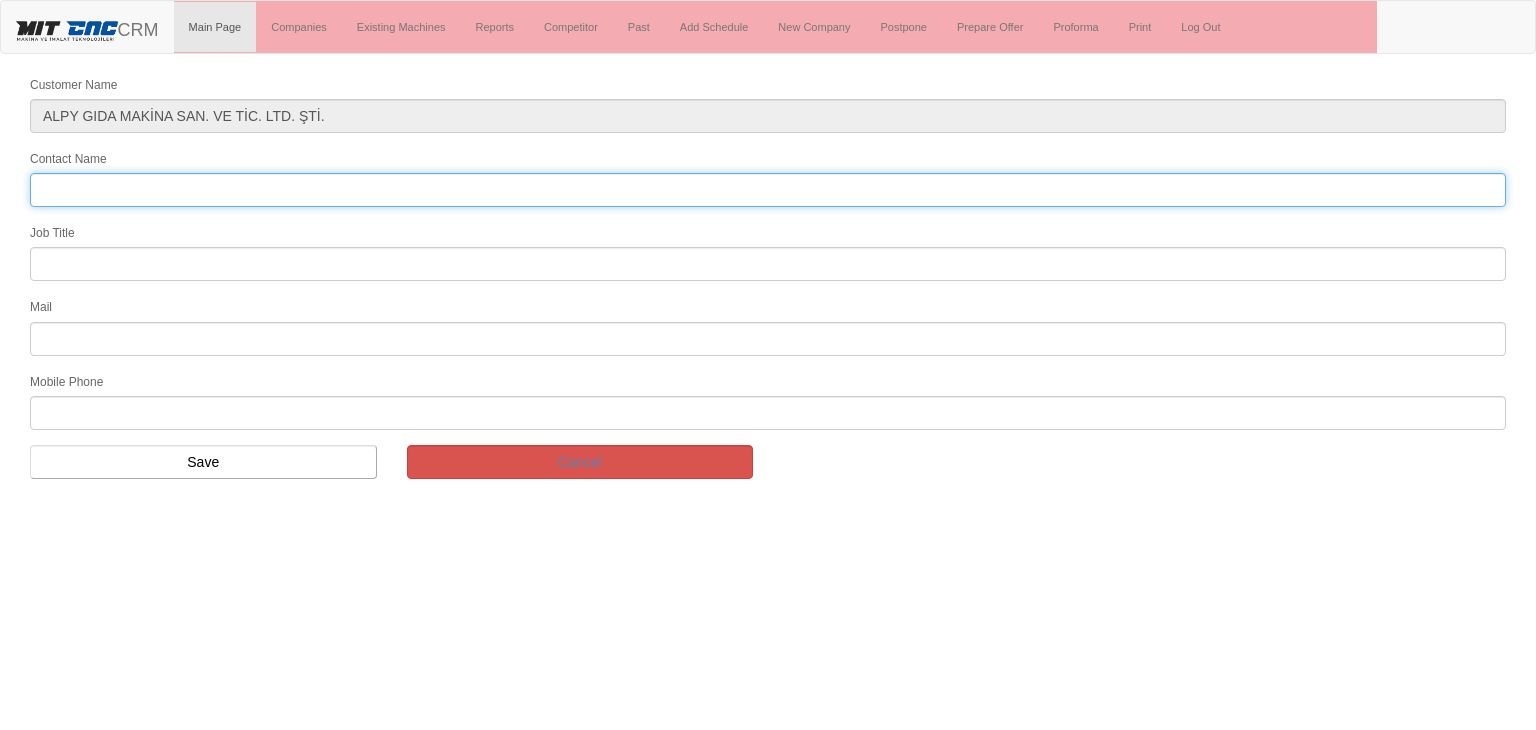 click on "Contact Name" at bounding box center (768, 190) 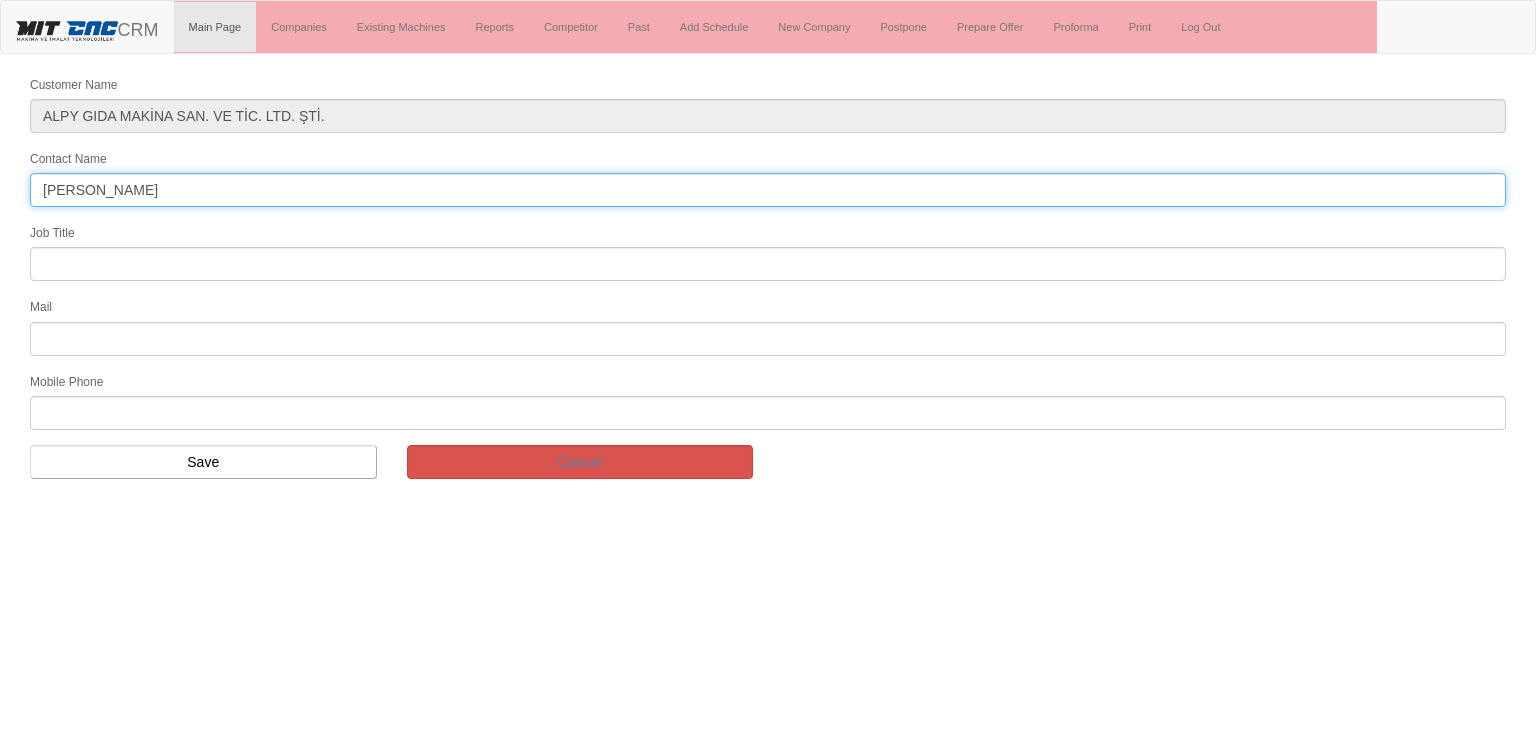type on "[PERSON_NAME]" 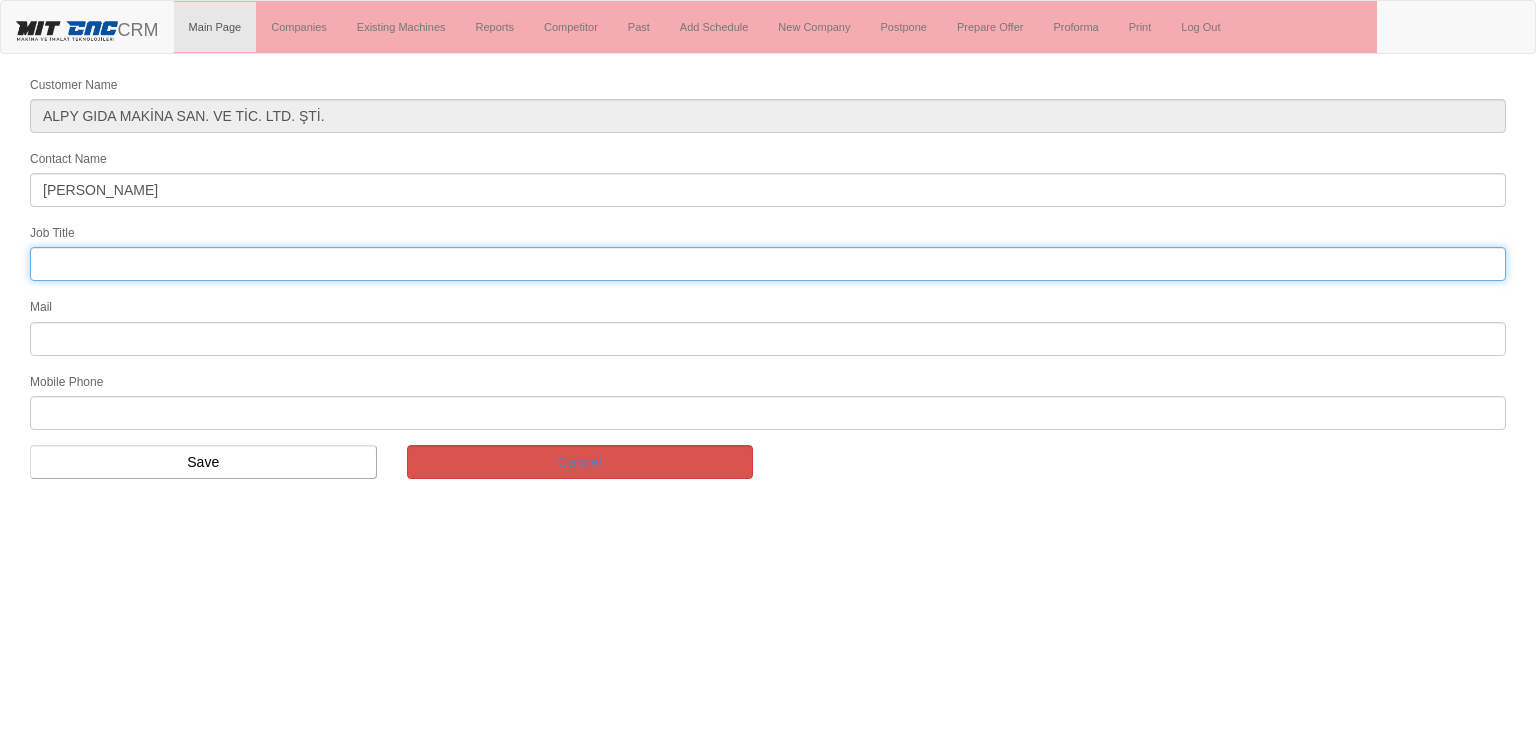 click at bounding box center [768, 264] 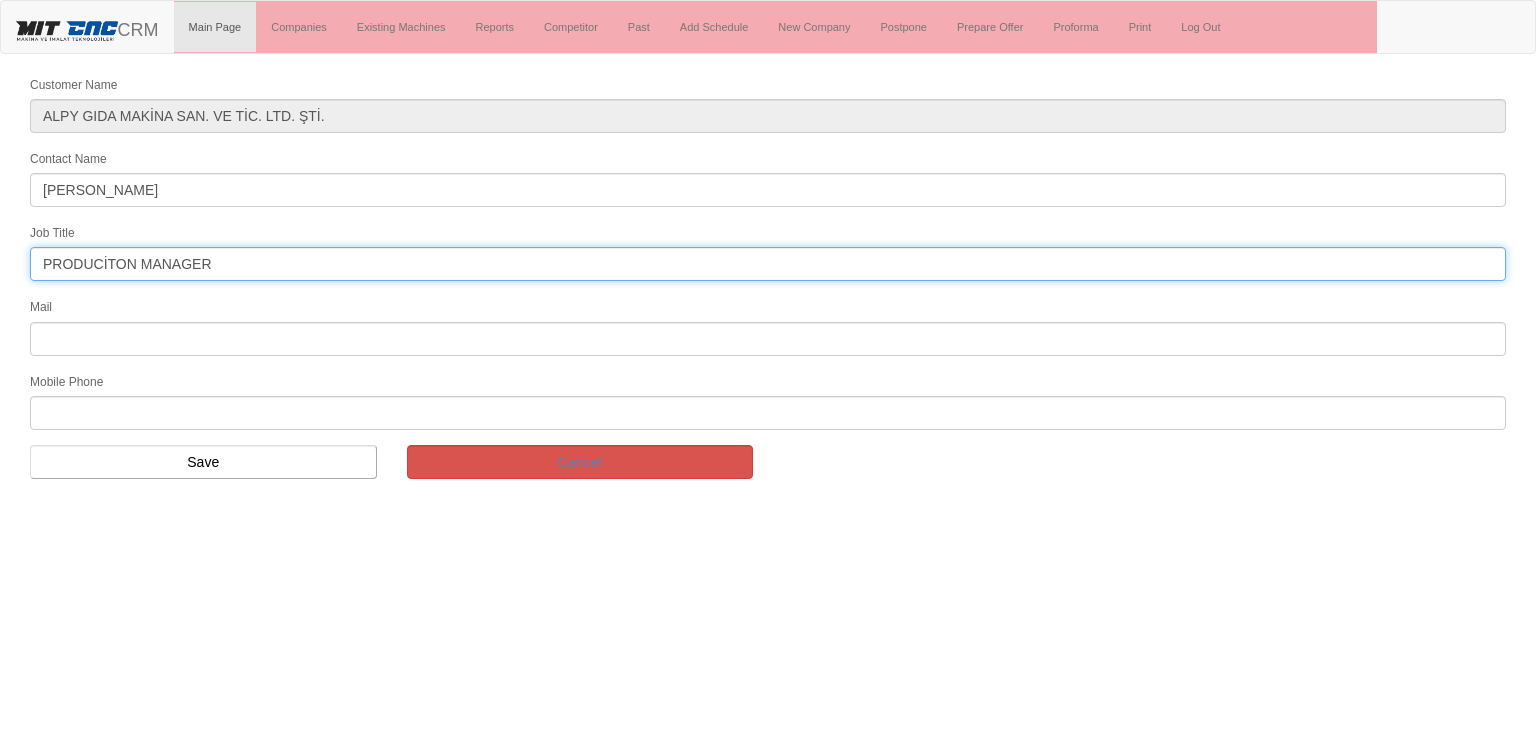click on "PRODUCİTON MANAGER" at bounding box center (768, 264) 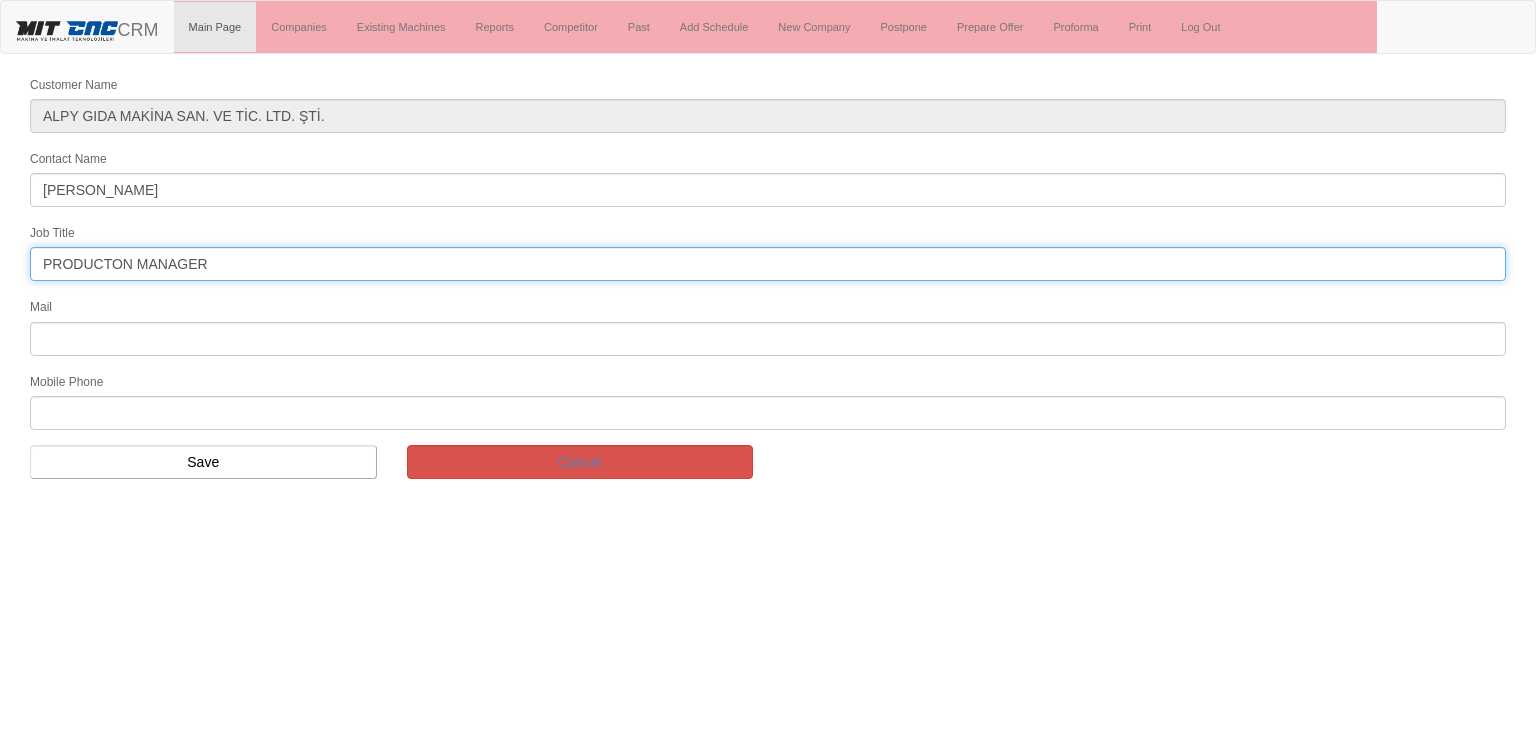 click on "PRODUCTON MANAGER" at bounding box center [768, 264] 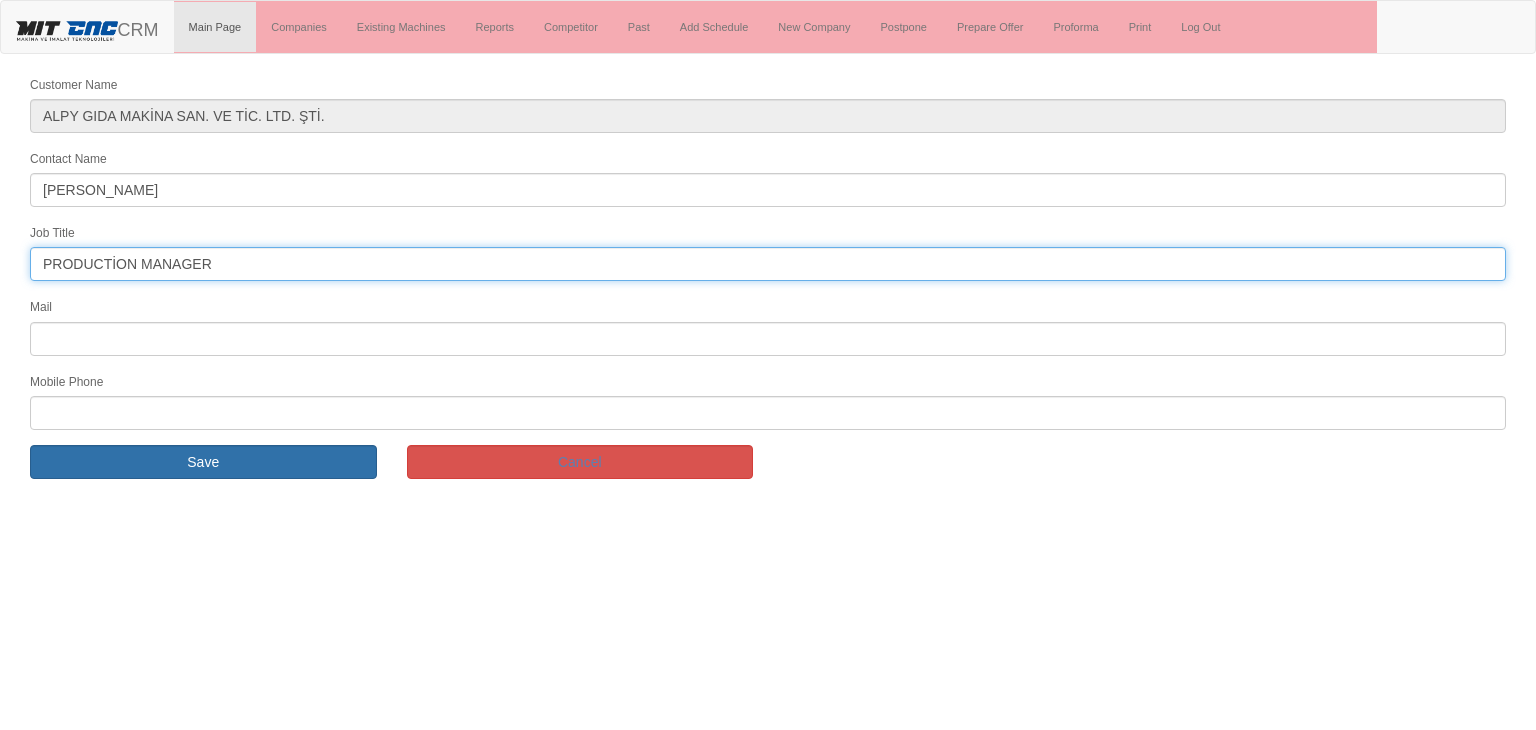 type on "PRODUCTİON MANAGER" 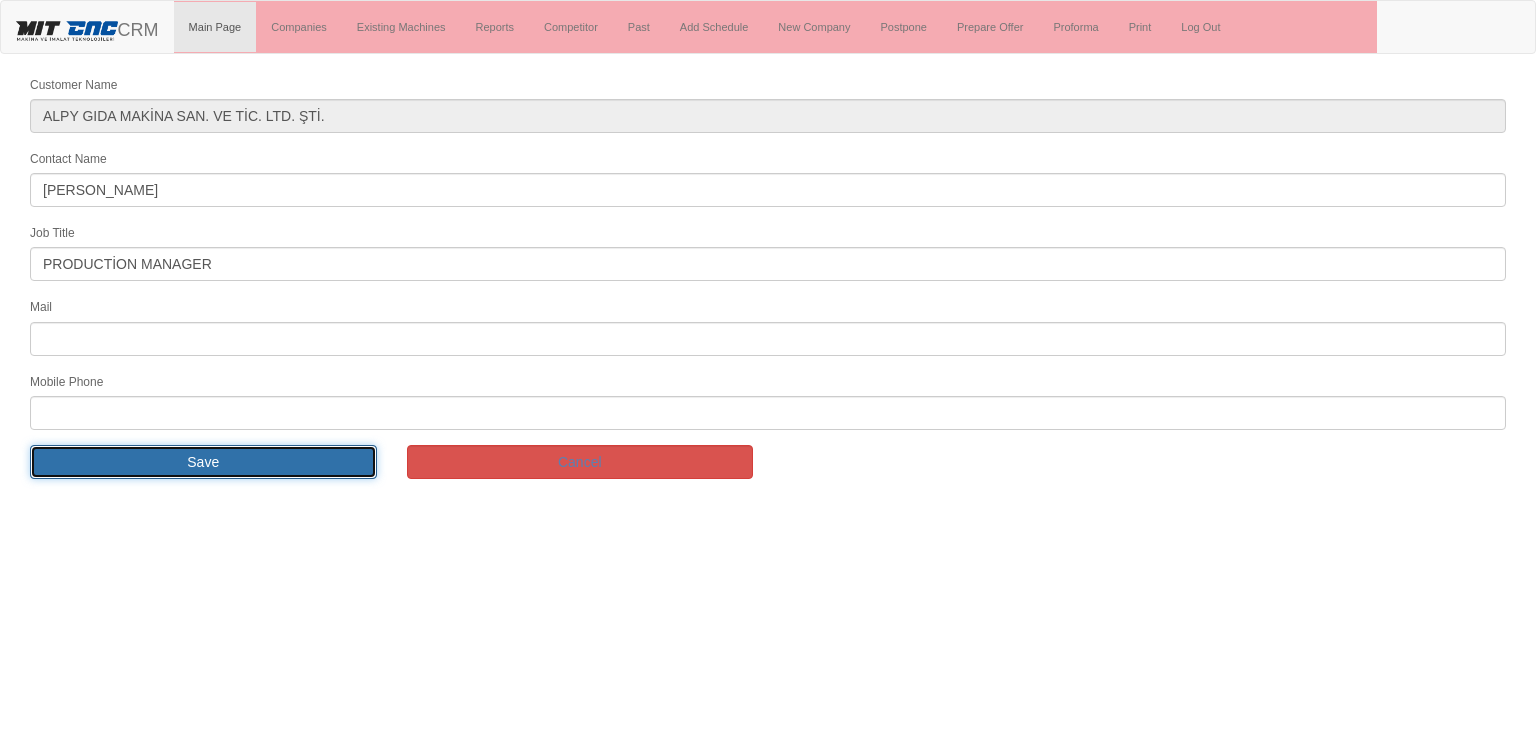 click on "Save" at bounding box center [203, 462] 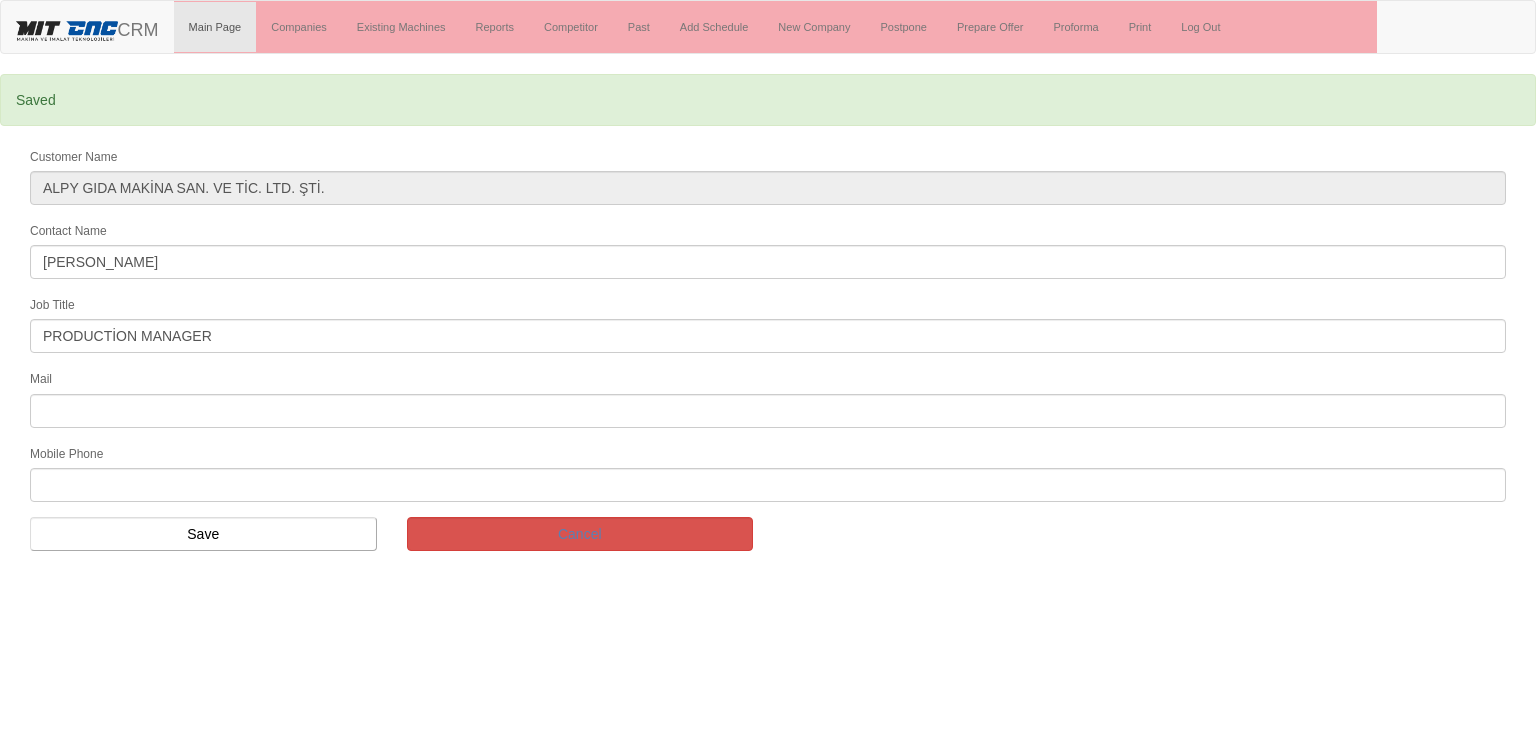 scroll, scrollTop: 0, scrollLeft: 0, axis: both 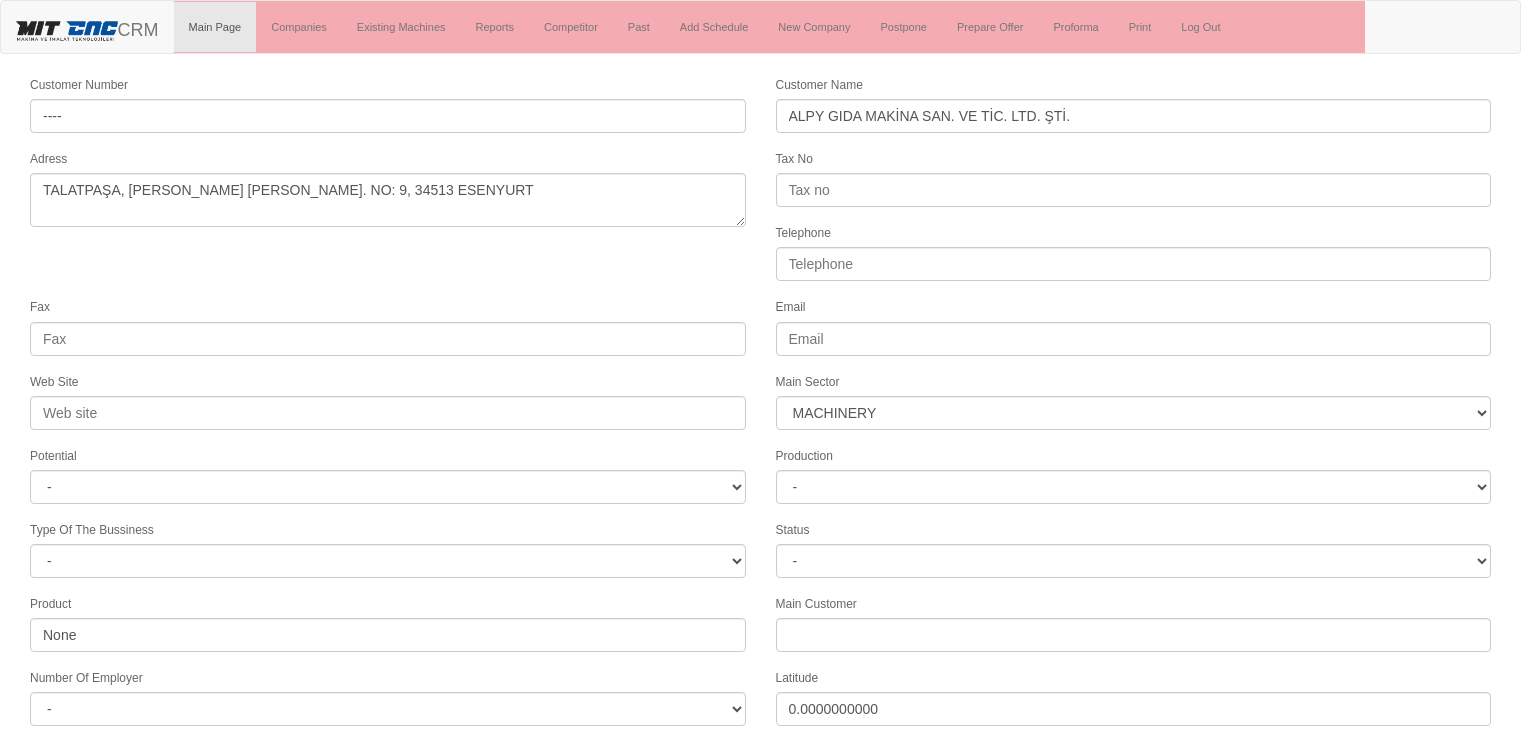 select on "363" 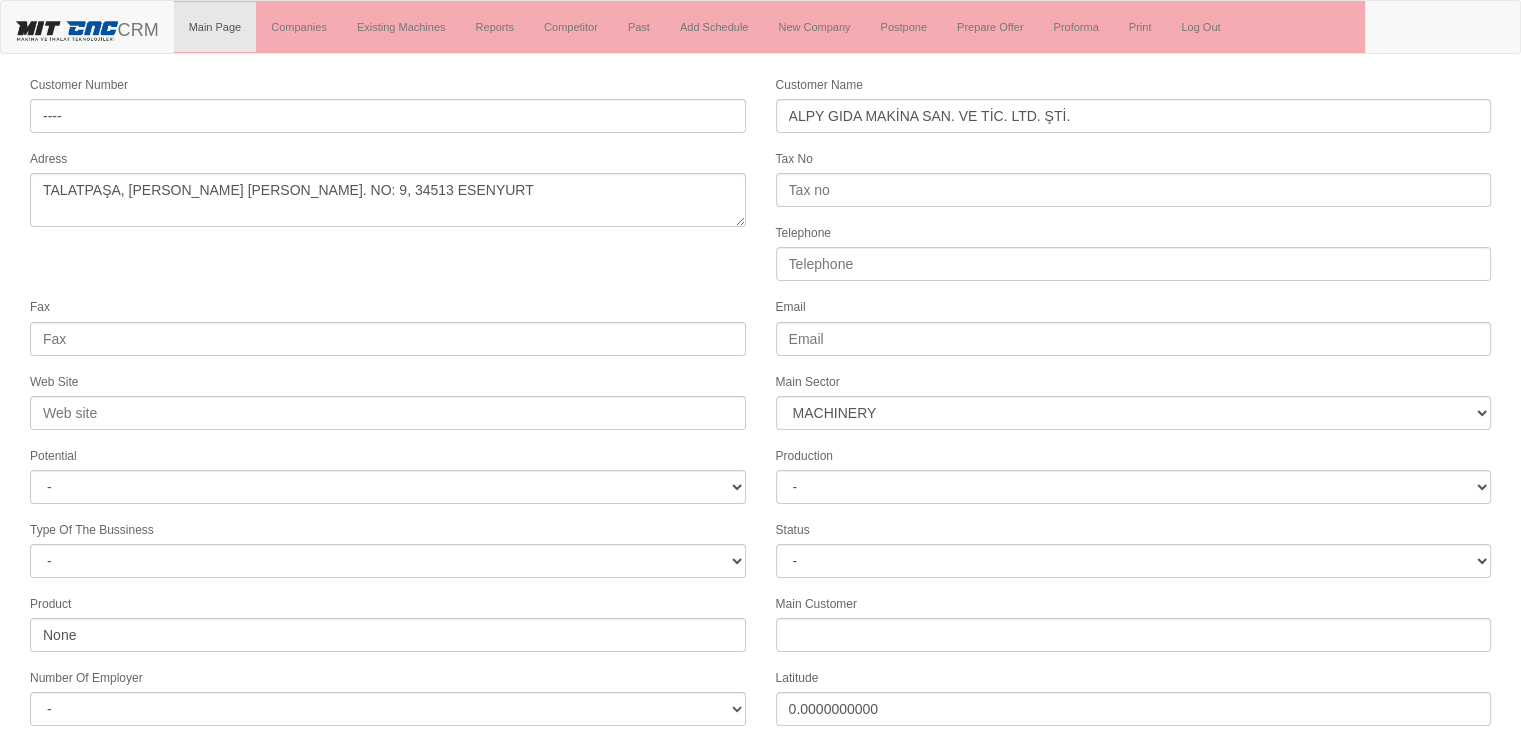 scroll, scrollTop: 170, scrollLeft: 0, axis: vertical 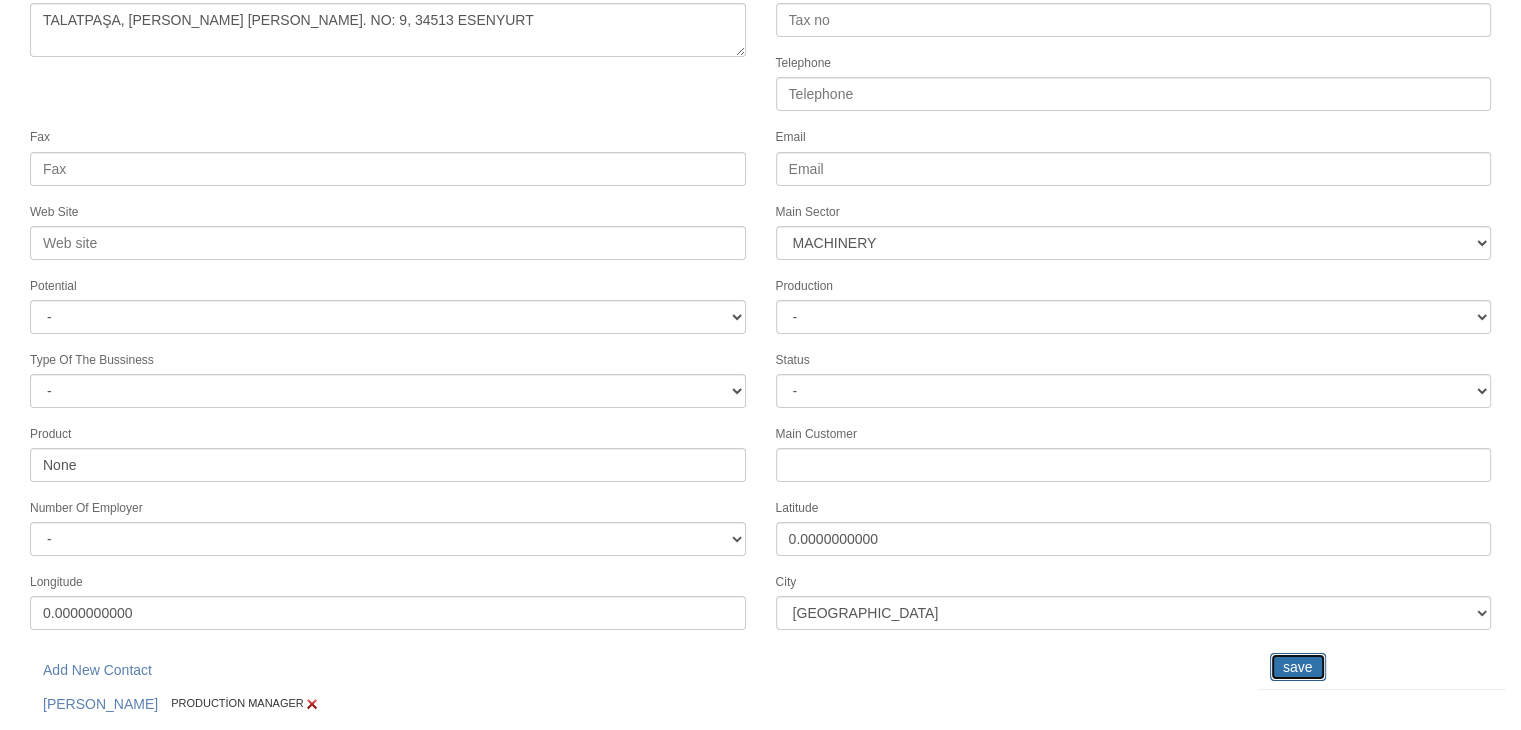 click on "save" at bounding box center [1298, 667] 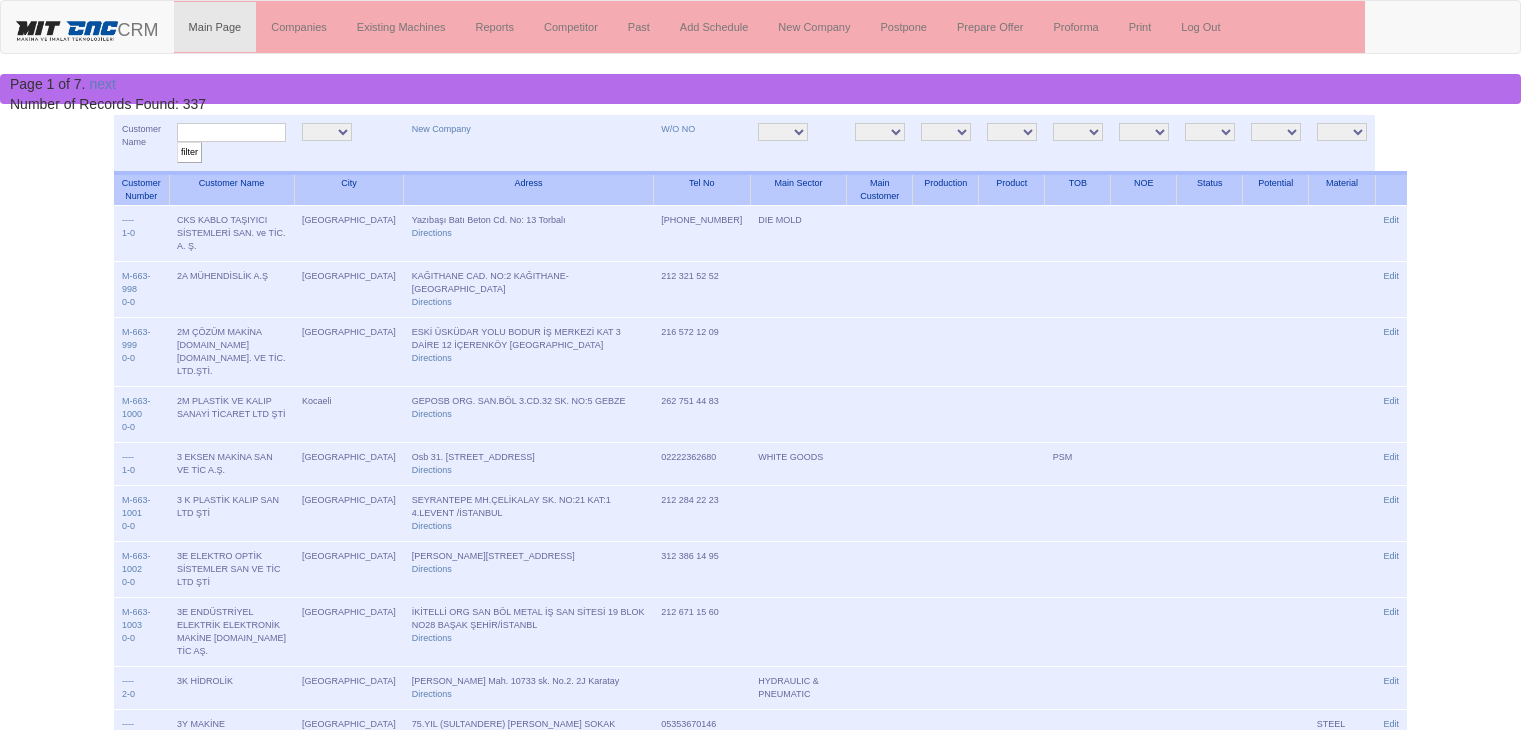 scroll, scrollTop: 0, scrollLeft: 0, axis: both 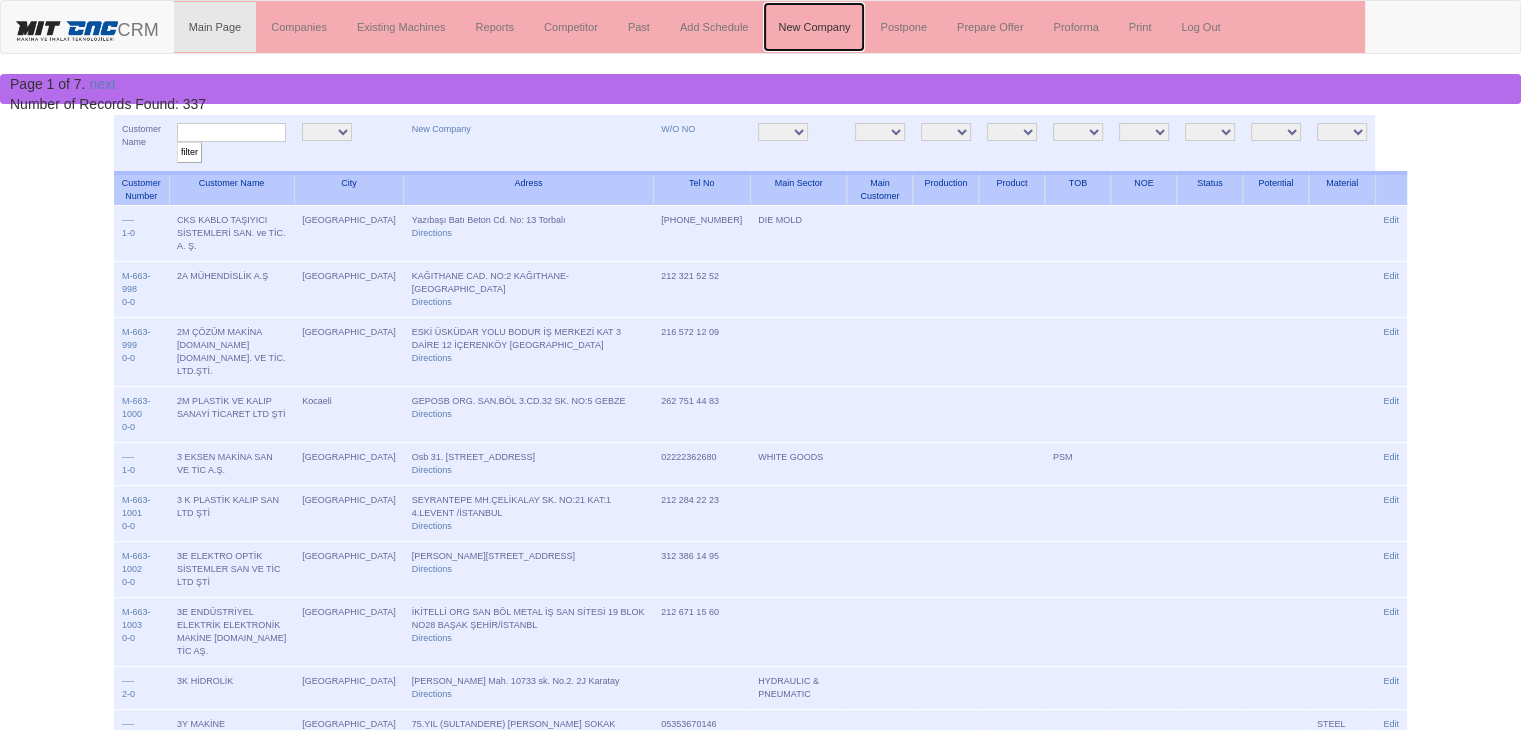 click on "New Company" at bounding box center [814, 27] 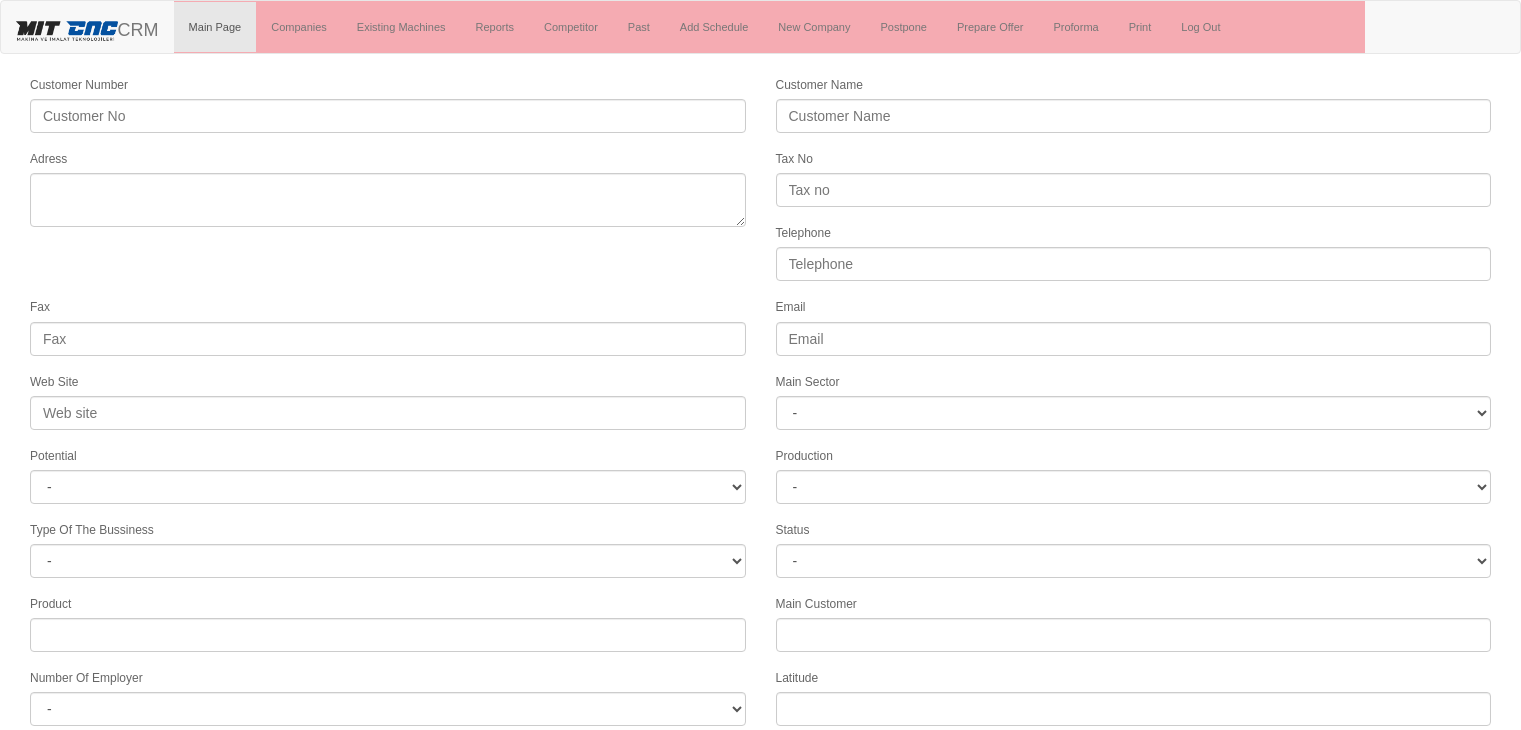 scroll, scrollTop: 0, scrollLeft: 0, axis: both 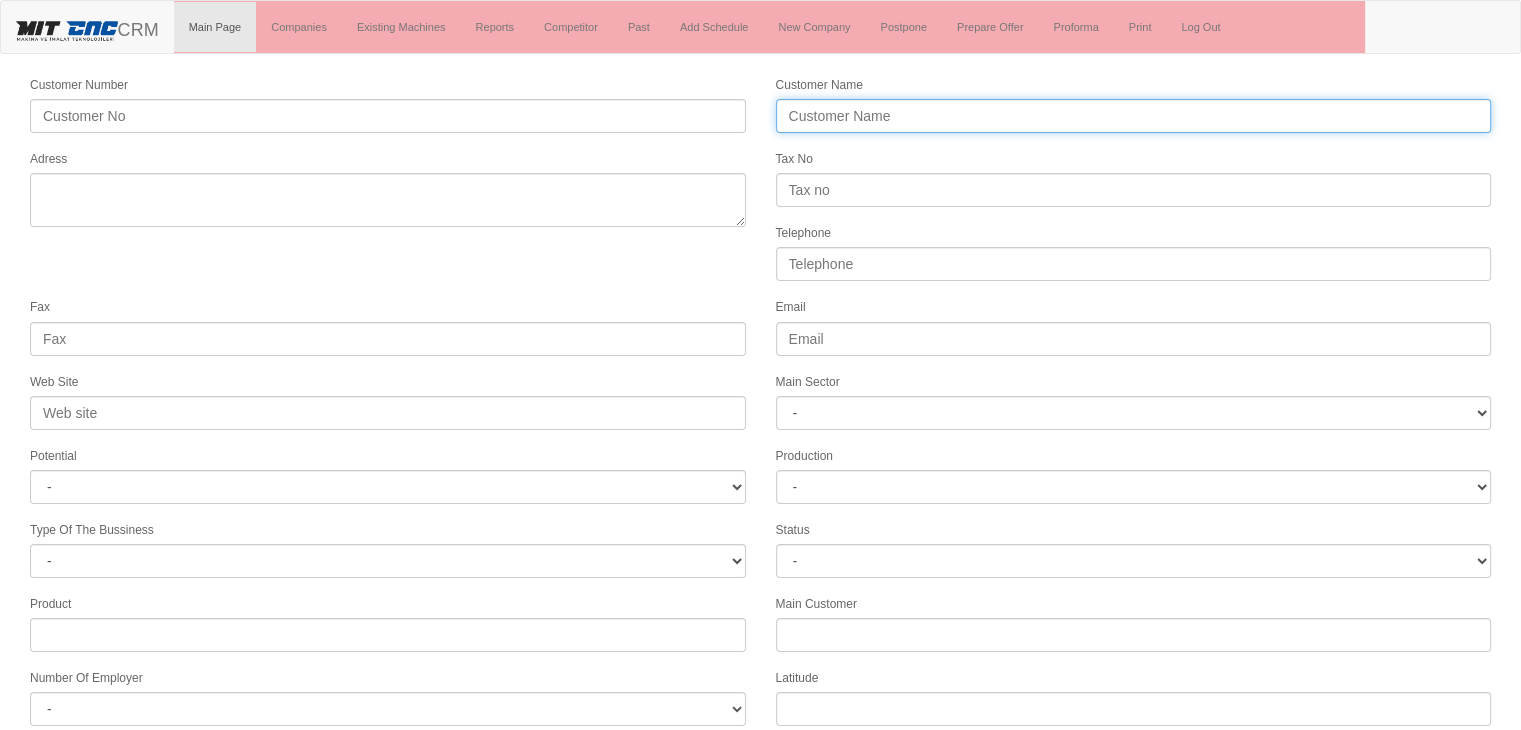 click on "Customer Name" at bounding box center [1134, 116] 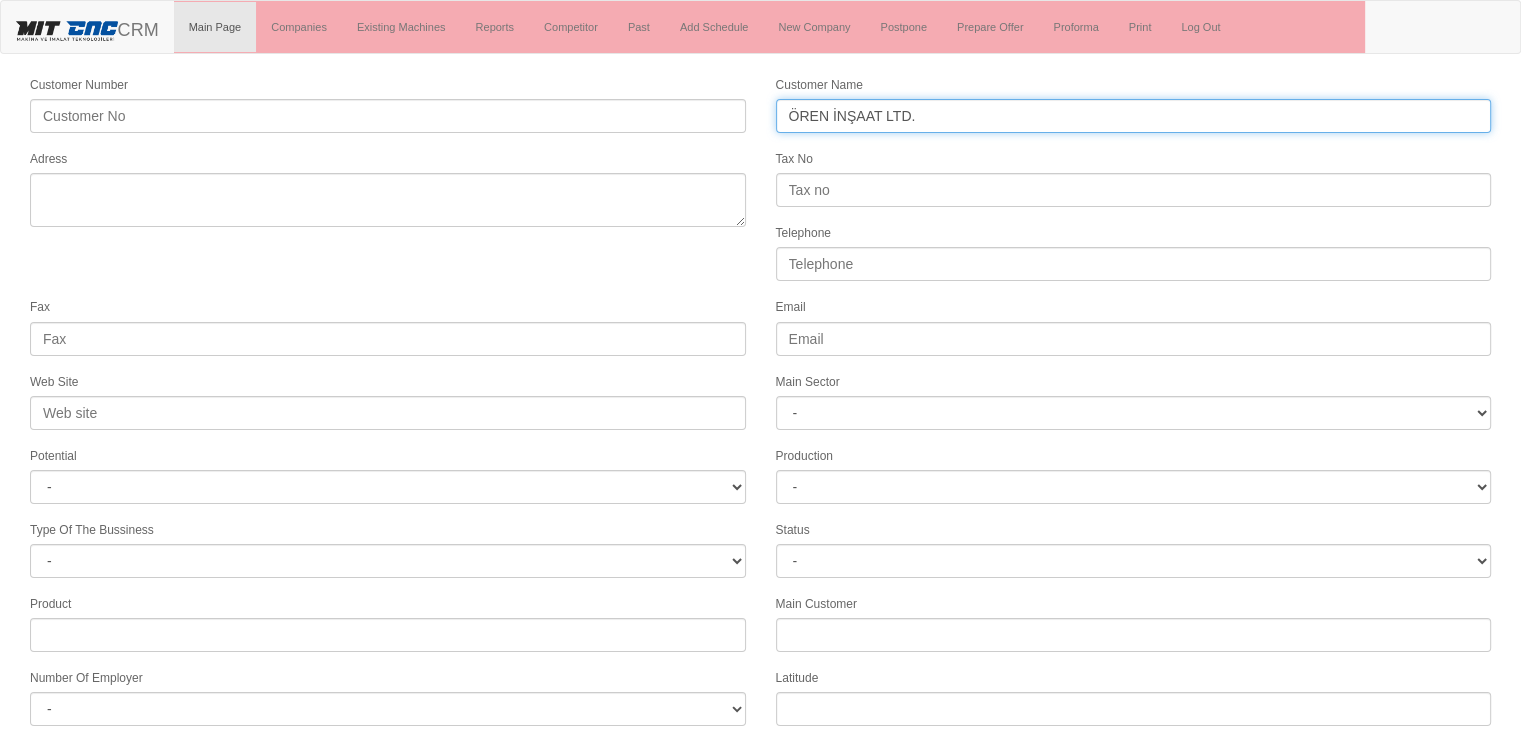 type on "ÖREN İNŞAAT LTD." 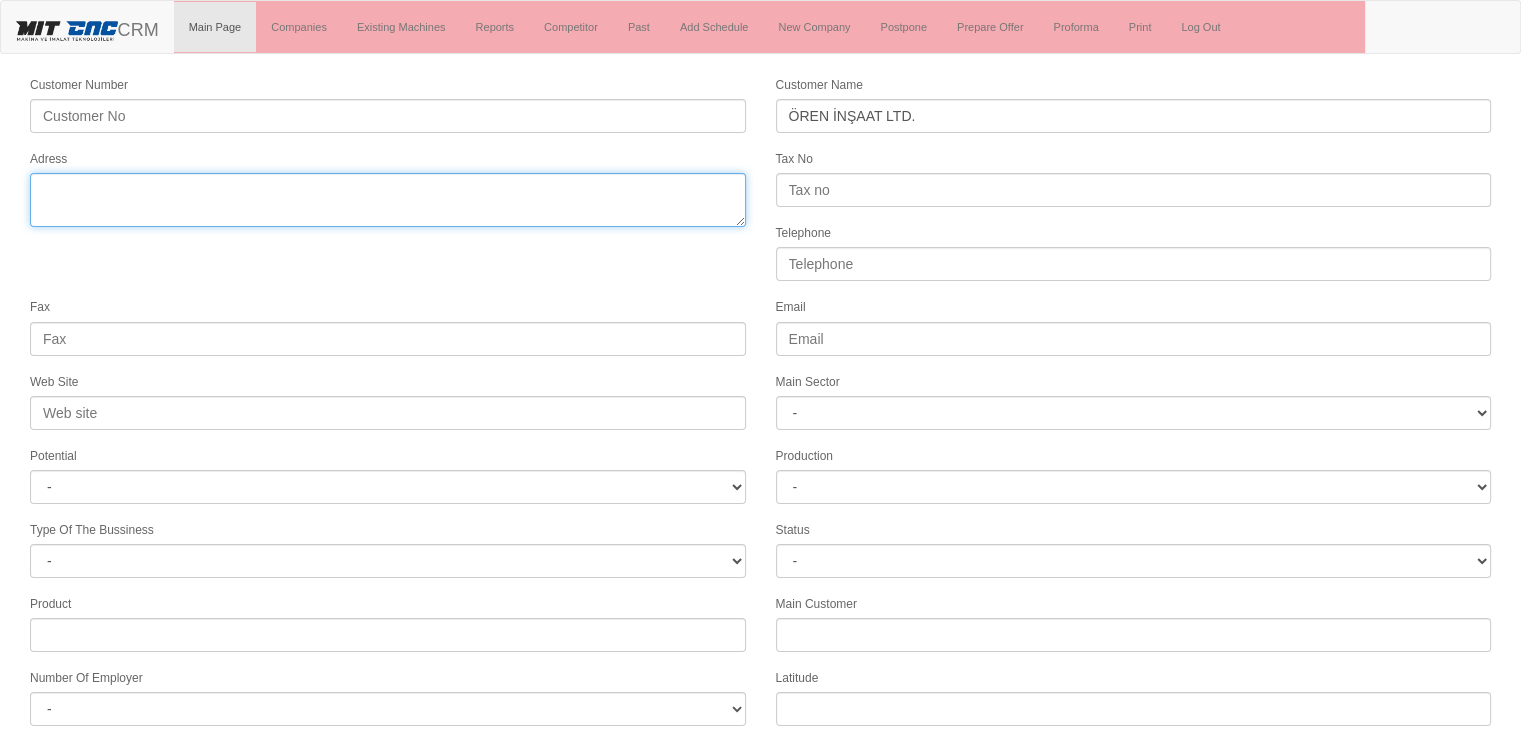 click on "Adress" at bounding box center (388, 200) 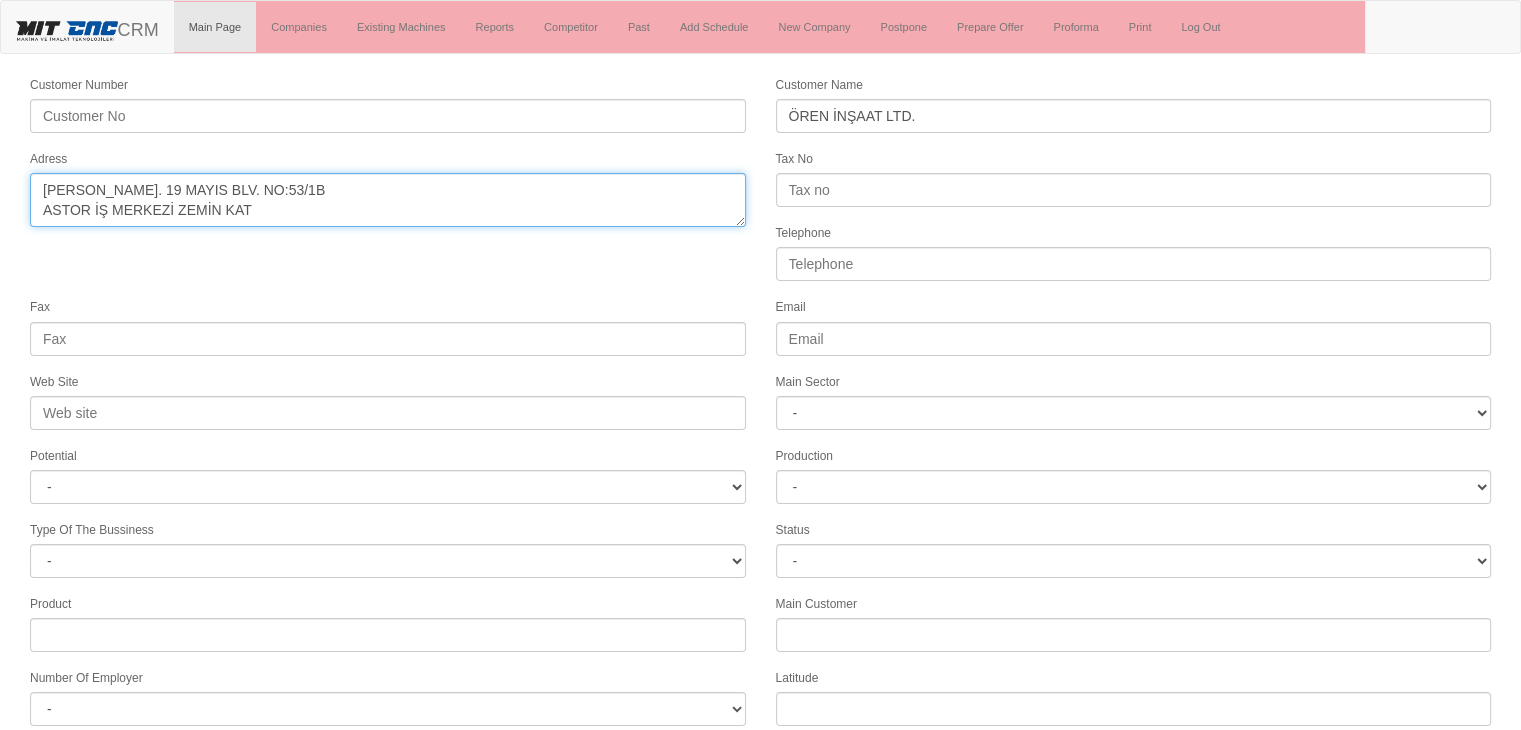 scroll, scrollTop: 121, scrollLeft: 0, axis: vertical 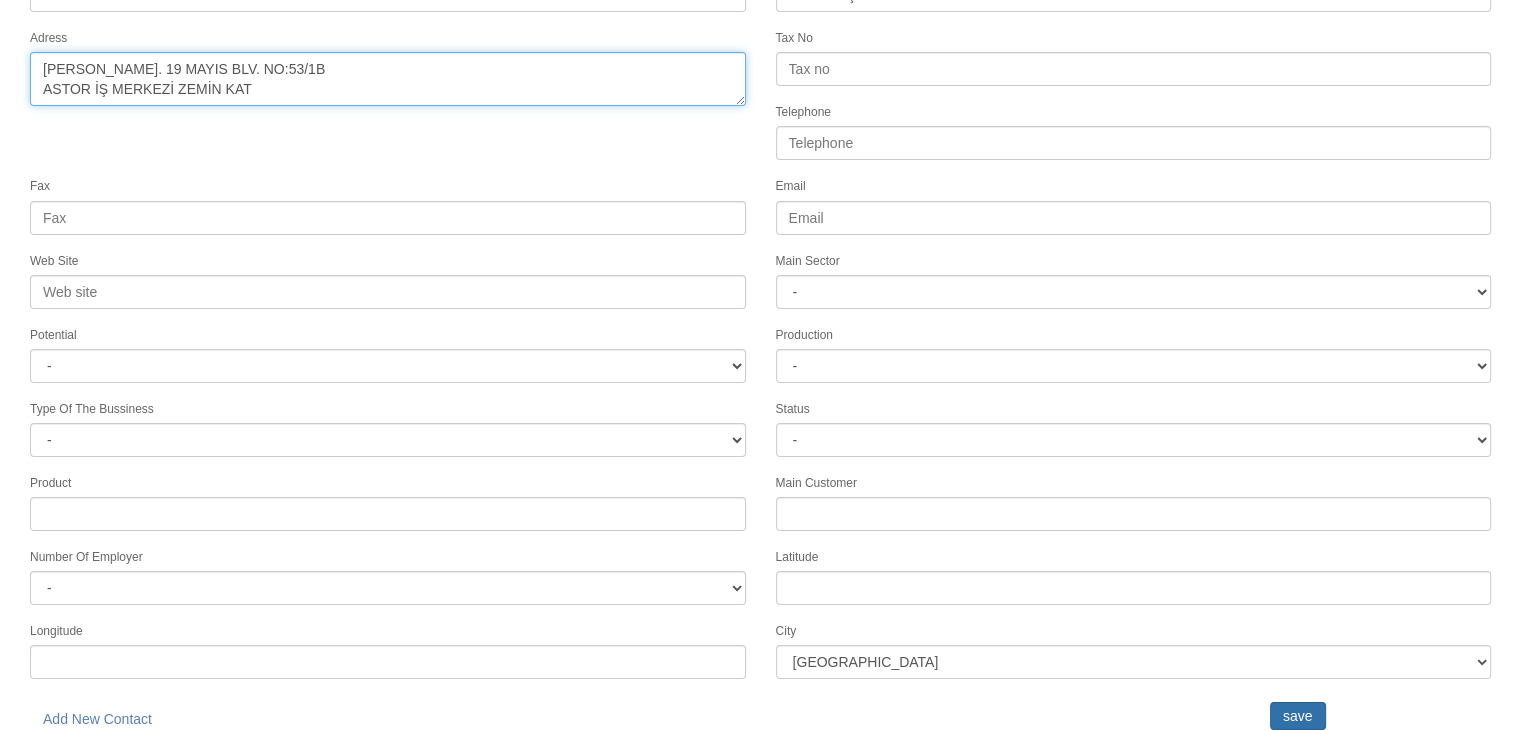 type on "FATİH MAH. 19 MAYIS BLV. NO:53/1B
ASTOR İŞ MERKEZİ ZEMİN KAT" 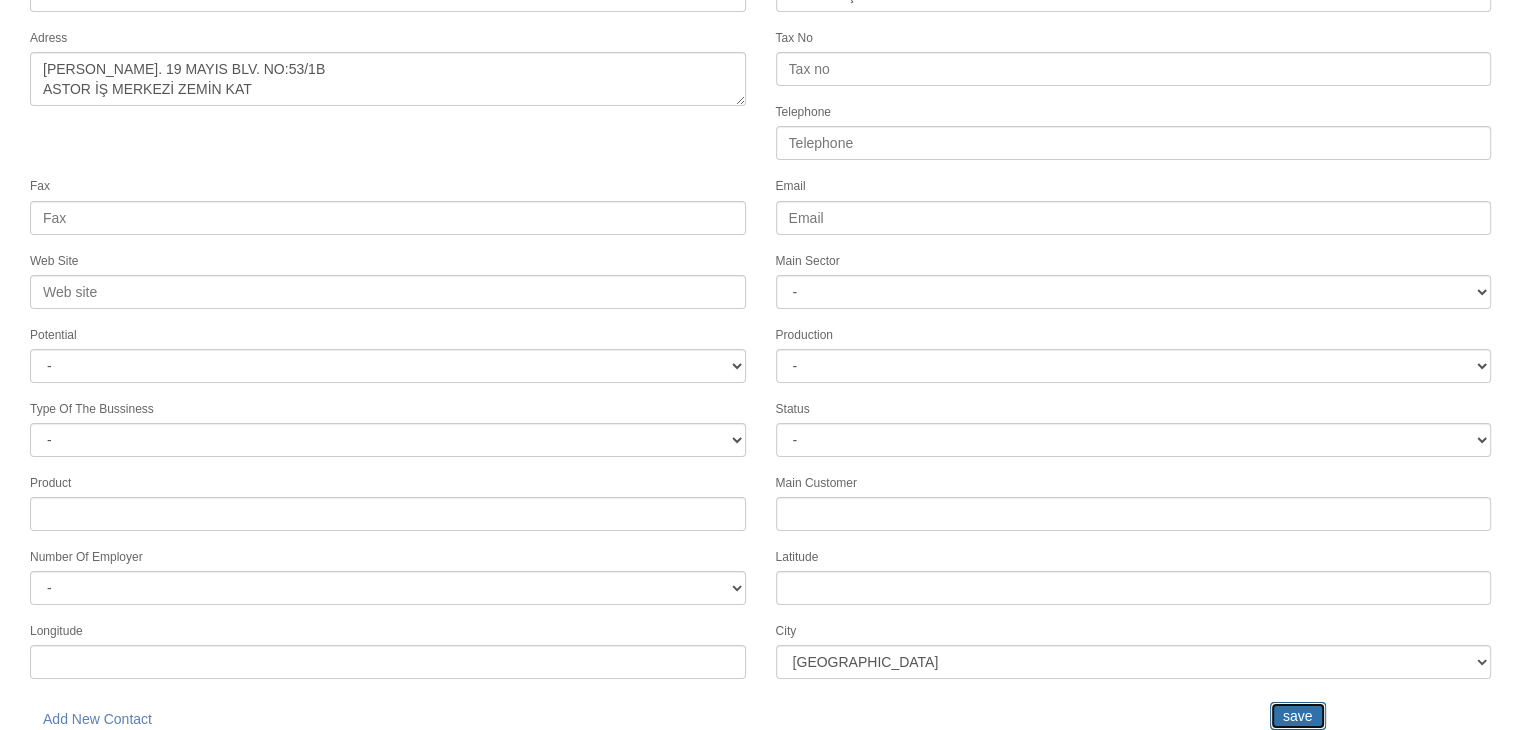 click on "save" at bounding box center [1298, 716] 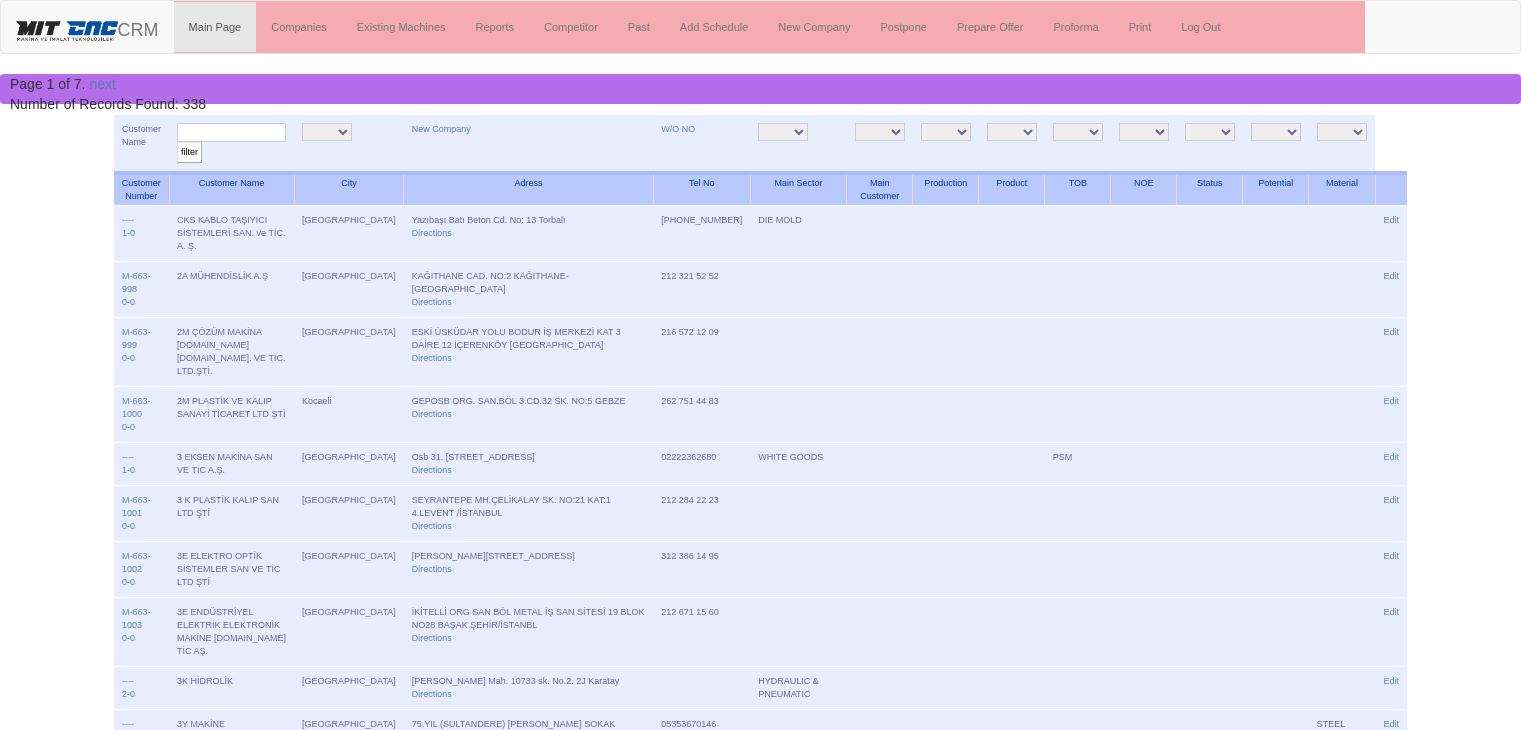 scroll, scrollTop: 0, scrollLeft: 0, axis: both 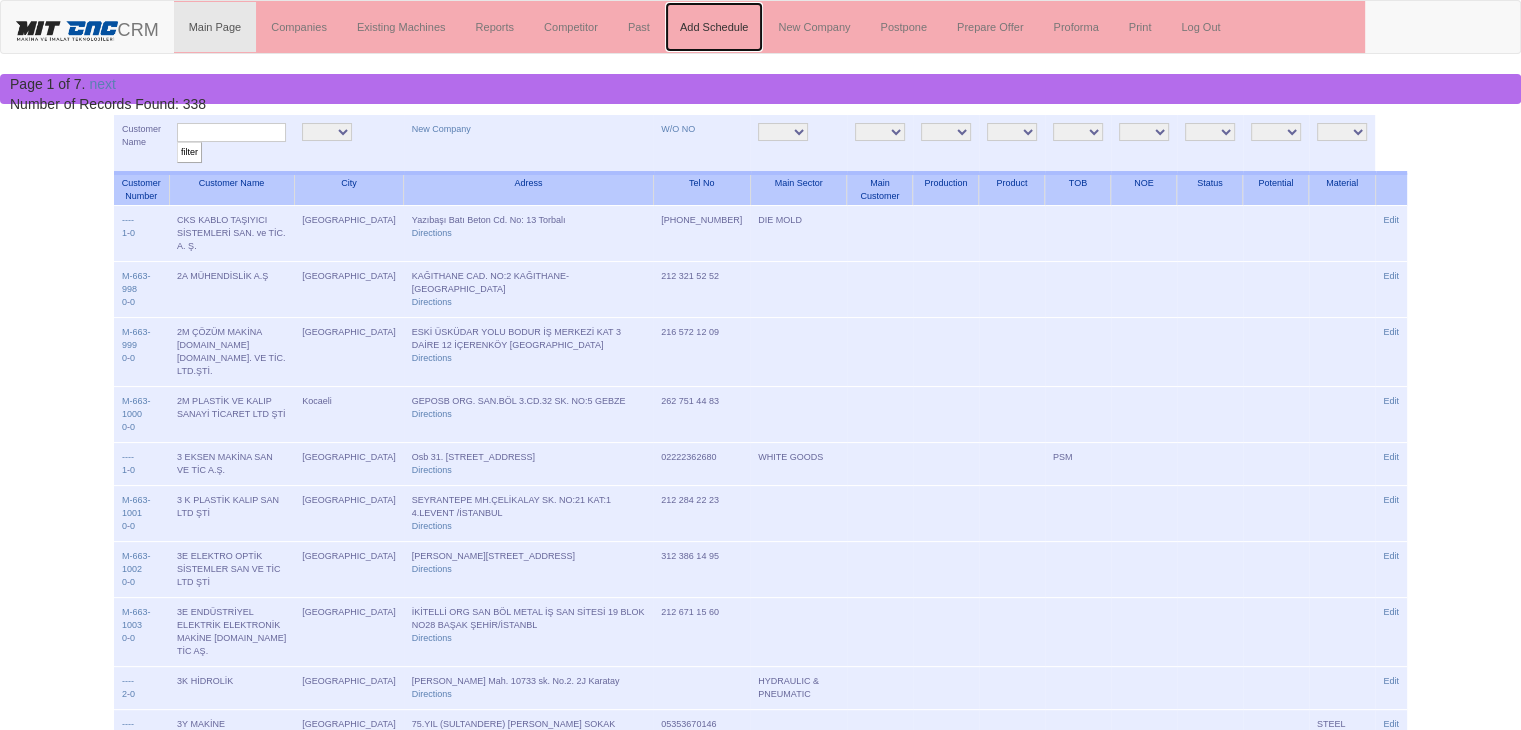 click on "Add Schedule" at bounding box center [714, 27] 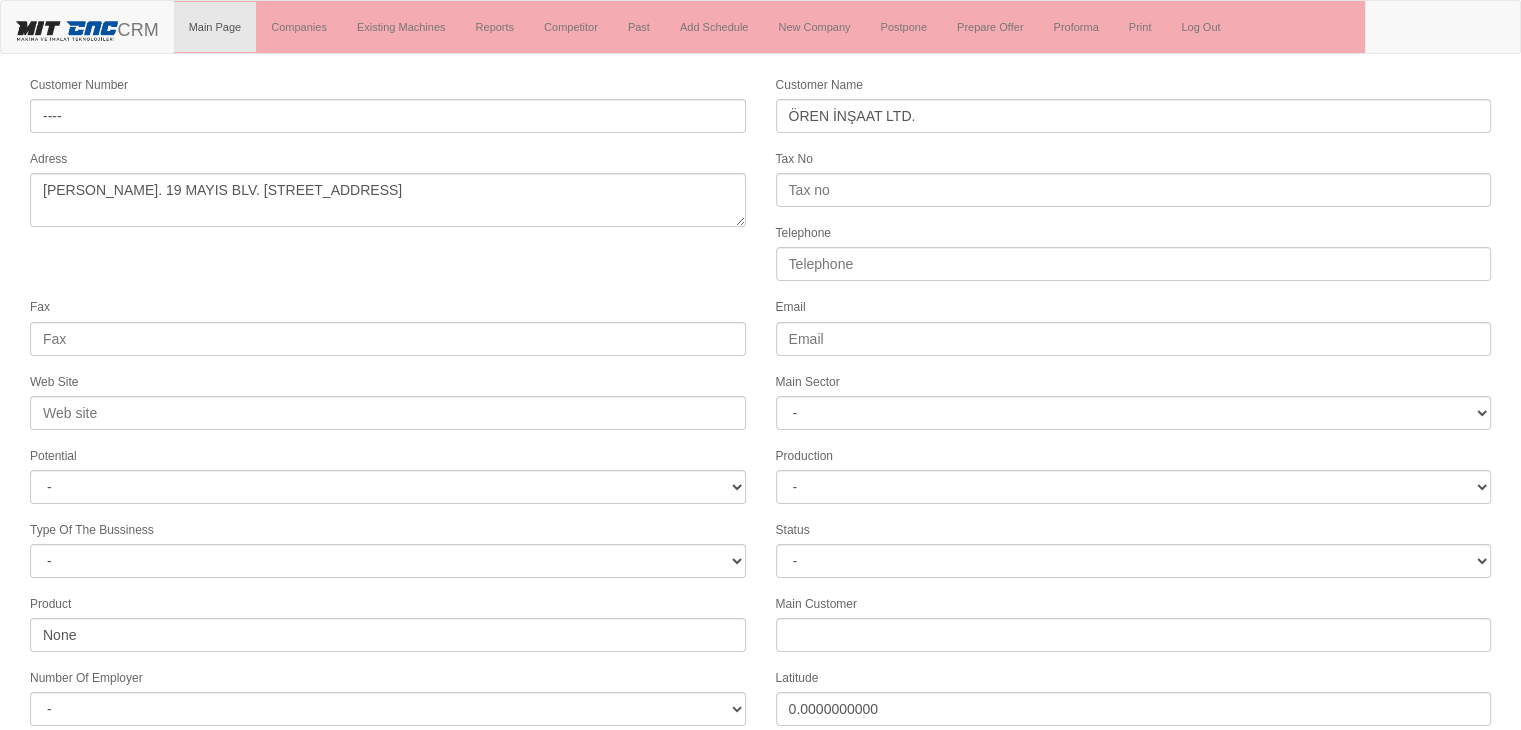 scroll, scrollTop: 121, scrollLeft: 0, axis: vertical 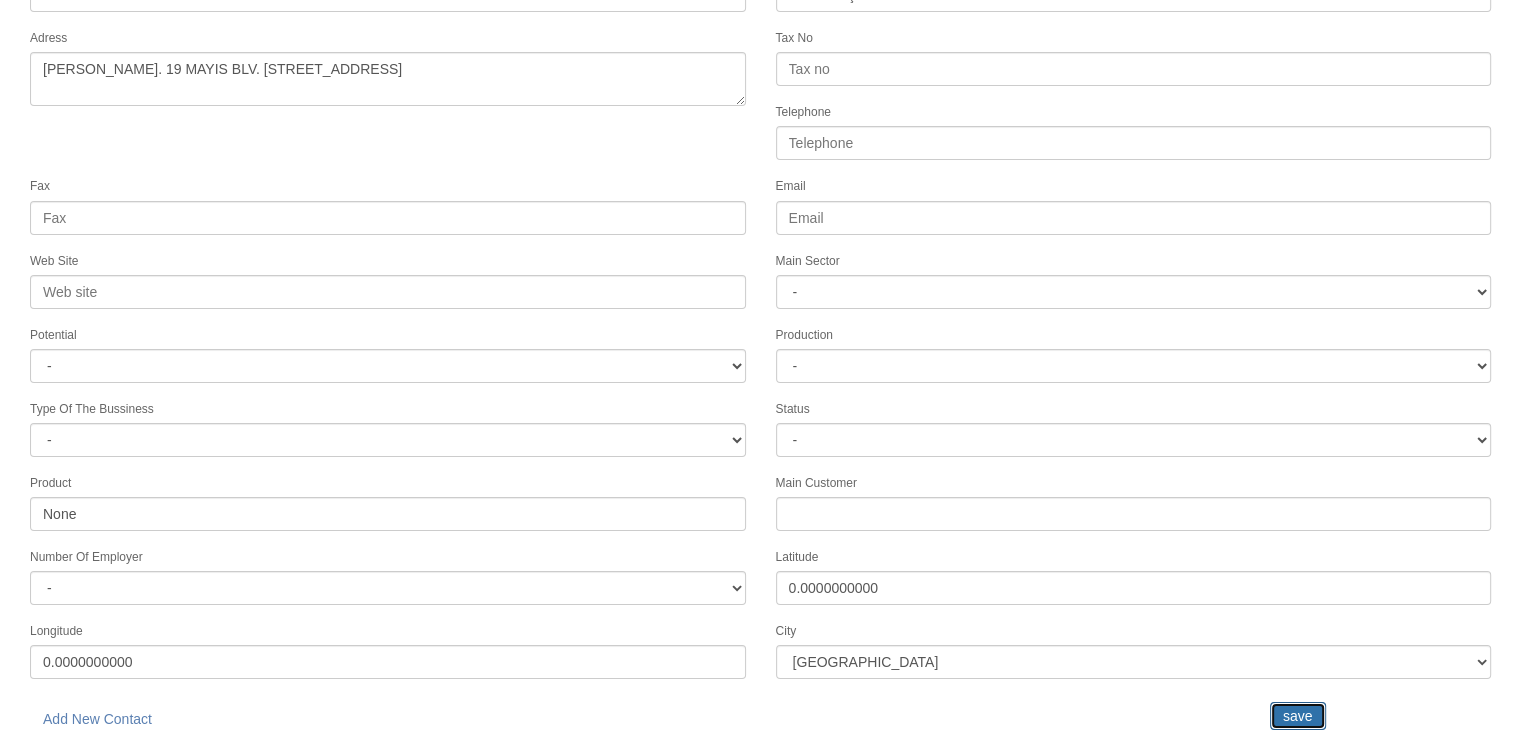 click on "save" at bounding box center [1298, 716] 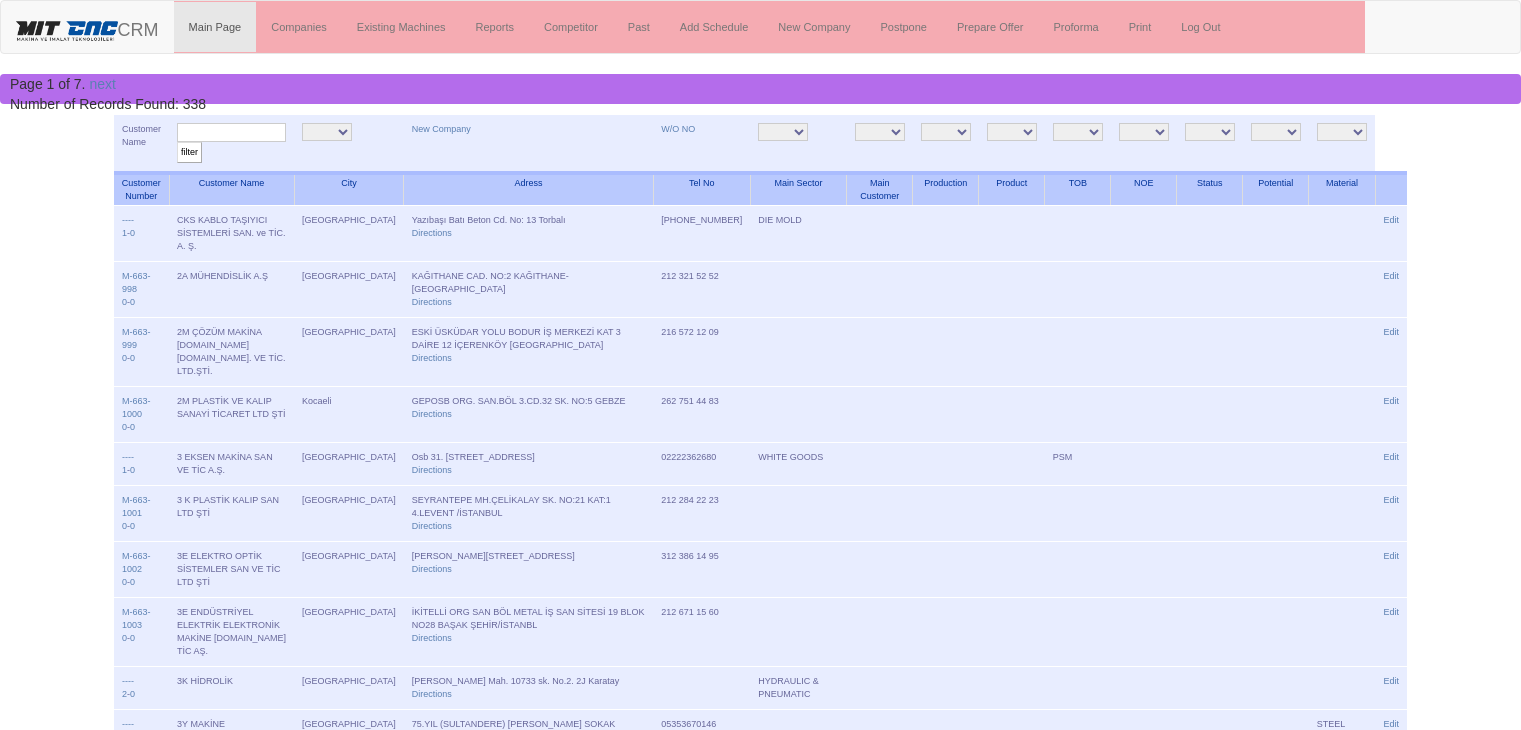 scroll, scrollTop: 0, scrollLeft: 0, axis: both 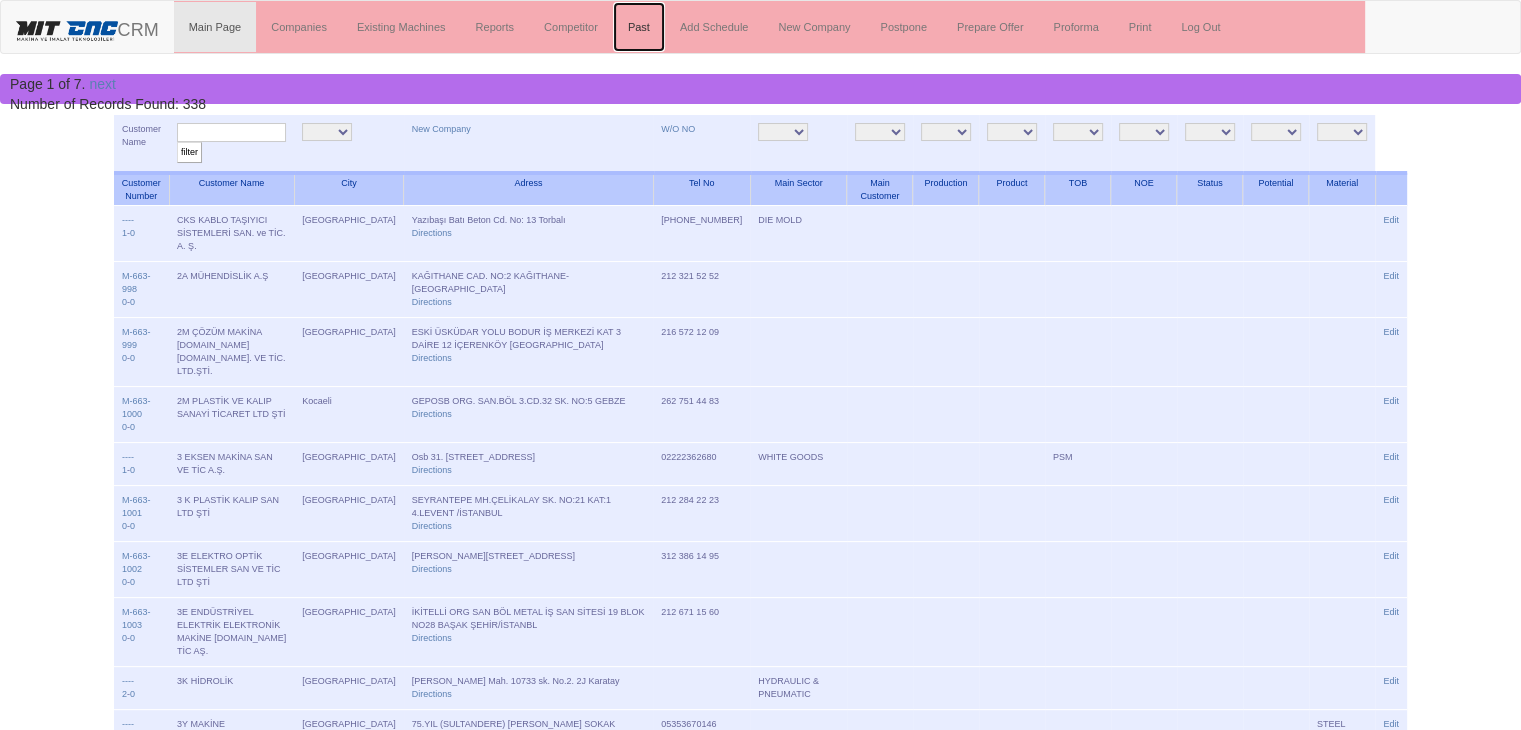 click on "Past" at bounding box center (639, 27) 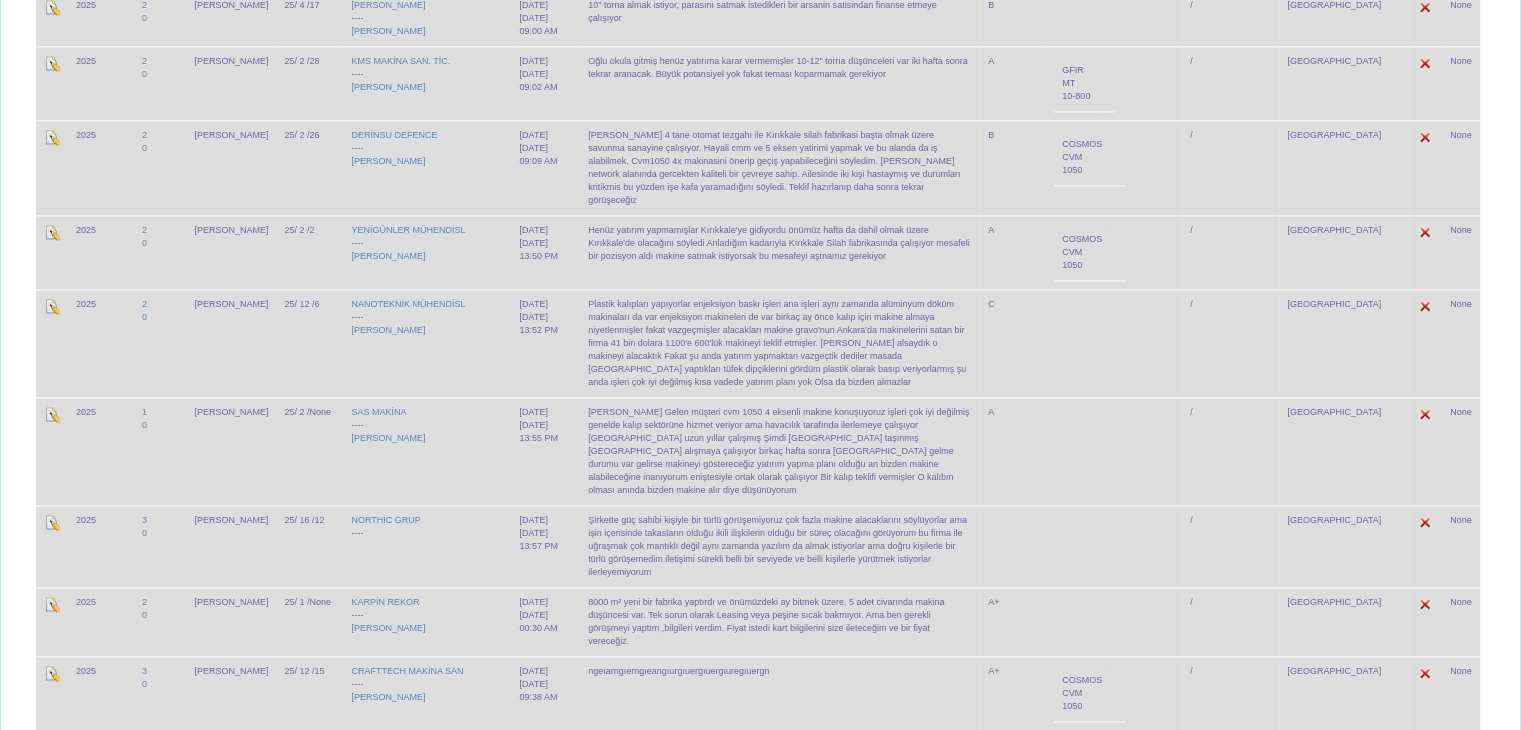 scroll, scrollTop: 3171, scrollLeft: 0, axis: vertical 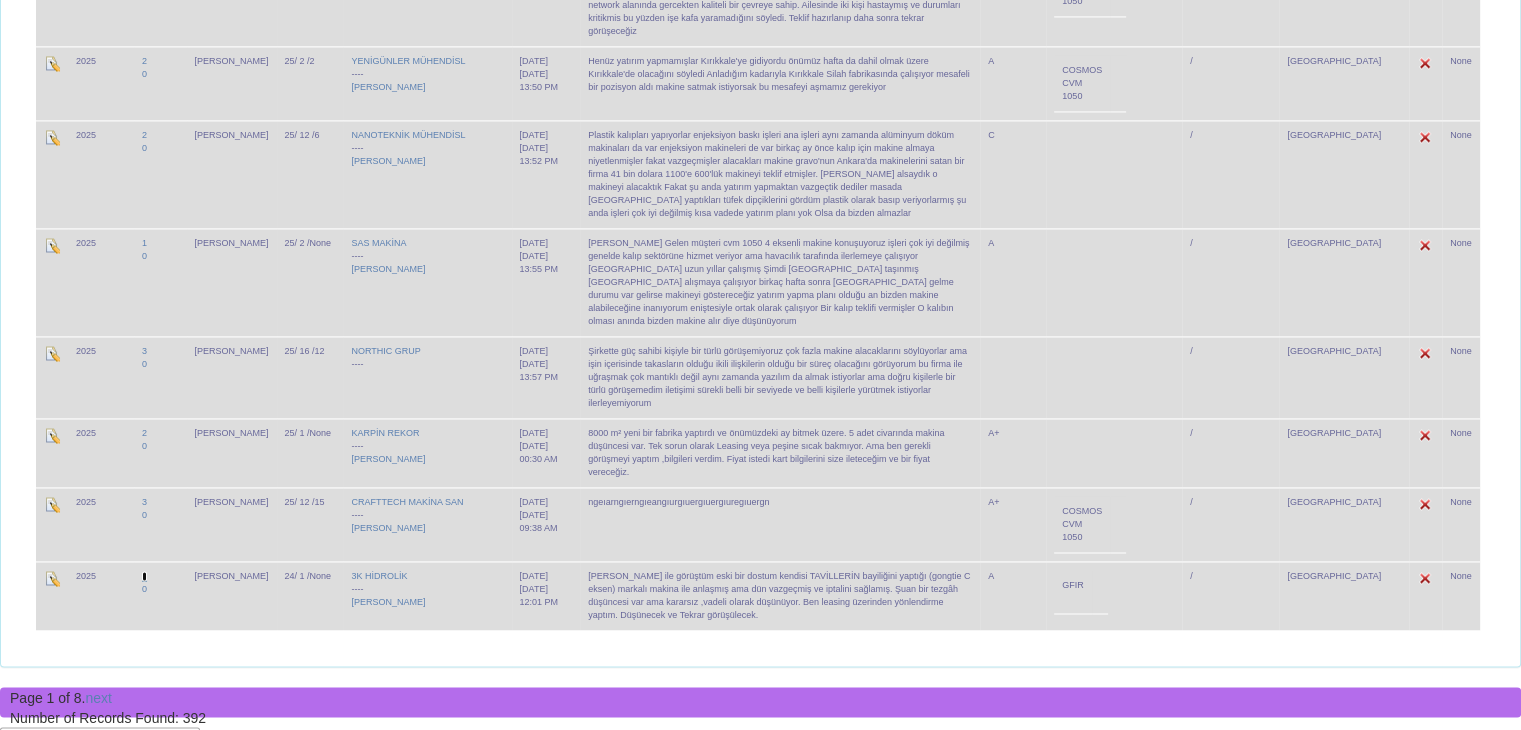 click on "2" at bounding box center (144, 576) 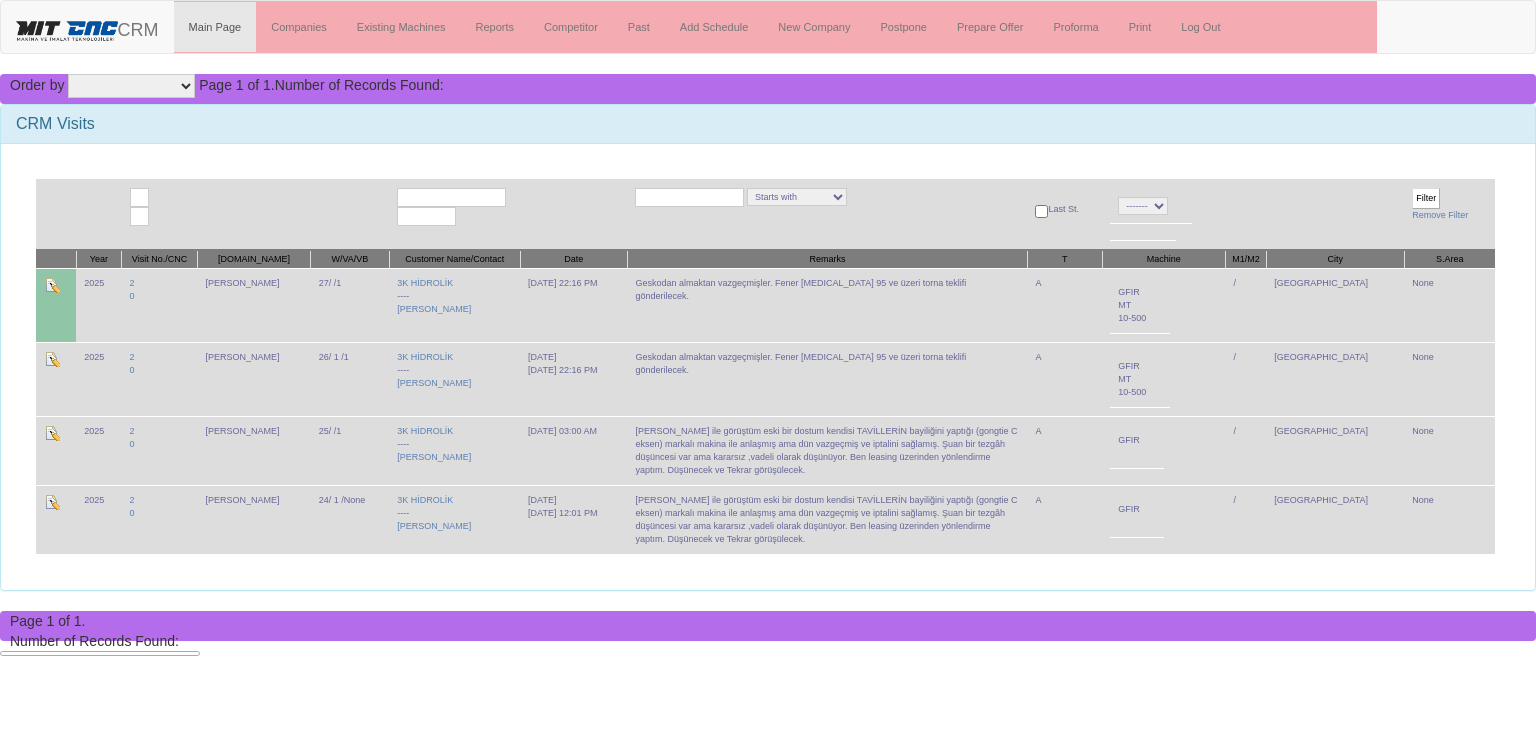 scroll, scrollTop: 0, scrollLeft: 0, axis: both 